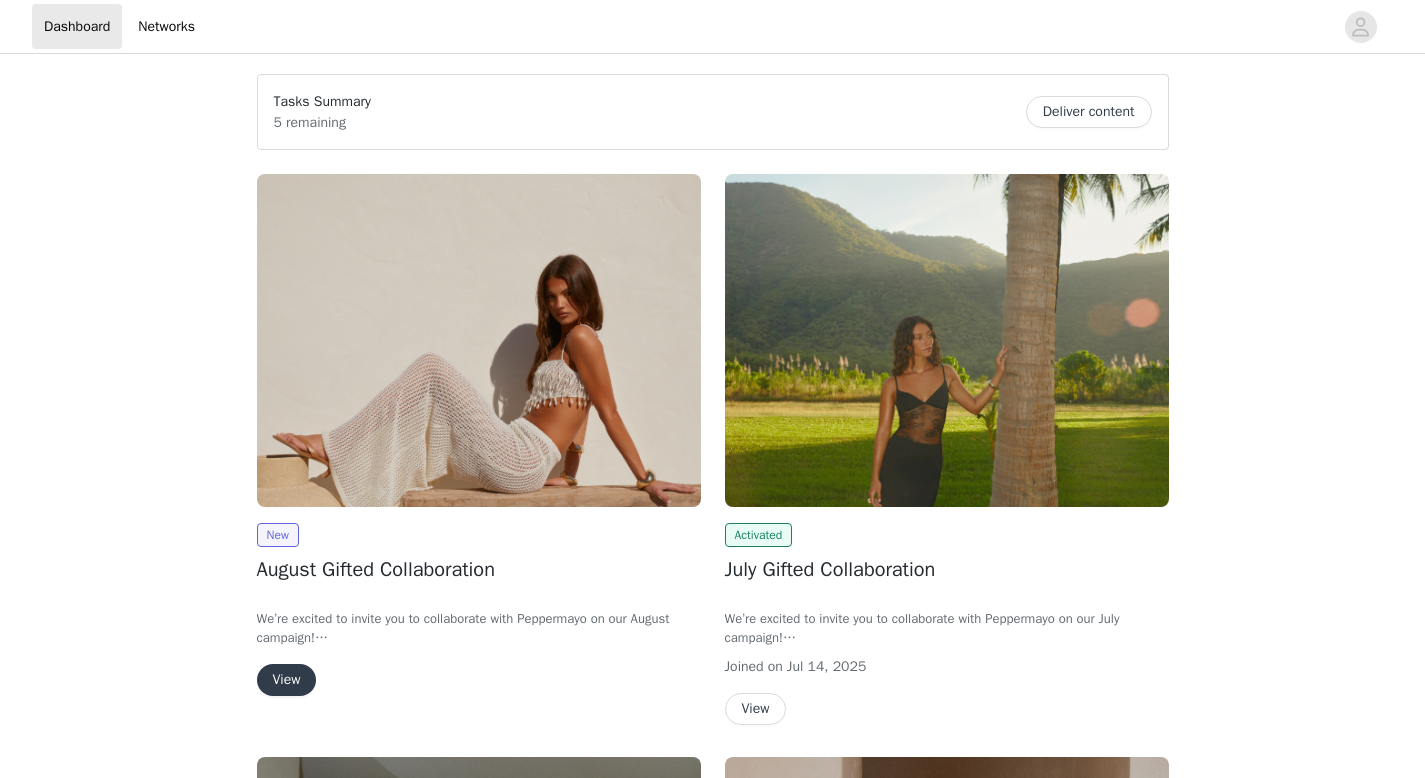 scroll, scrollTop: 0, scrollLeft: 0, axis: both 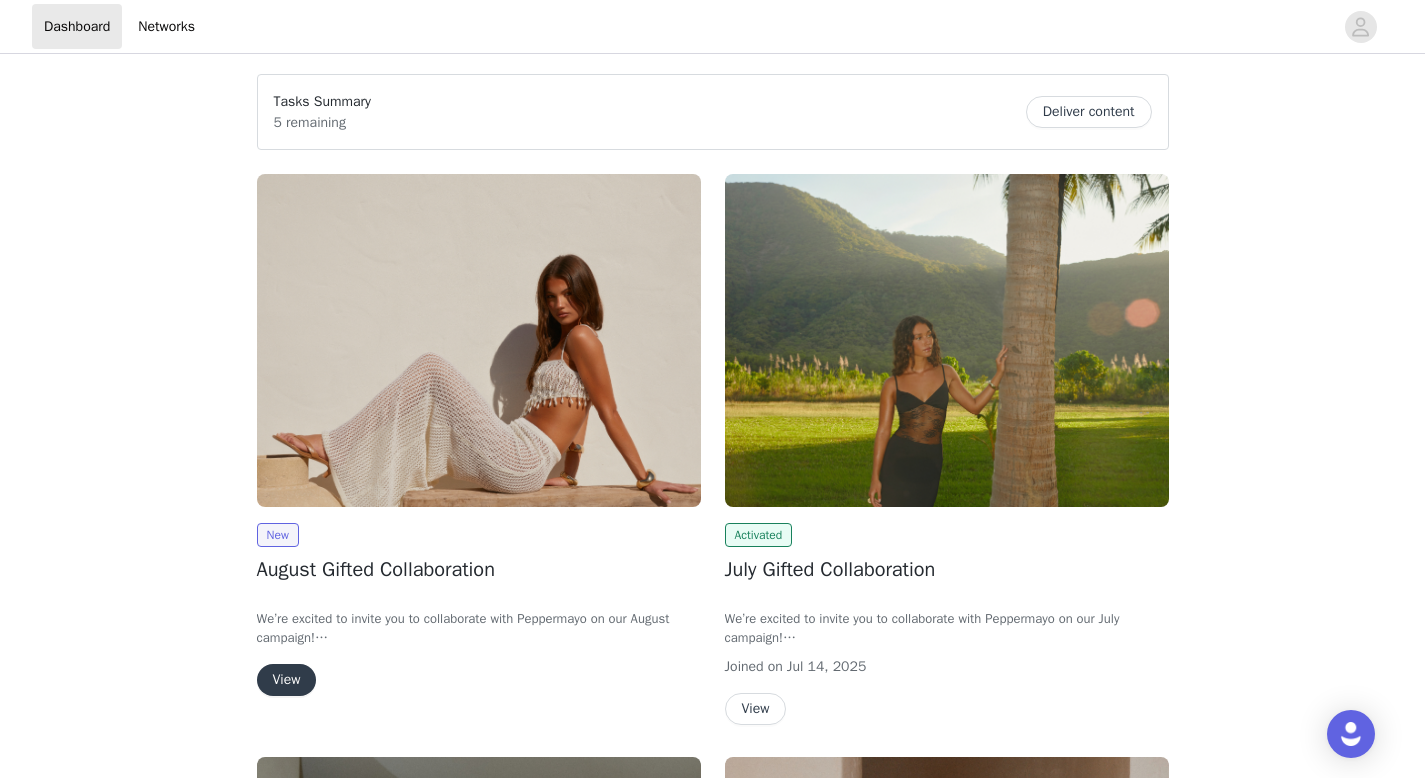 click at bounding box center [479, 340] 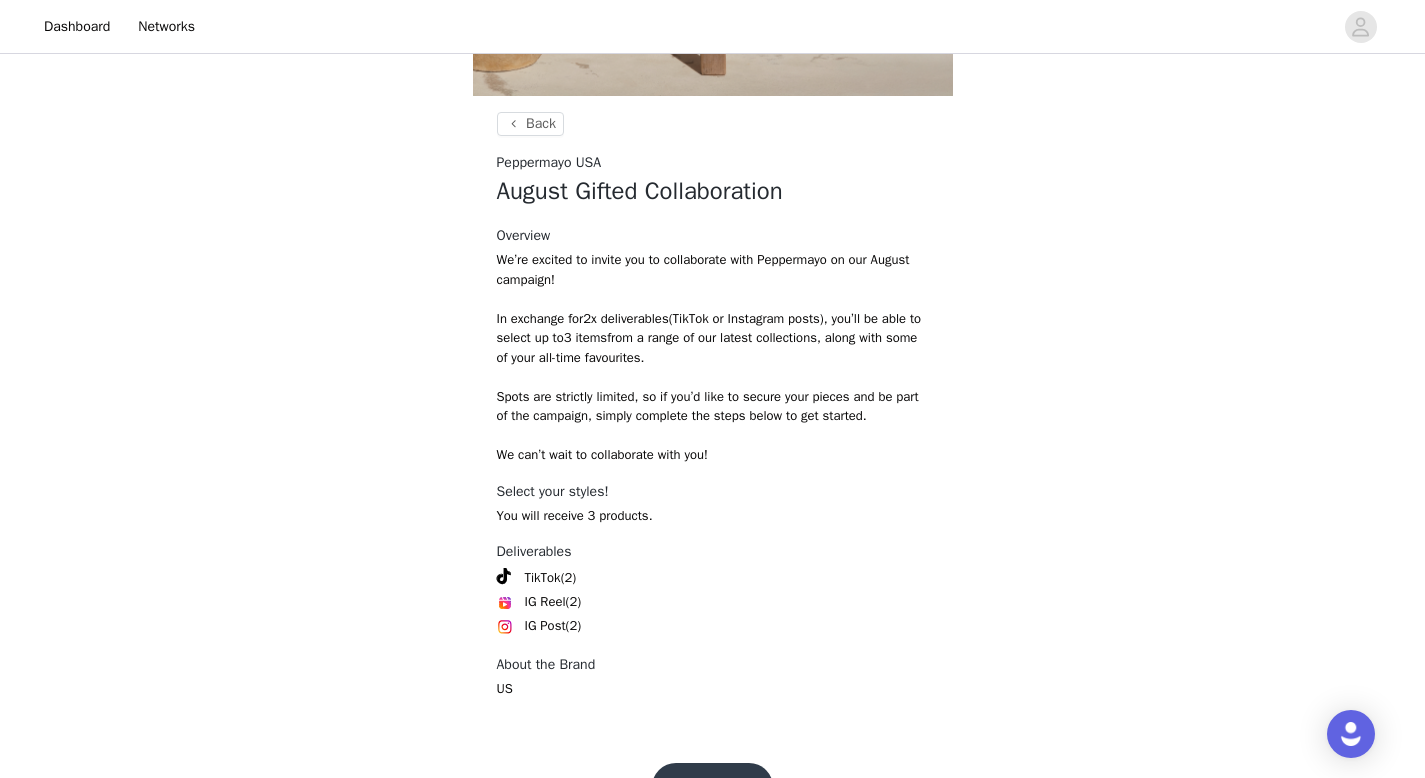 scroll, scrollTop: 690, scrollLeft: 0, axis: vertical 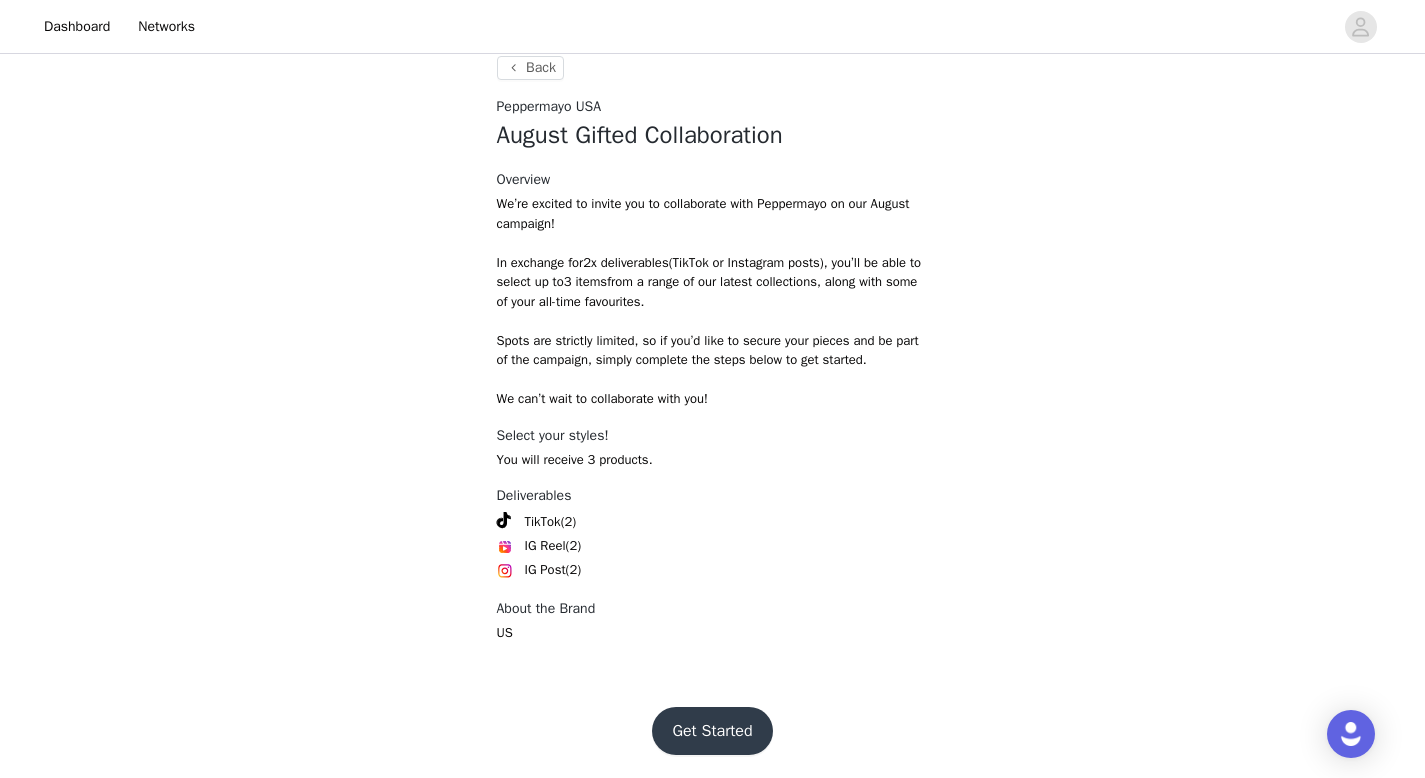 click on "Get Started" at bounding box center (712, 731) 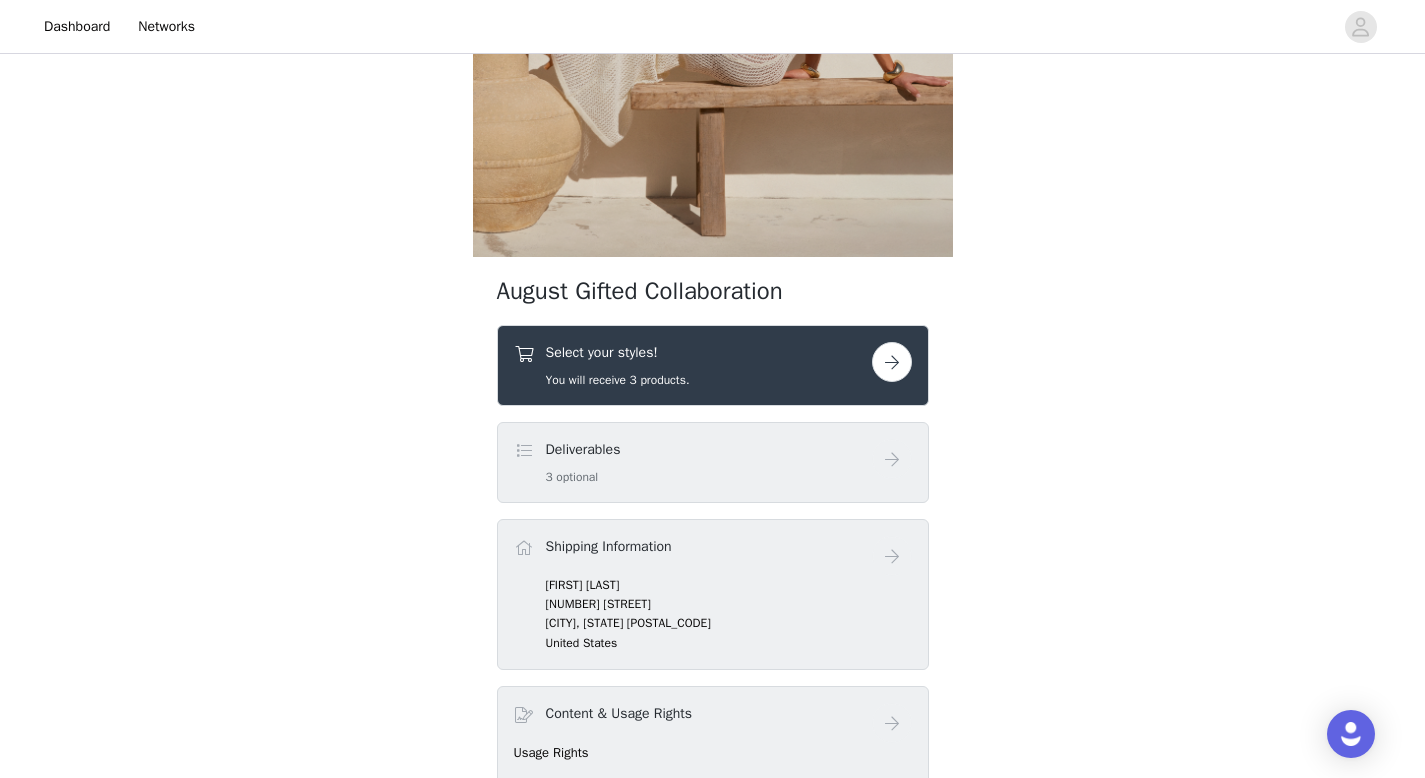 scroll, scrollTop: 478, scrollLeft: 0, axis: vertical 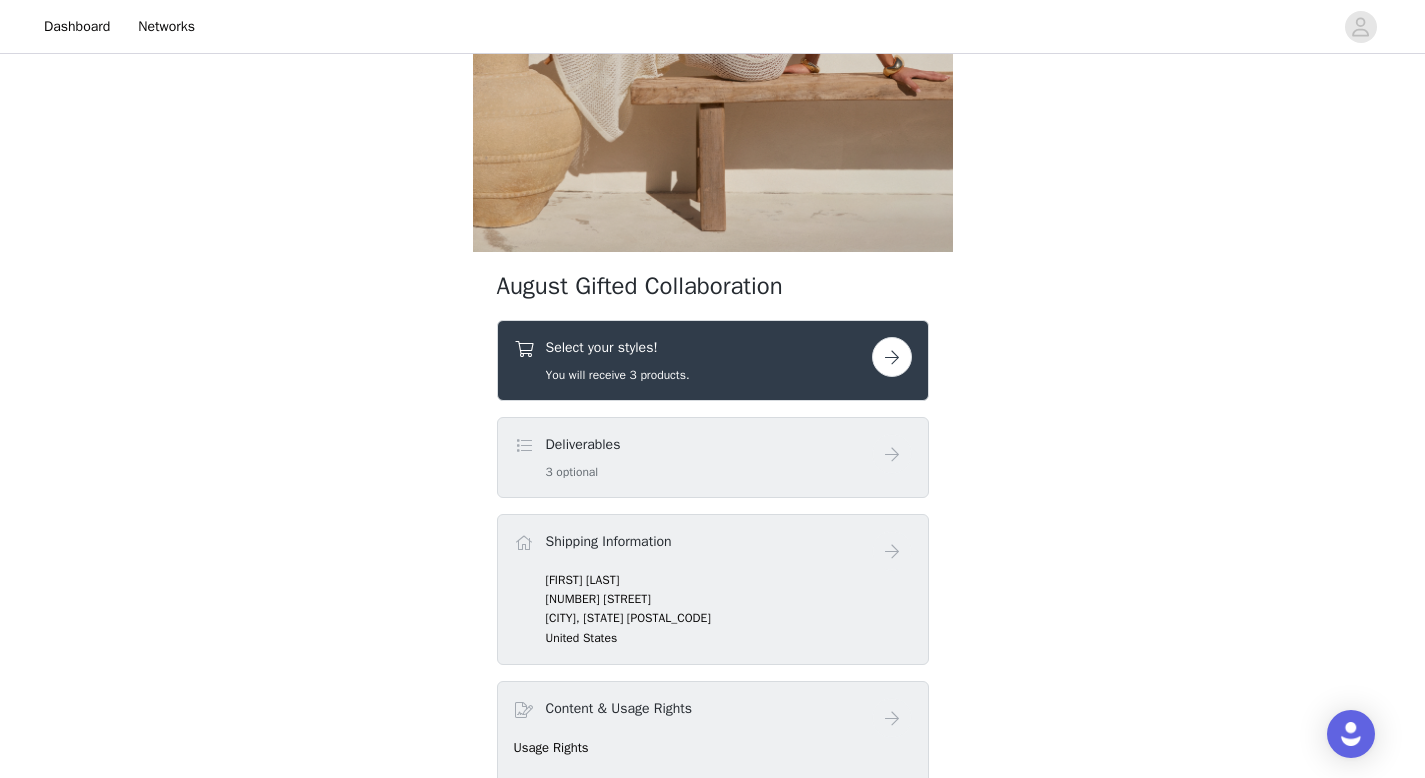 click at bounding box center (892, 357) 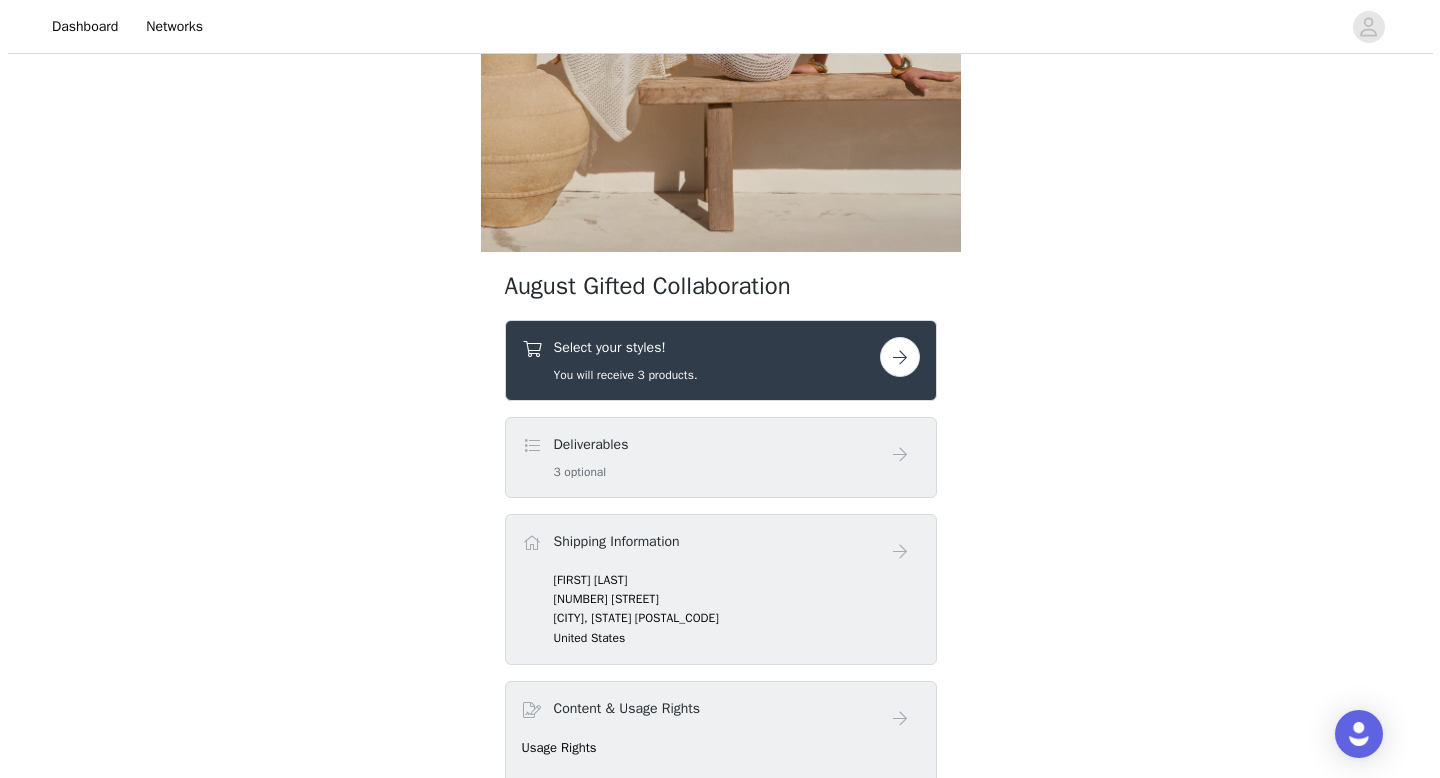scroll, scrollTop: 0, scrollLeft: 0, axis: both 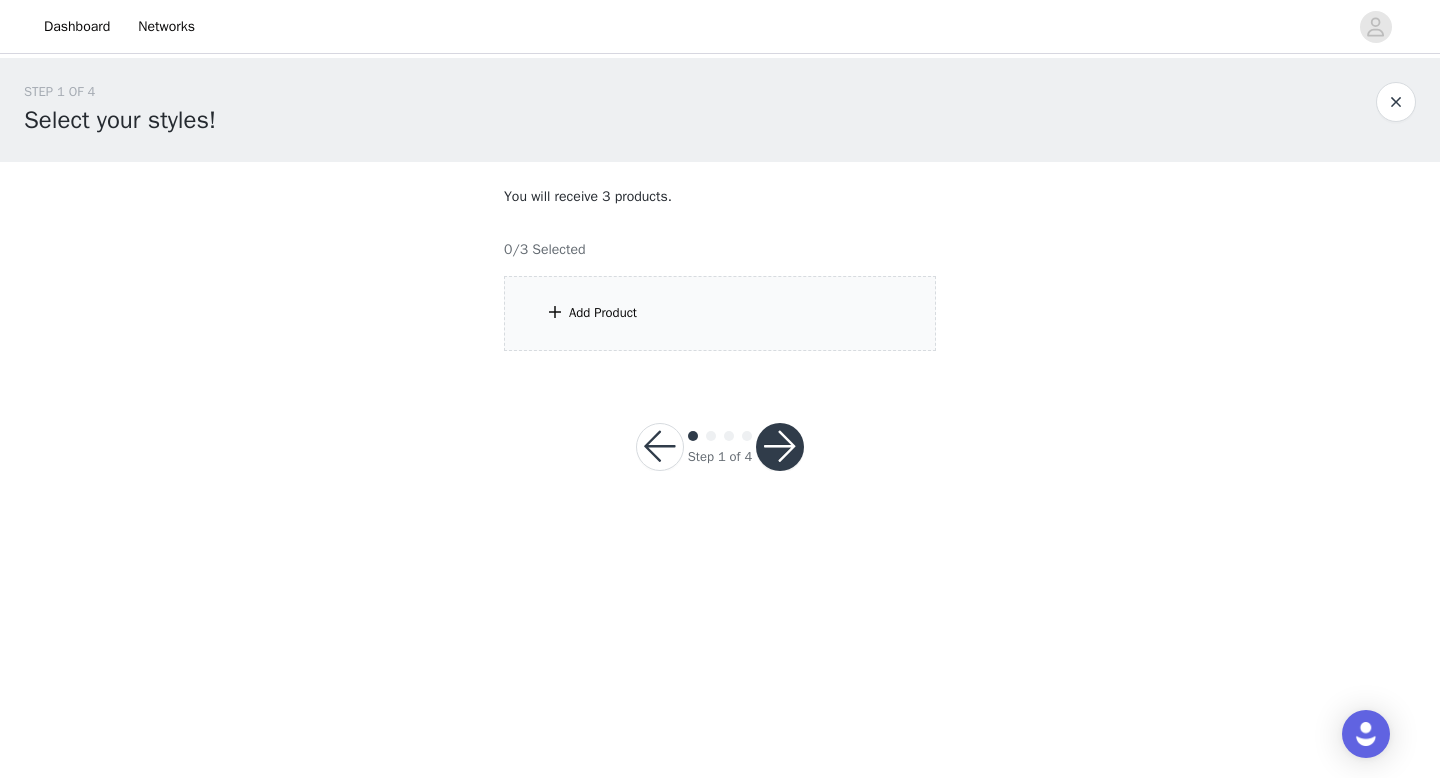 click on "Add Product" at bounding box center [720, 313] 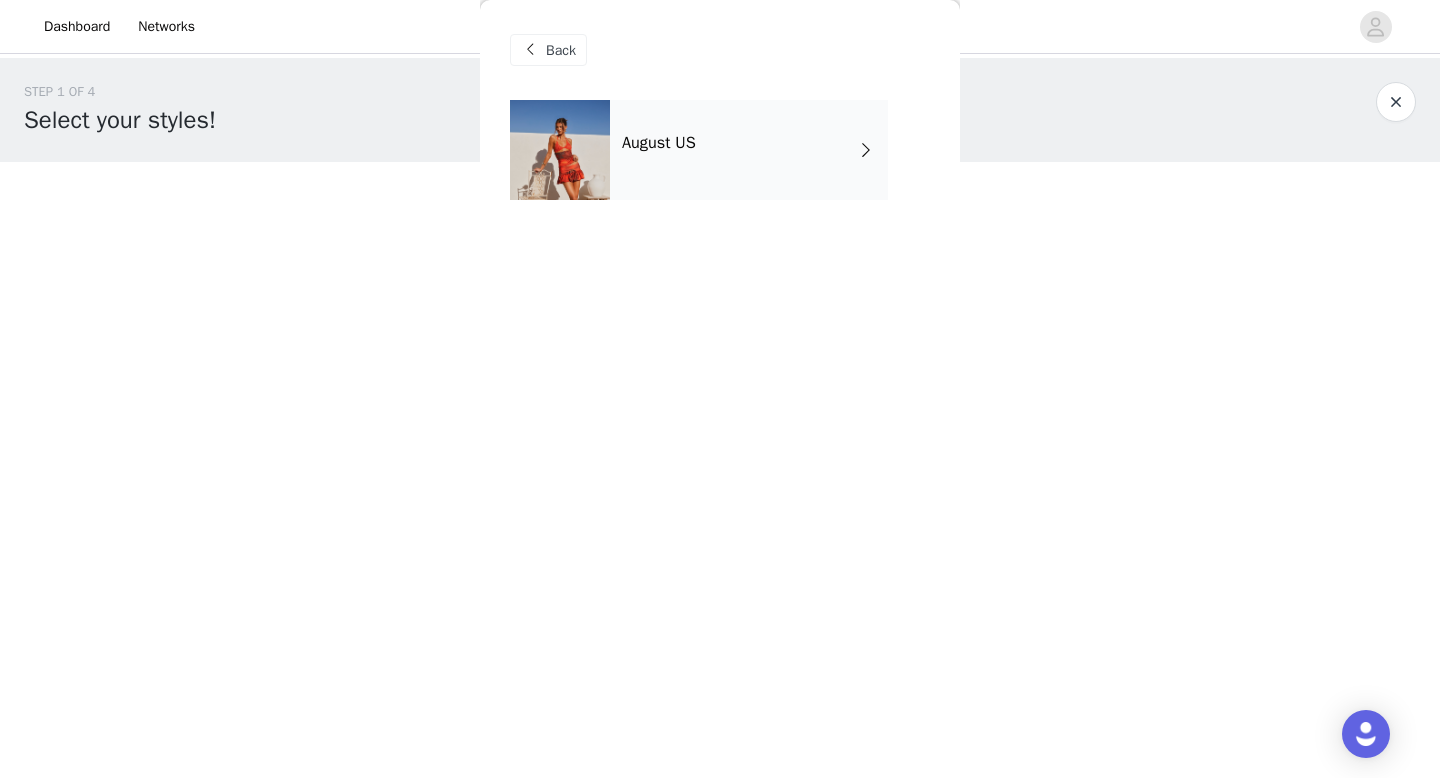 click on "August US" at bounding box center [749, 150] 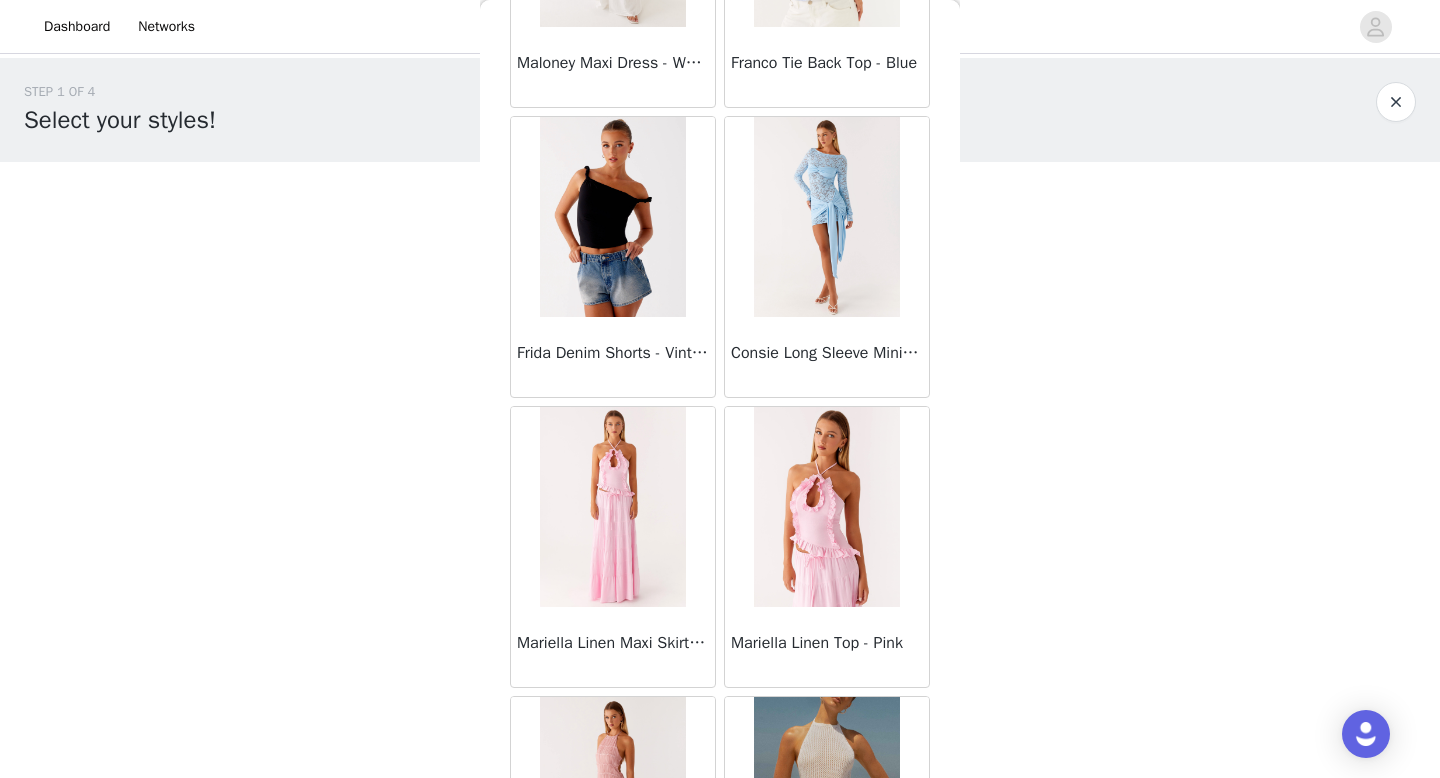 scroll, scrollTop: 2282, scrollLeft: 0, axis: vertical 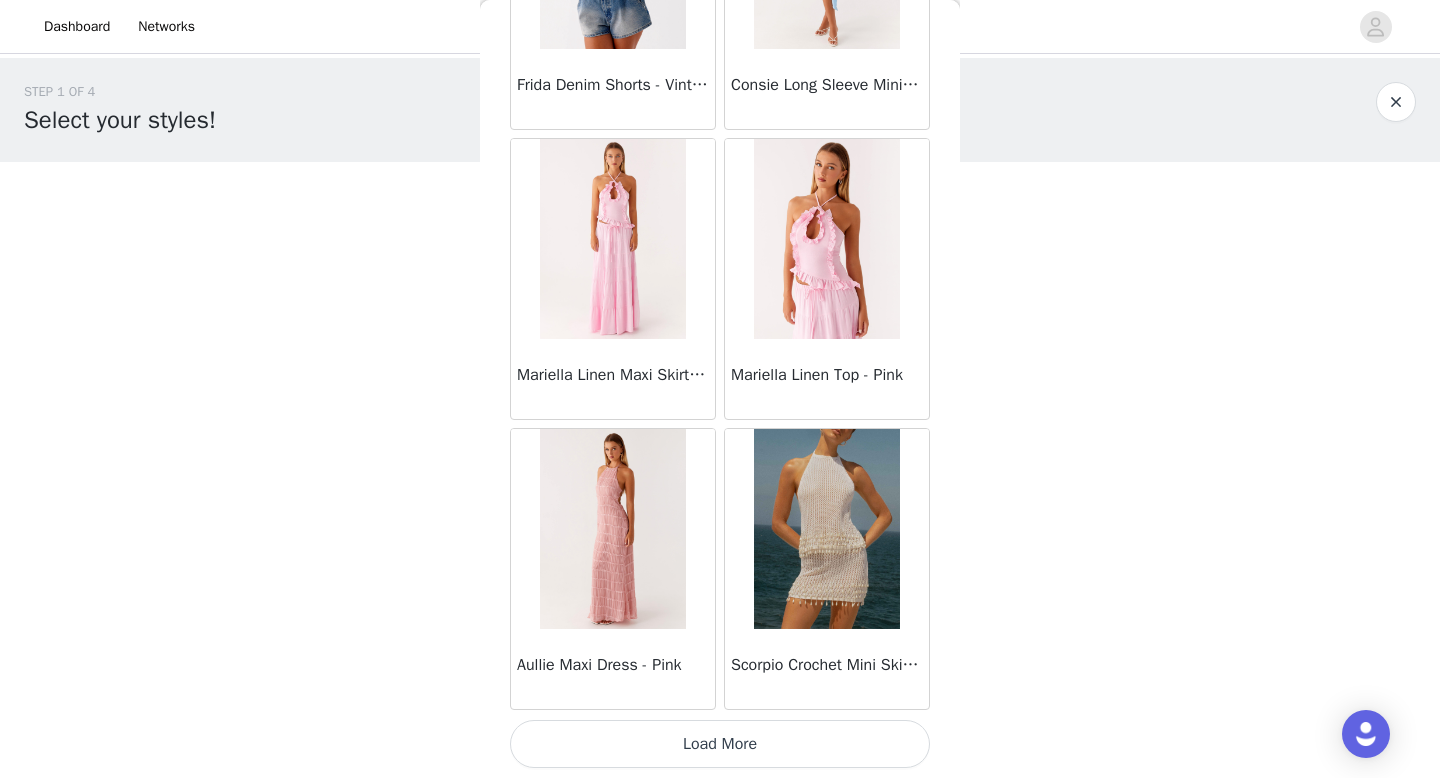 click on "Load More" at bounding box center (720, 744) 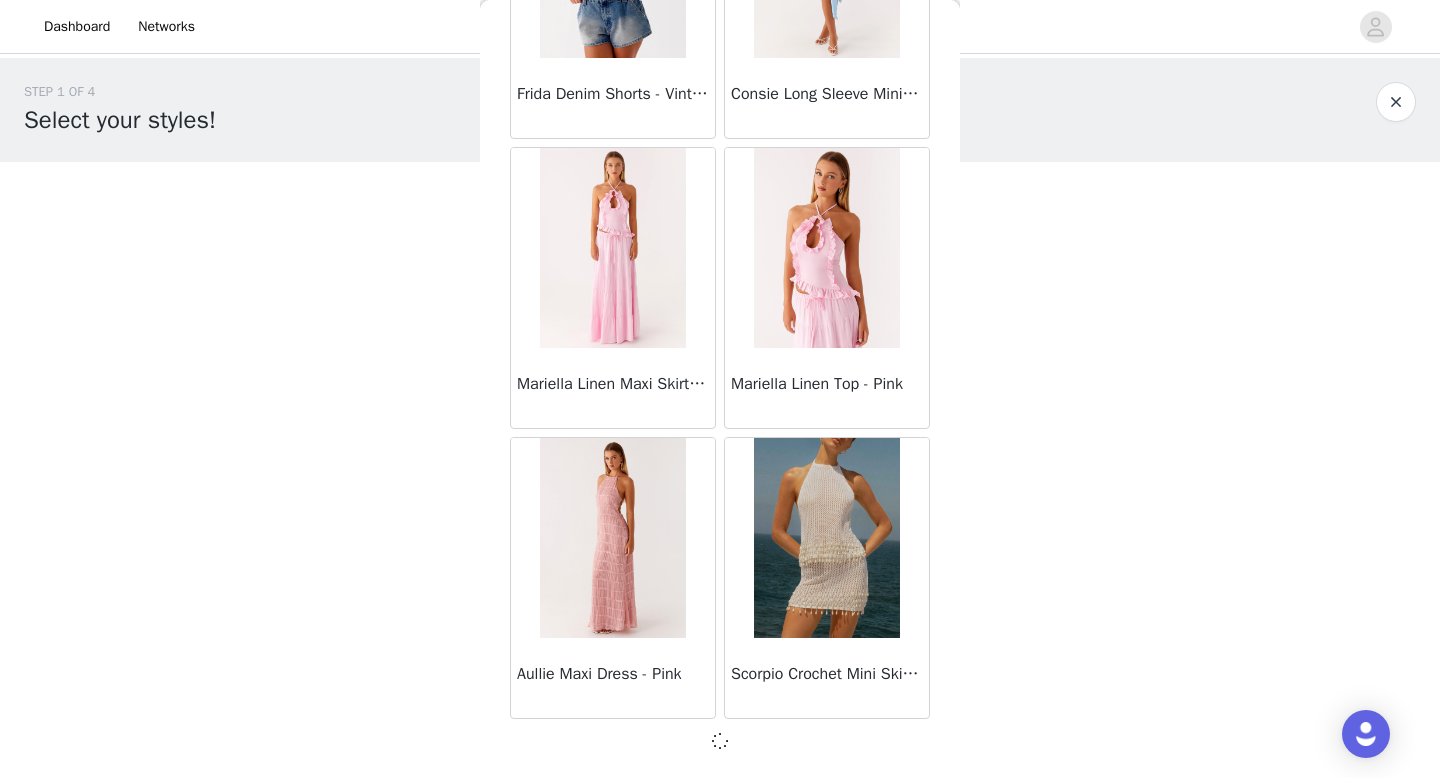 scroll, scrollTop: 2282, scrollLeft: 0, axis: vertical 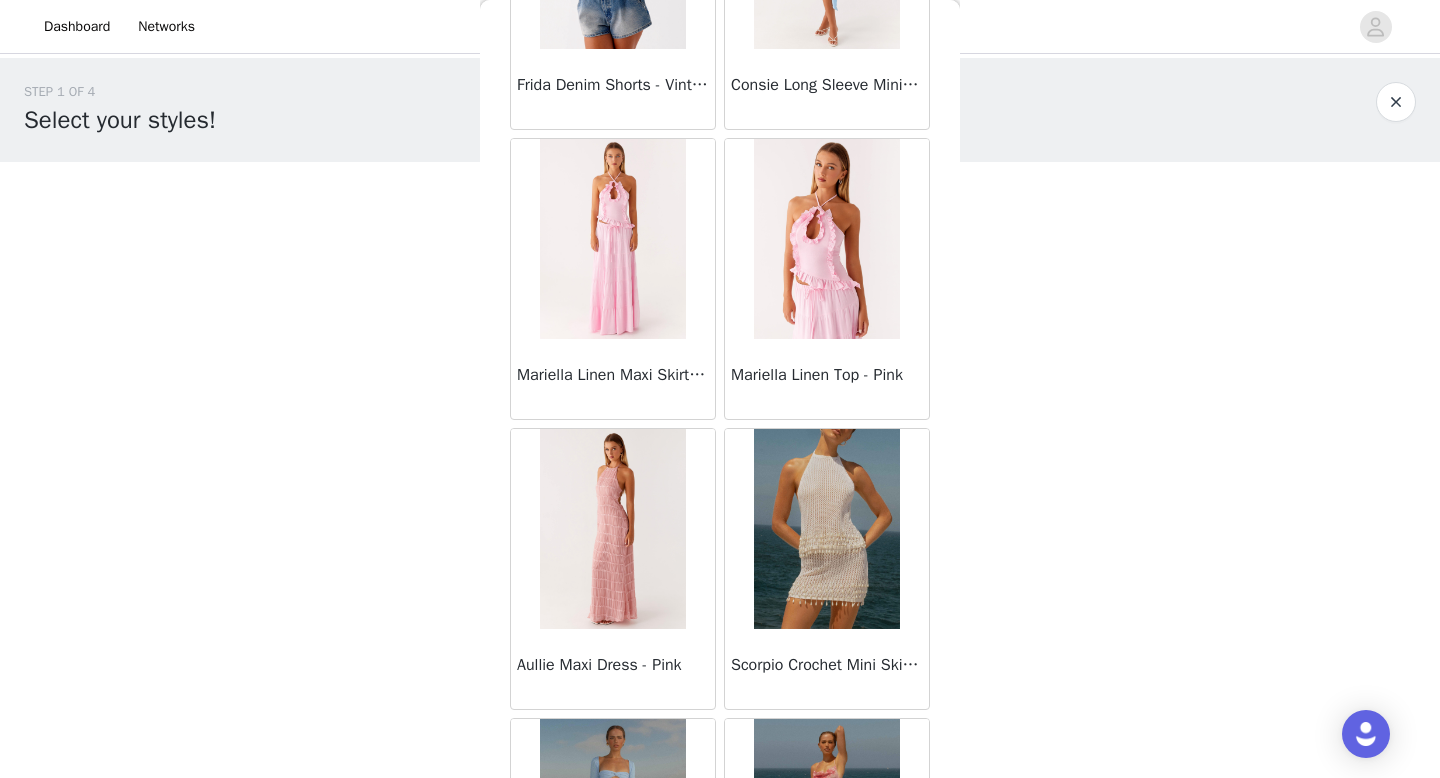 click at bounding box center (826, 529) 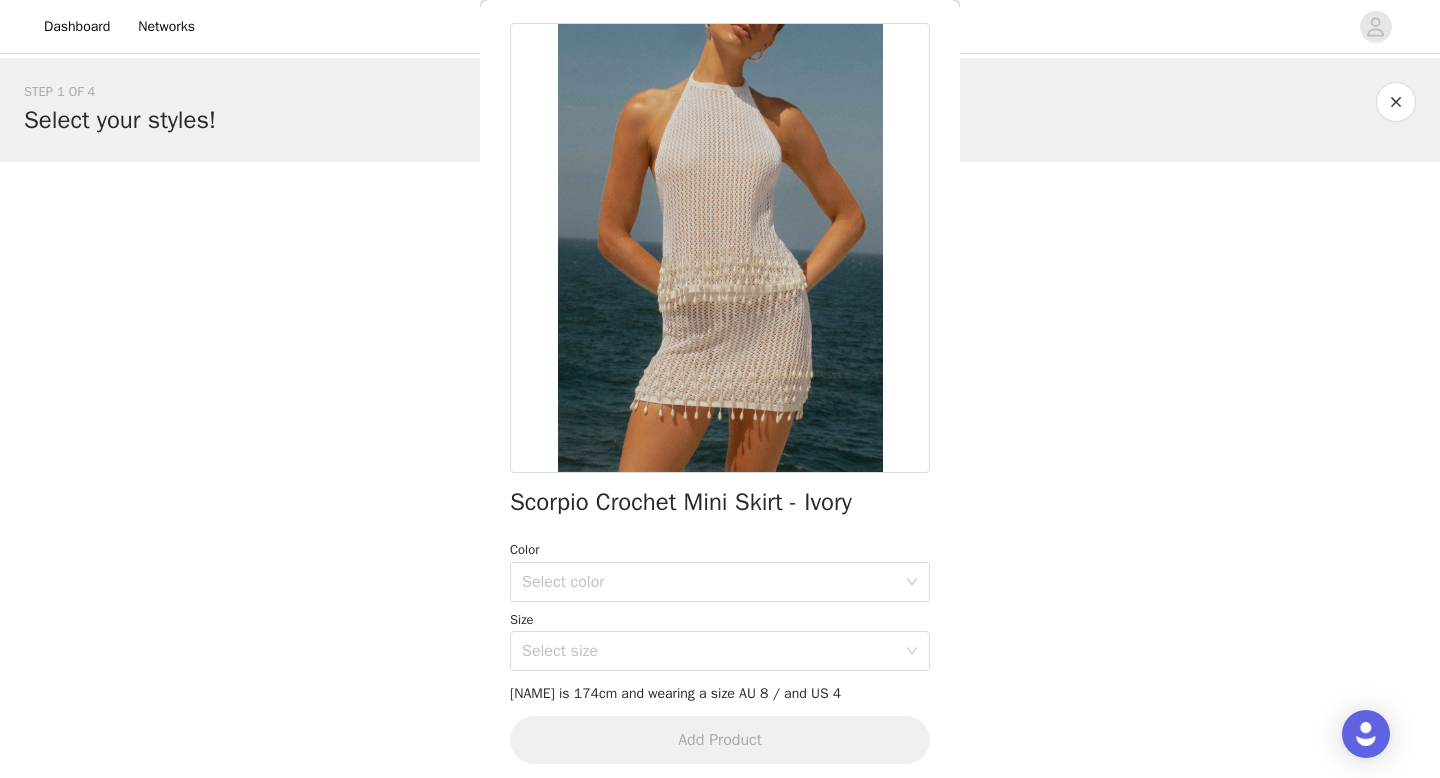 scroll, scrollTop: 0, scrollLeft: 0, axis: both 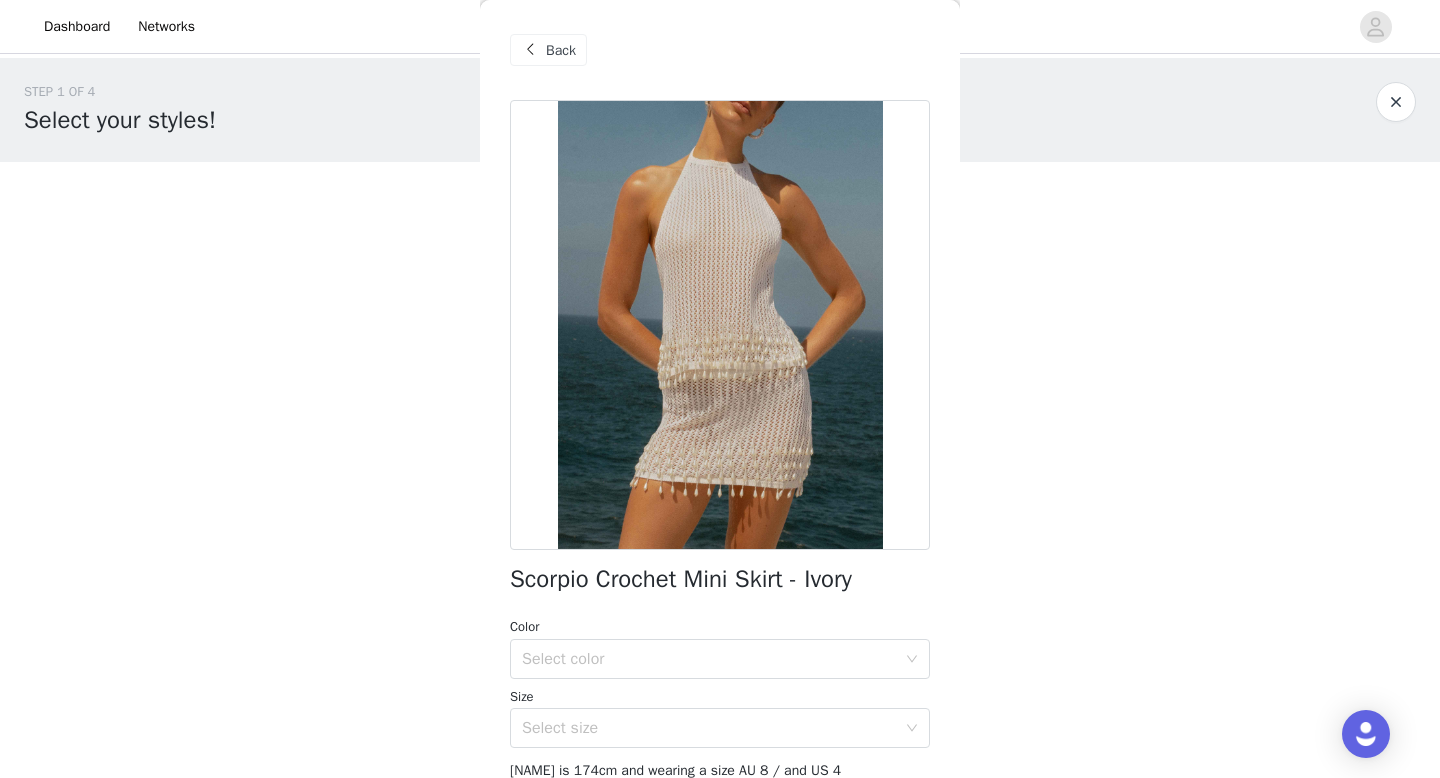 click on "Back" at bounding box center [561, 50] 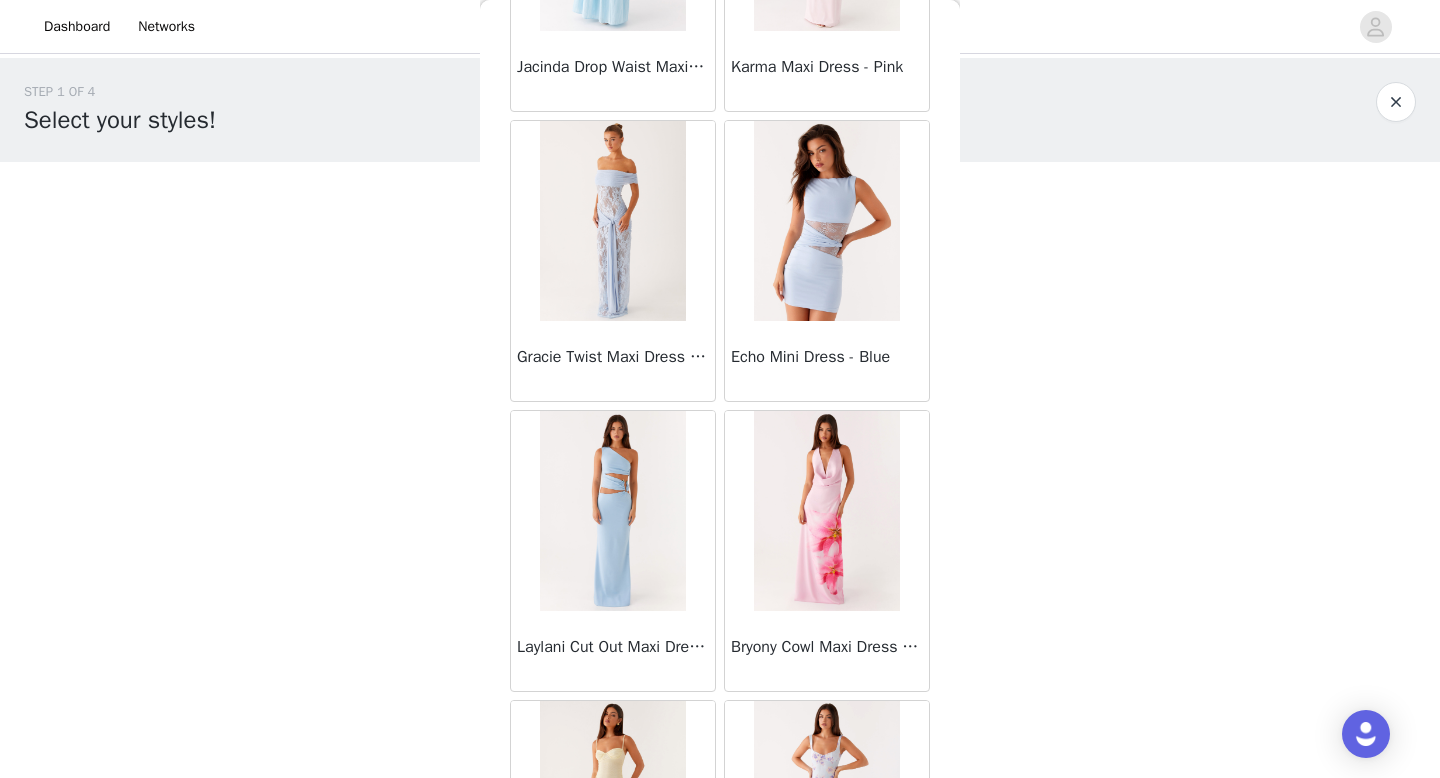 scroll, scrollTop: 4908, scrollLeft: 0, axis: vertical 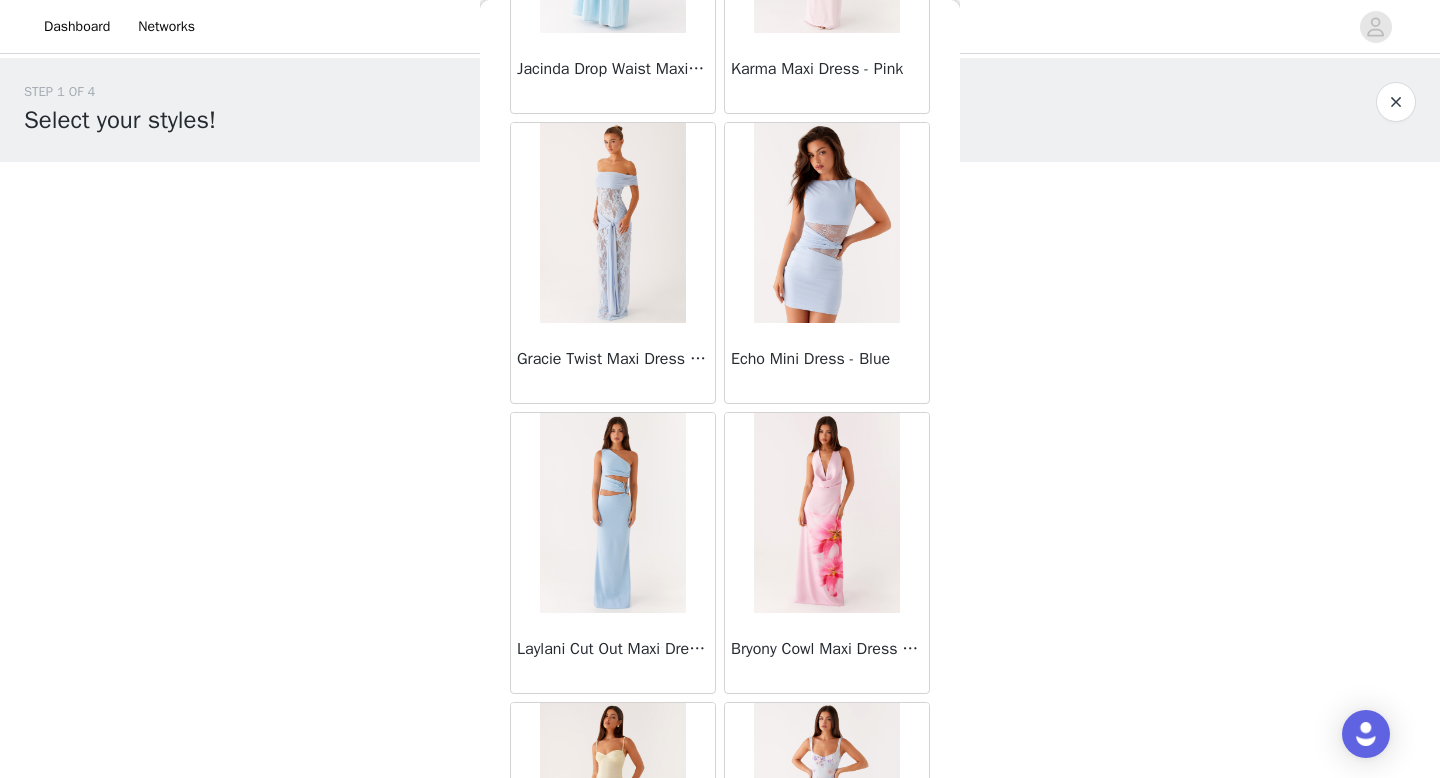 click at bounding box center [826, 223] 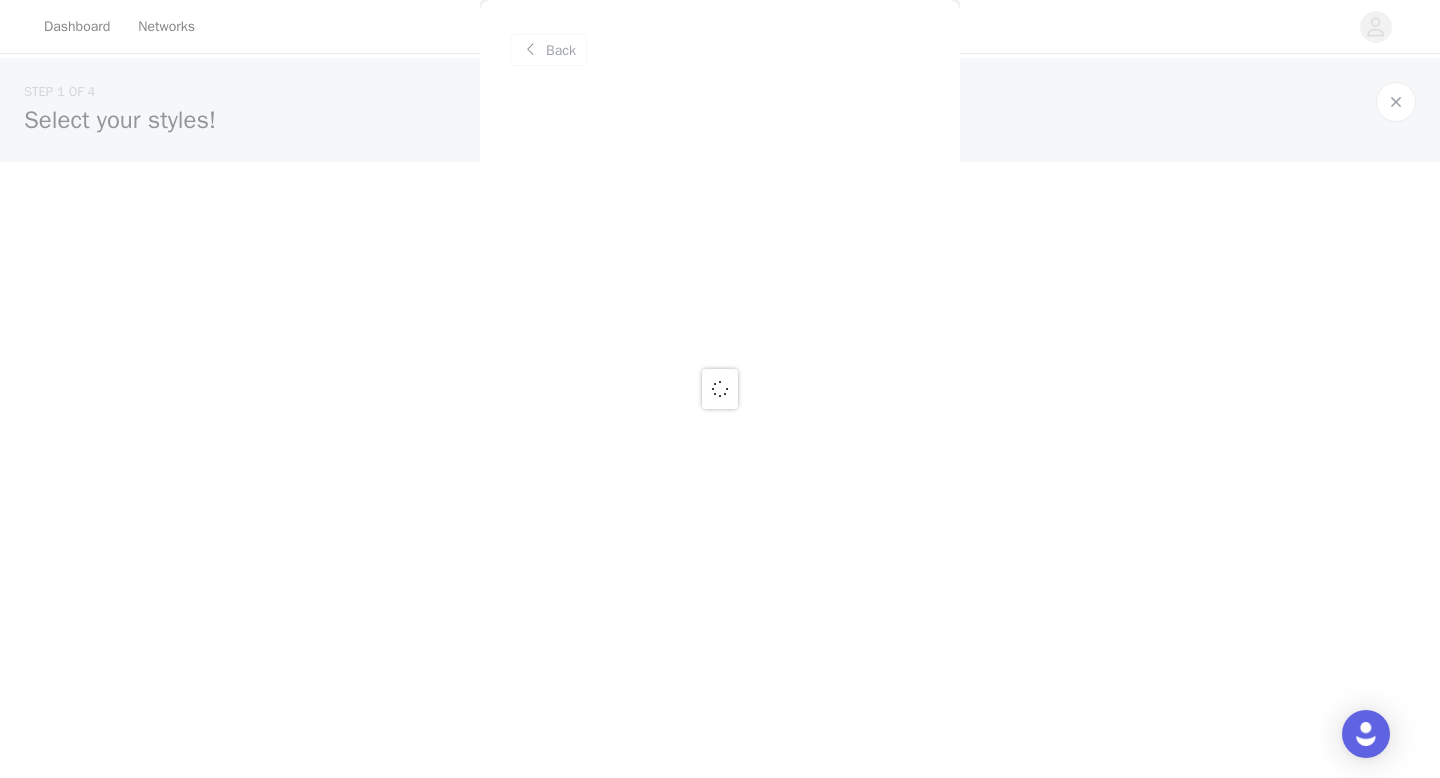 scroll, scrollTop: 0, scrollLeft: 0, axis: both 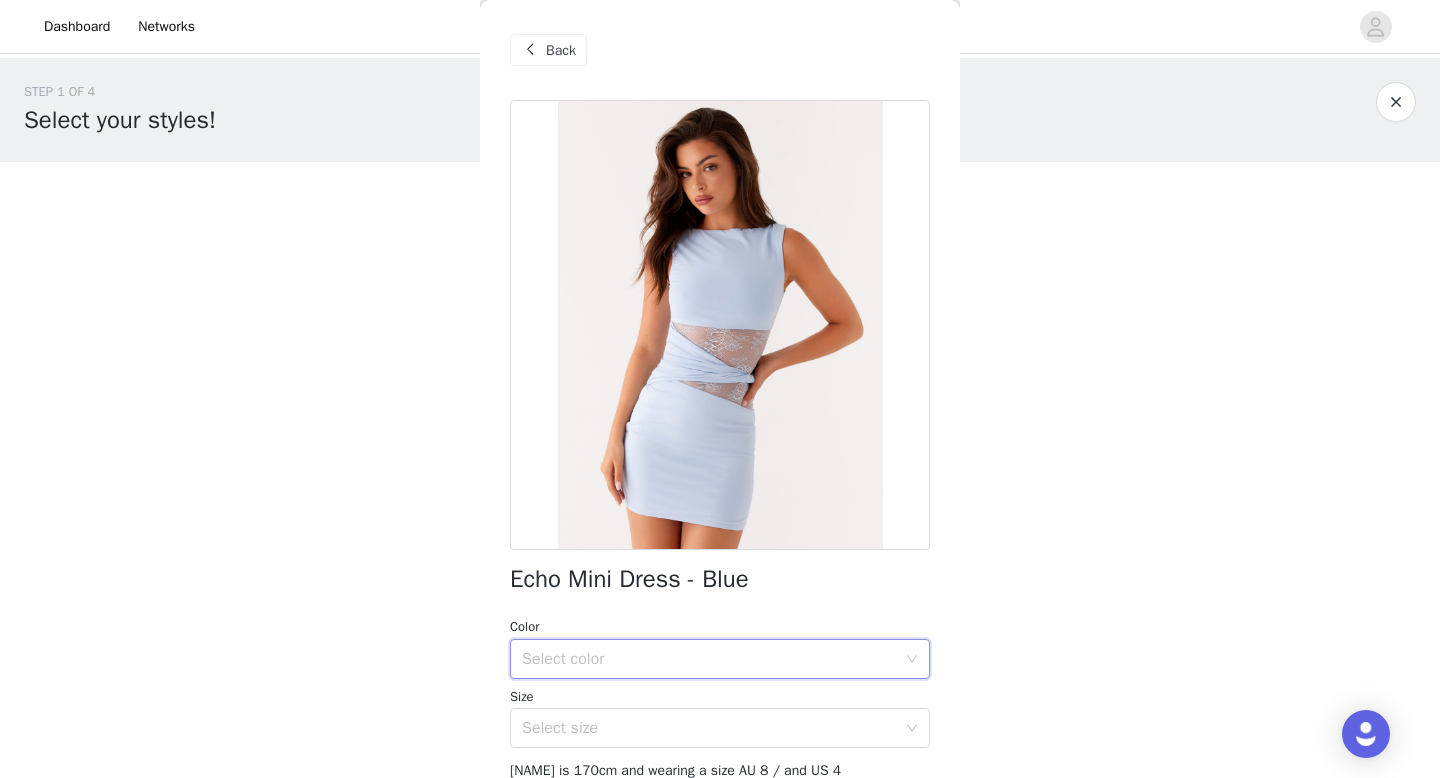 click on "Select color" at bounding box center (713, 659) 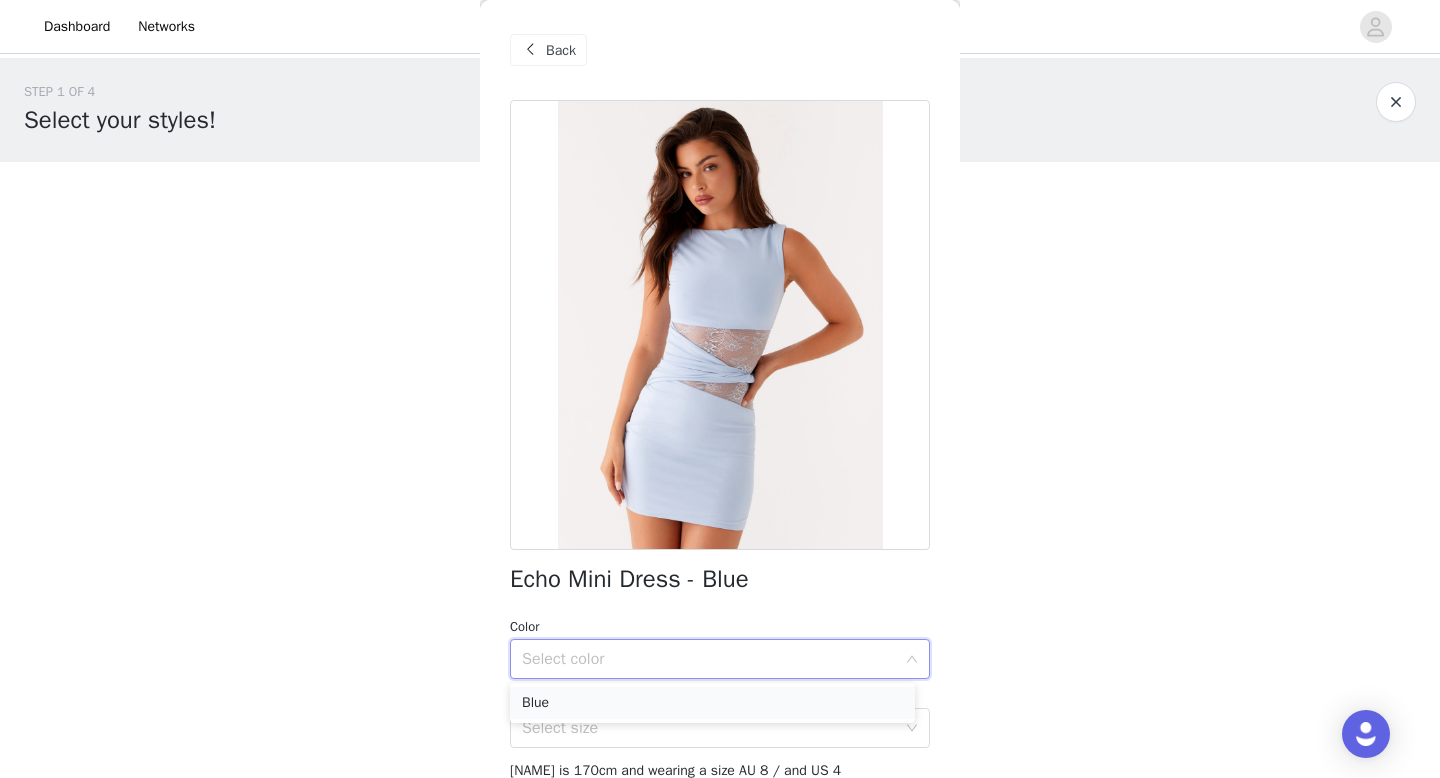 click on "Blue" at bounding box center (712, 703) 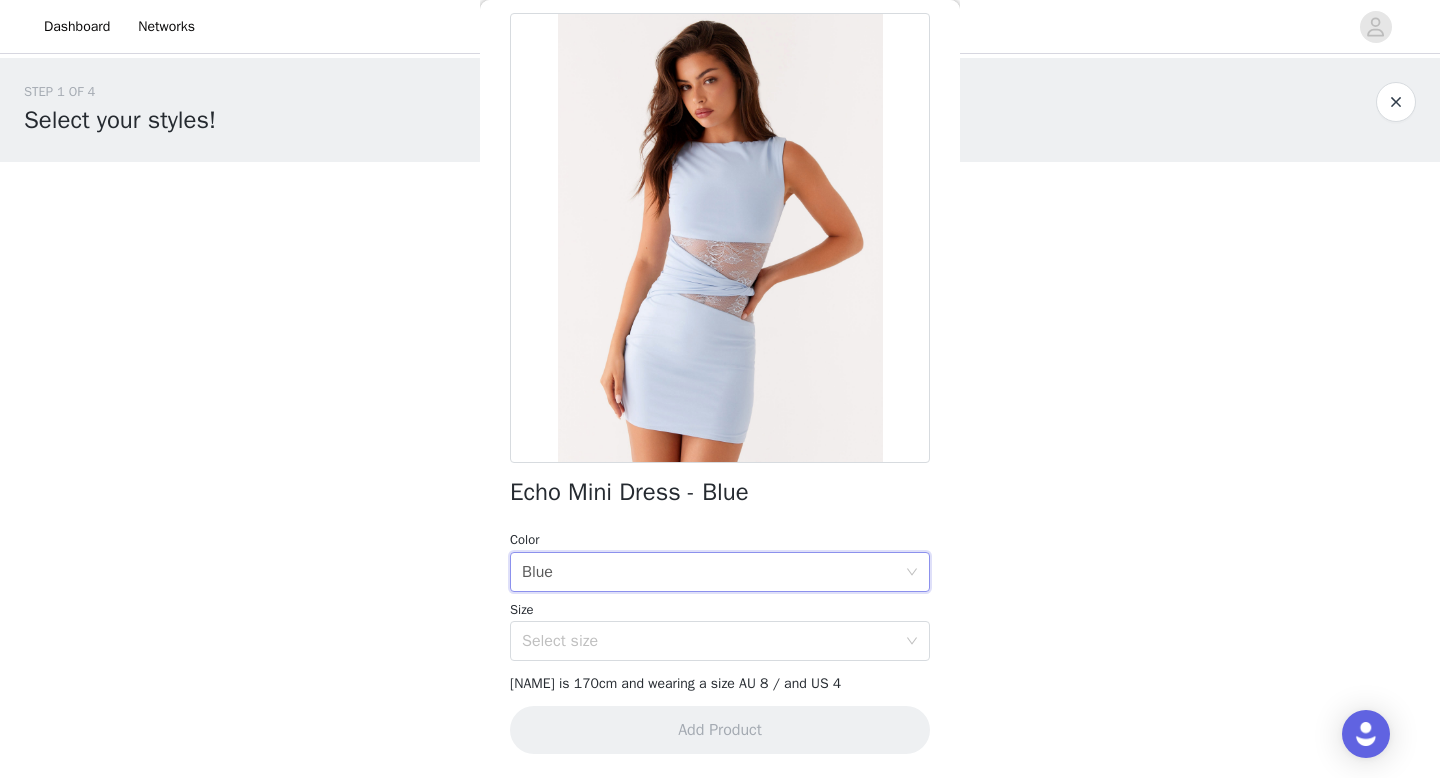 scroll, scrollTop: 275, scrollLeft: 0, axis: vertical 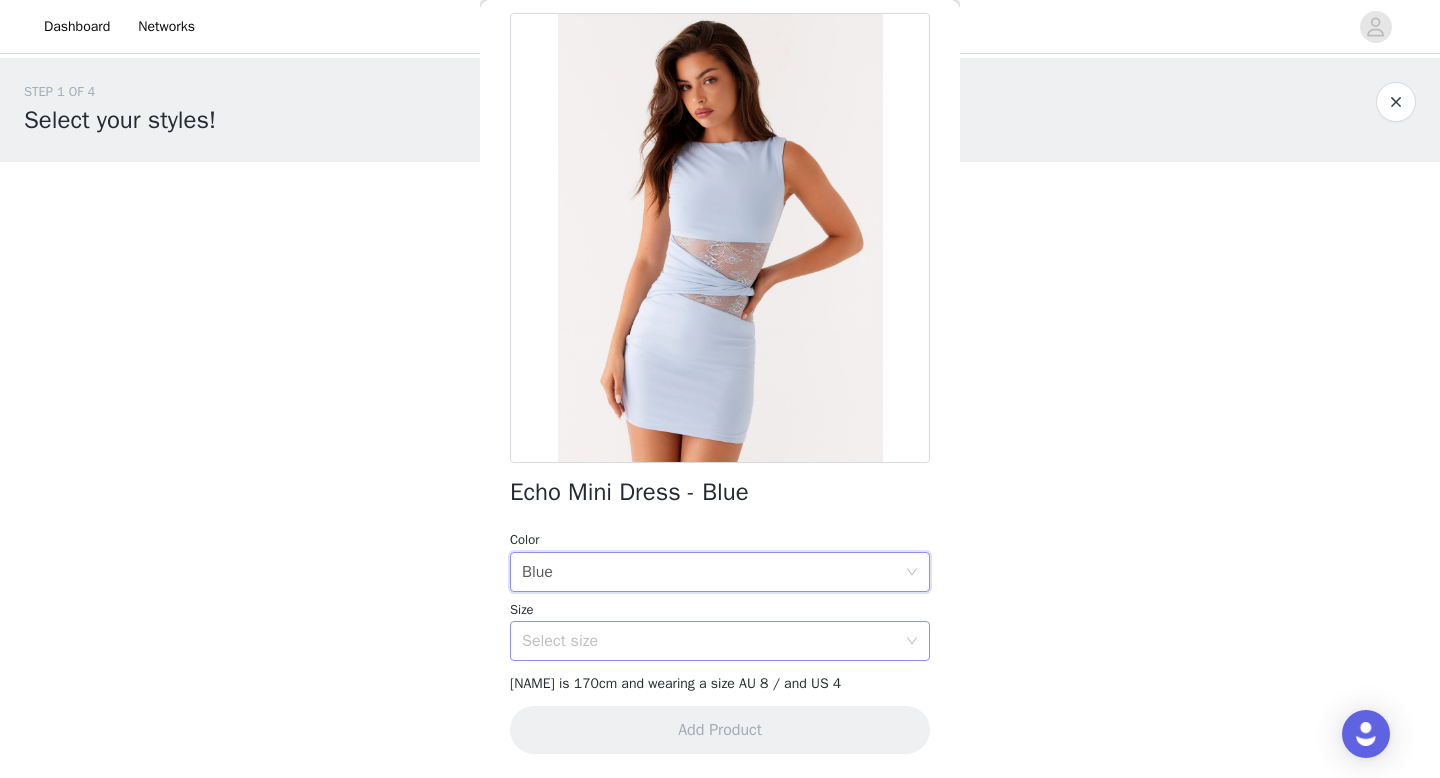 click on "Select size" at bounding box center [713, 641] 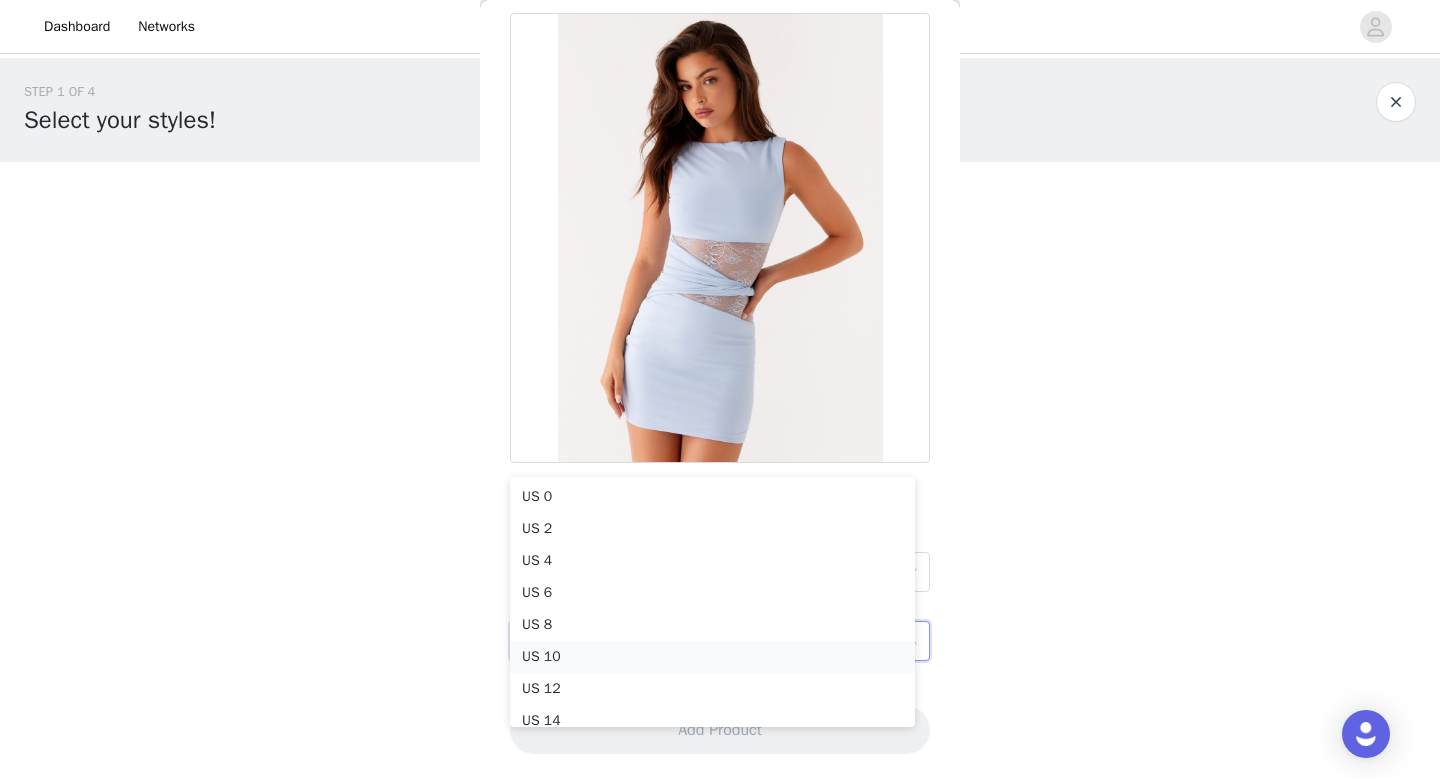 click on "US 10" at bounding box center [712, 657] 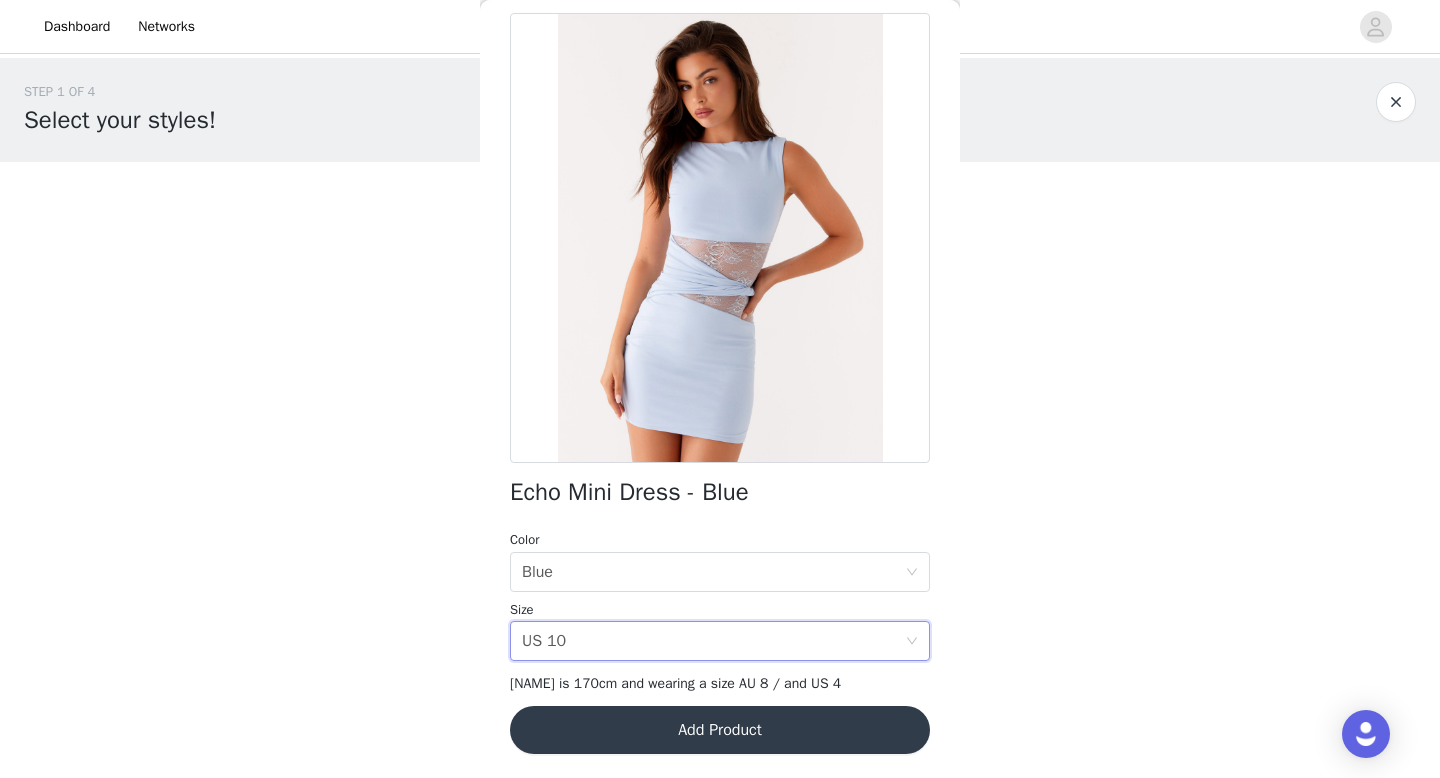 click on "Add Product" at bounding box center [720, 730] 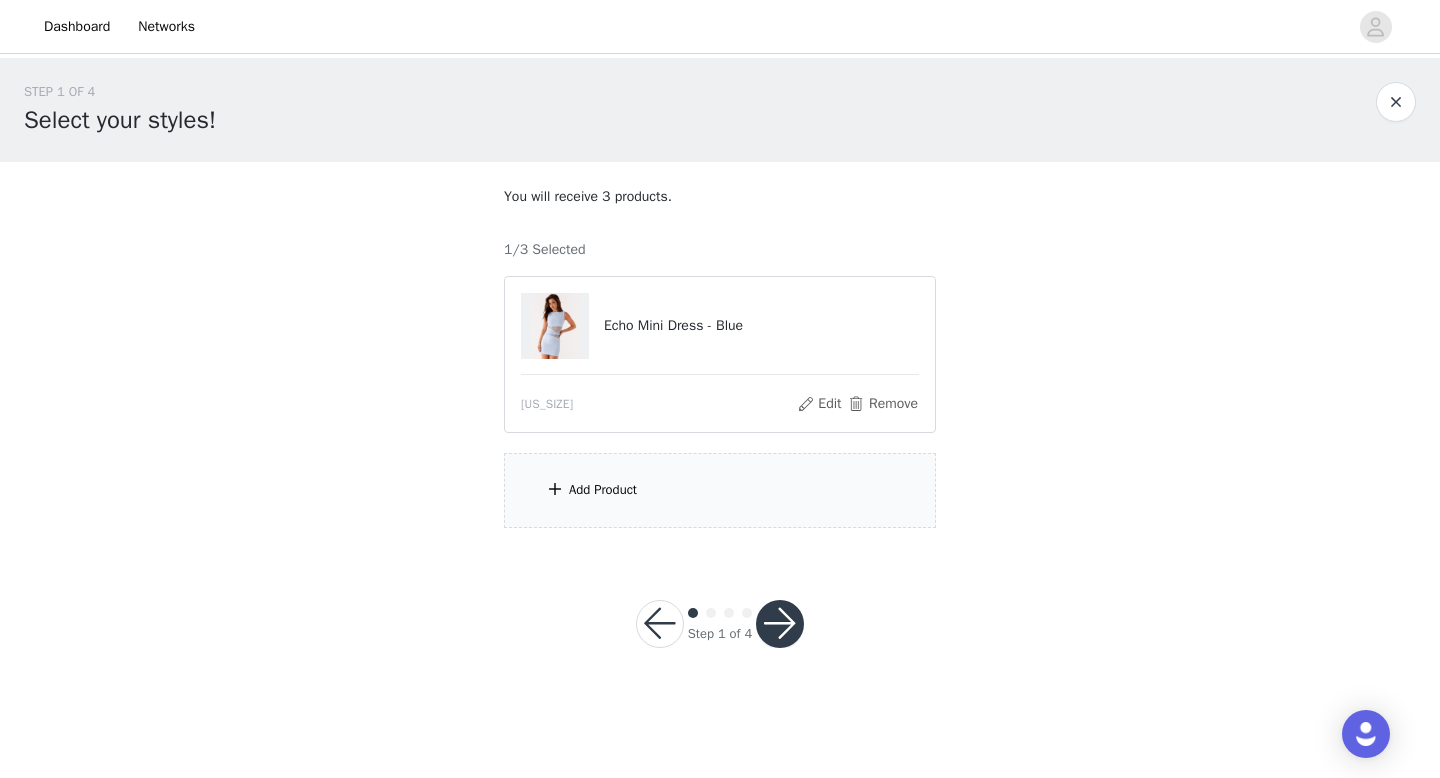 click on "Add Product" at bounding box center [603, 490] 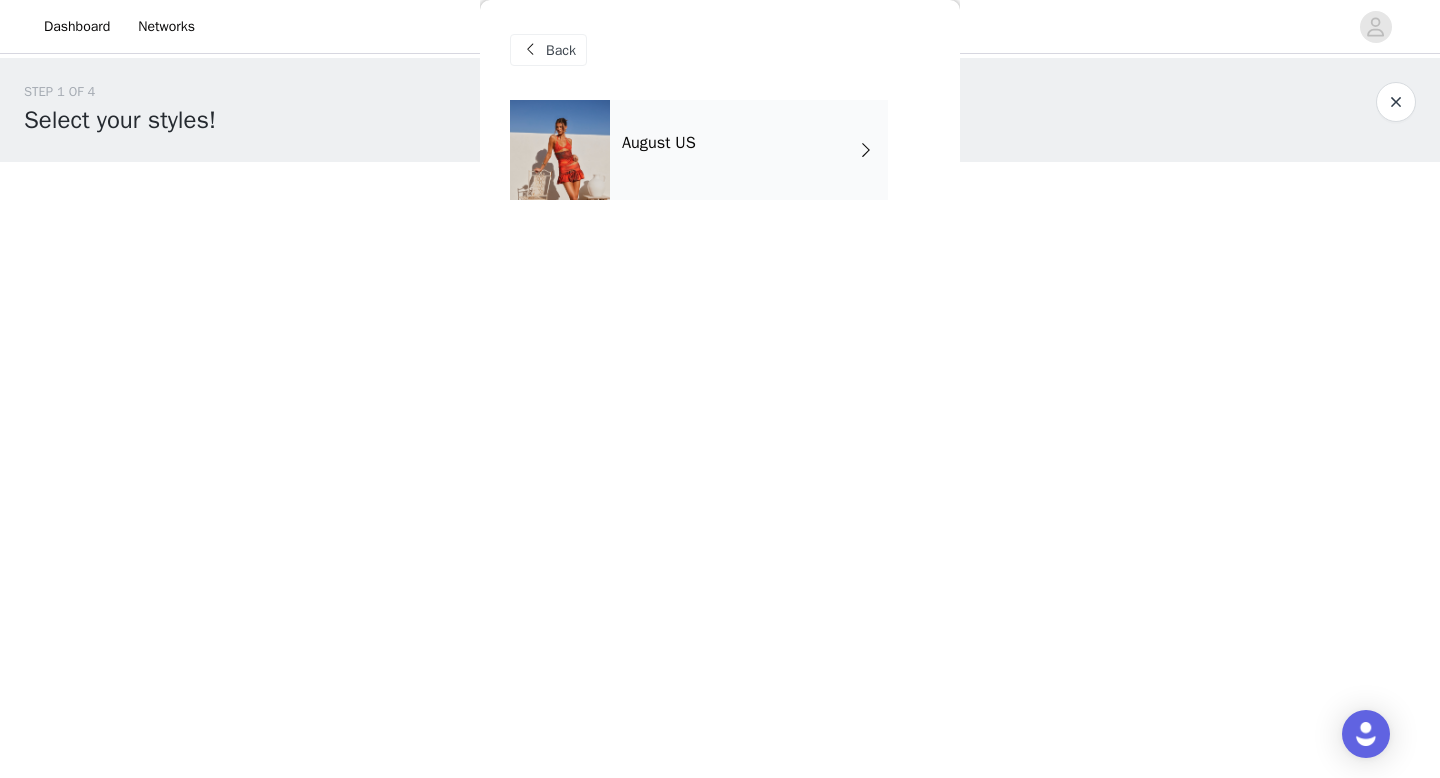 click on "August US" at bounding box center [659, 143] 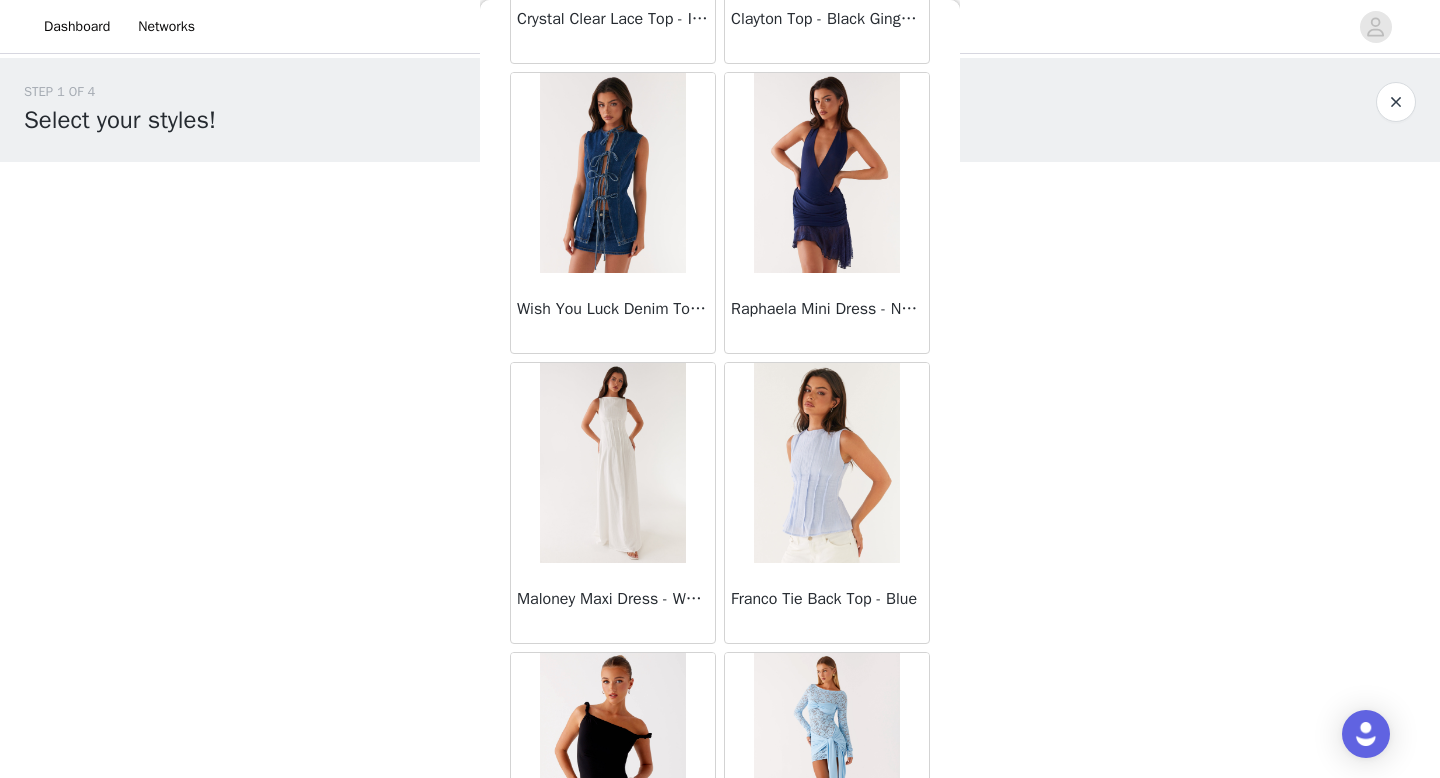 scroll, scrollTop: 2282, scrollLeft: 0, axis: vertical 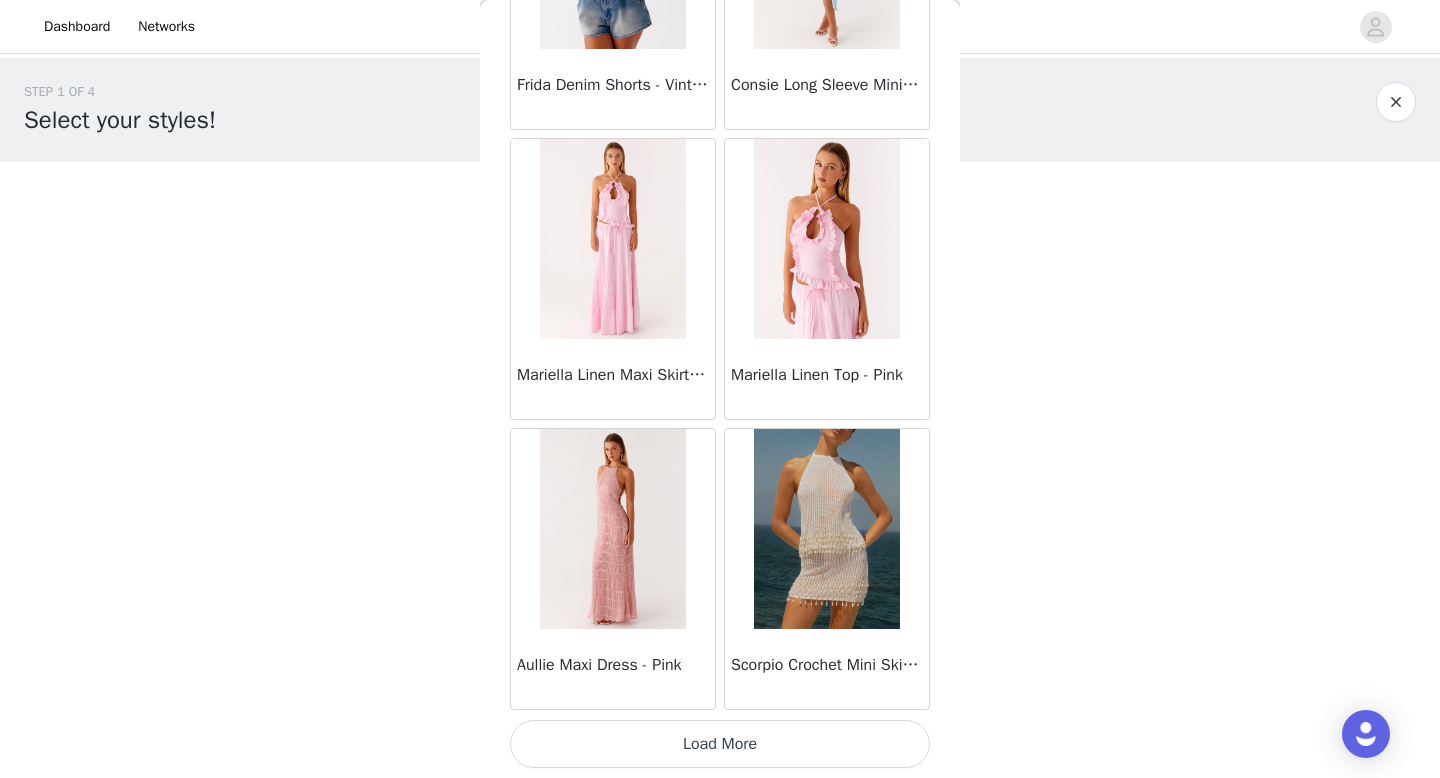 click on "Load More" at bounding box center [720, 744] 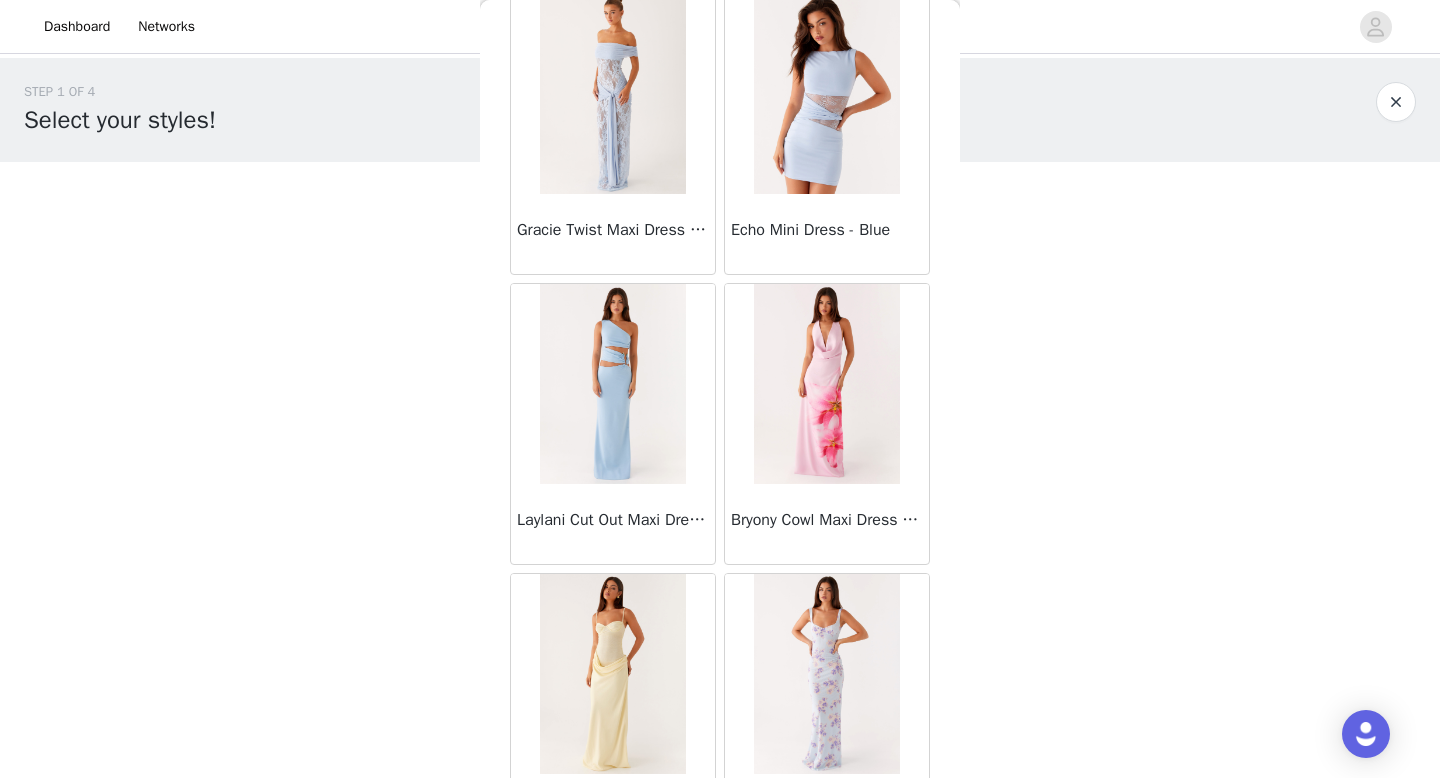 scroll, scrollTop: 5182, scrollLeft: 0, axis: vertical 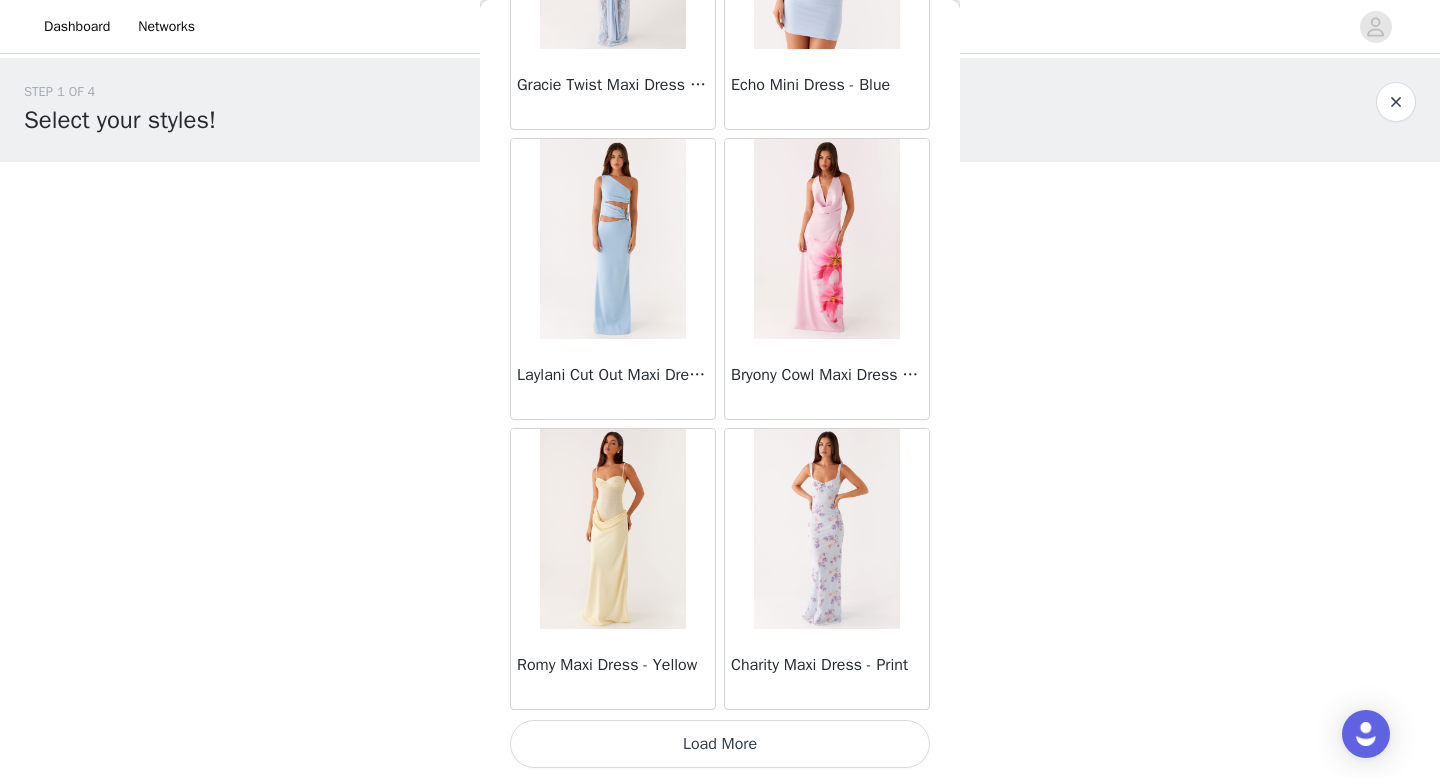 click on "Load More" at bounding box center (720, 744) 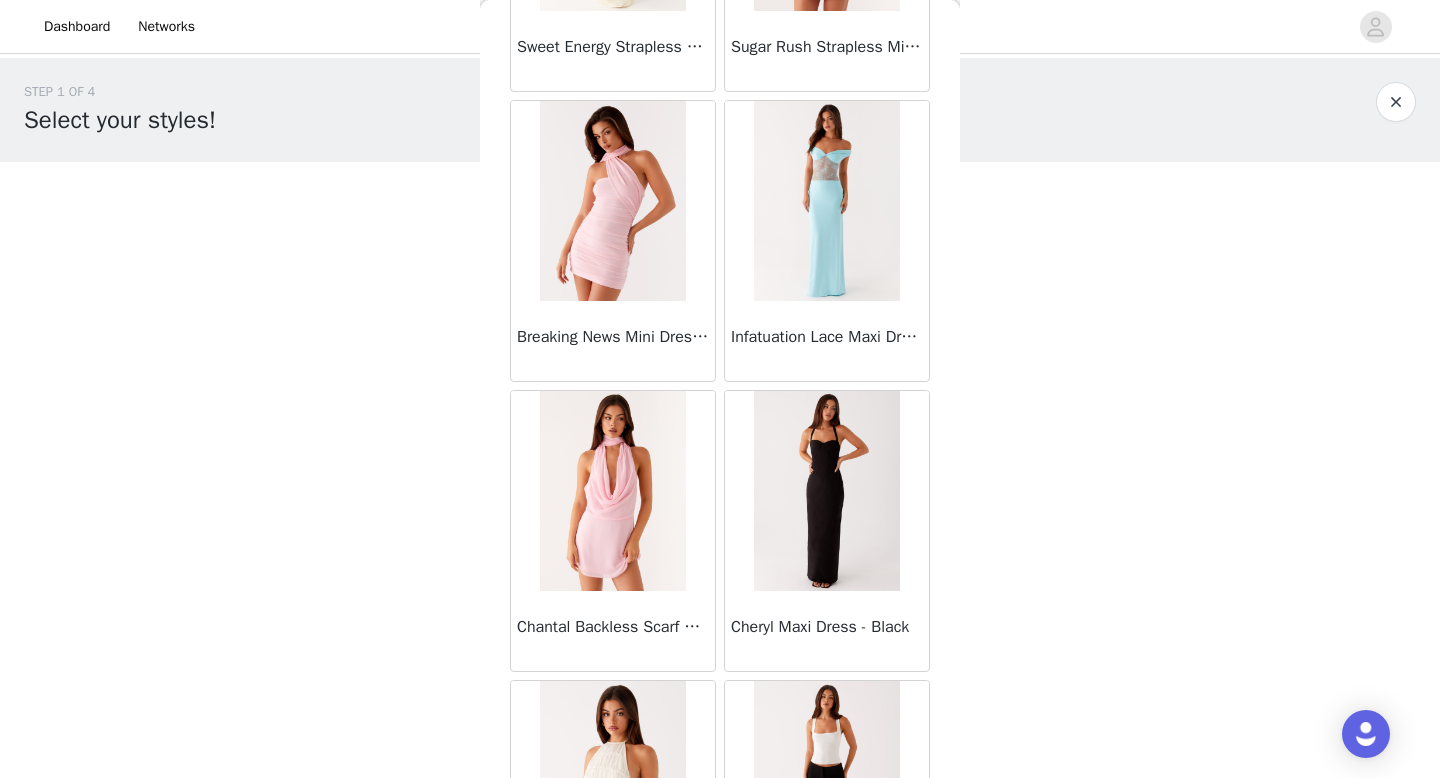 scroll, scrollTop: 8082, scrollLeft: 0, axis: vertical 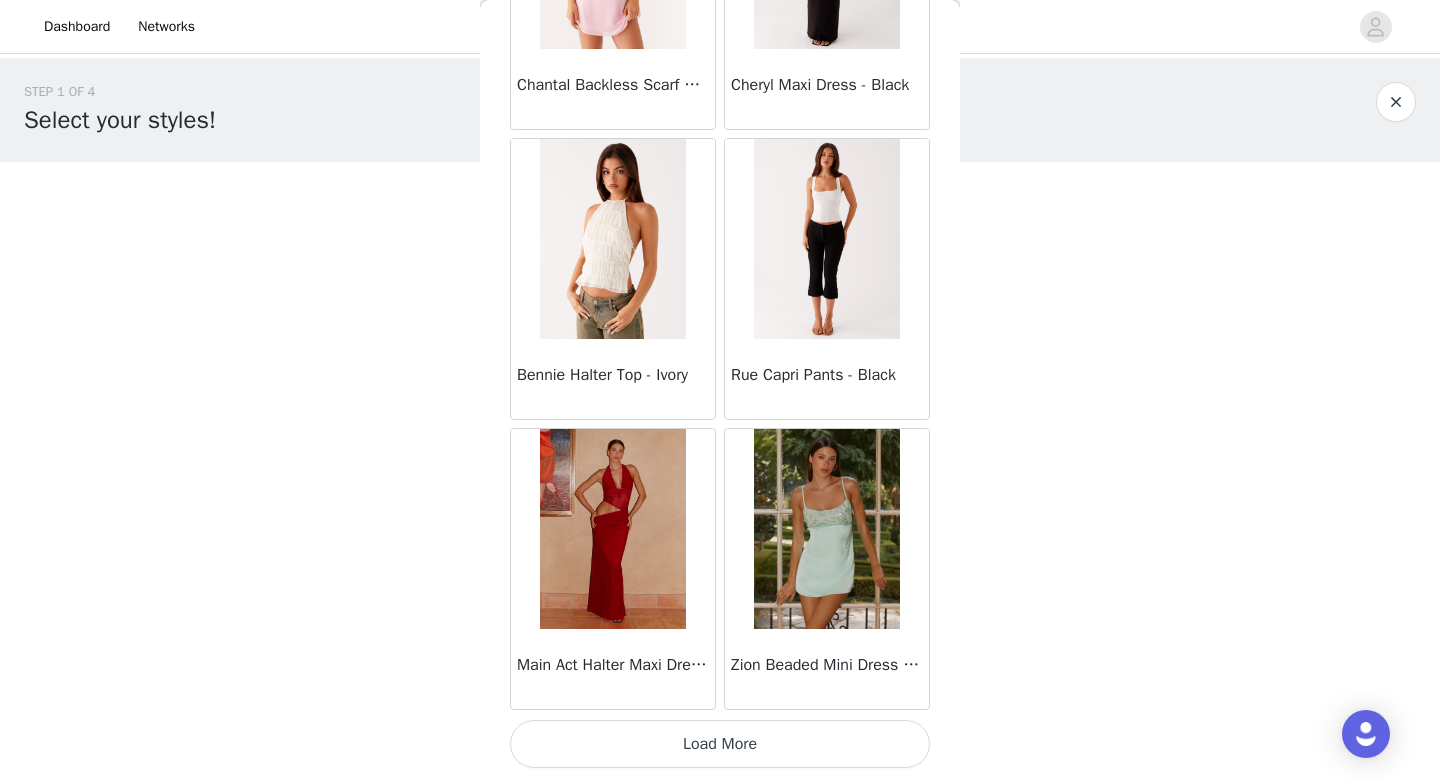 click on "Load More" at bounding box center [720, 744] 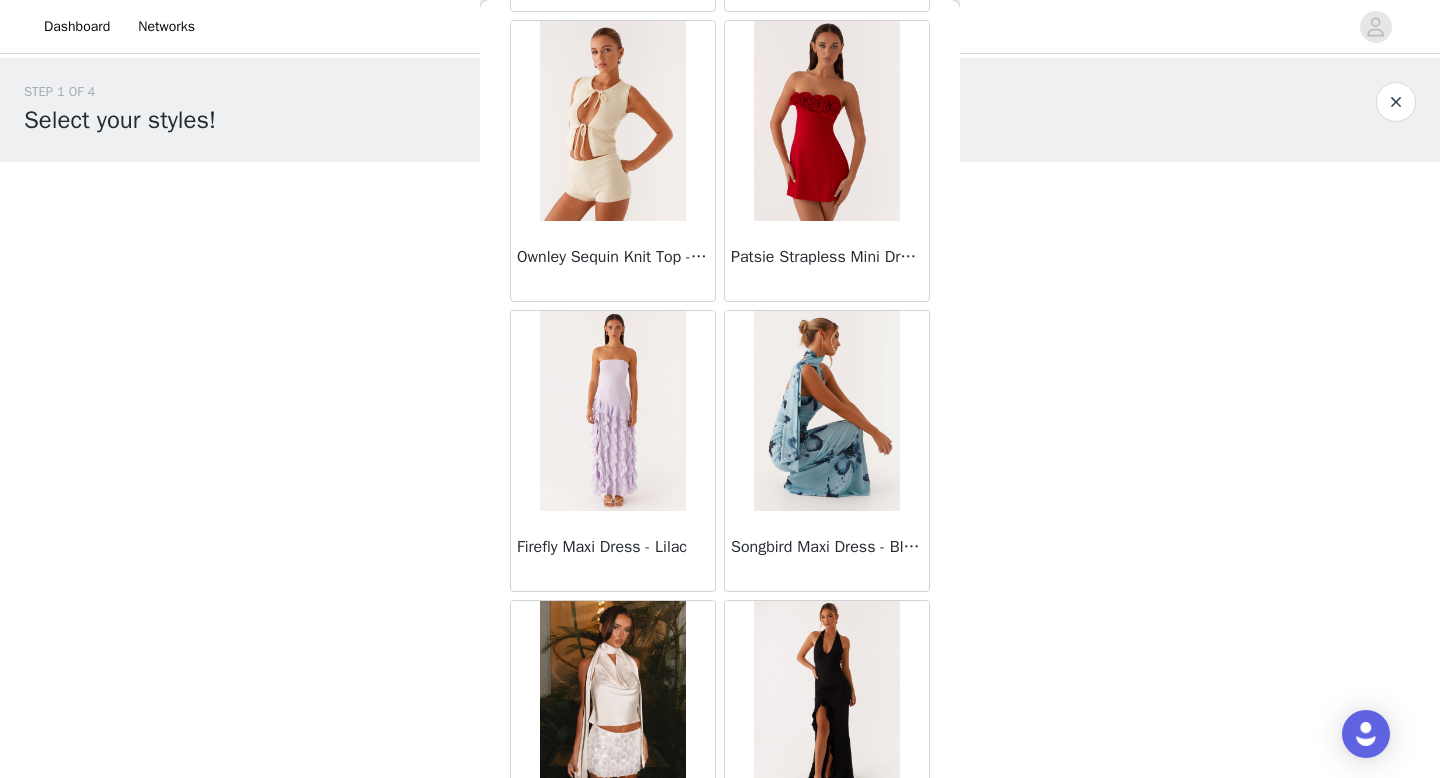 scroll, scrollTop: 10982, scrollLeft: 0, axis: vertical 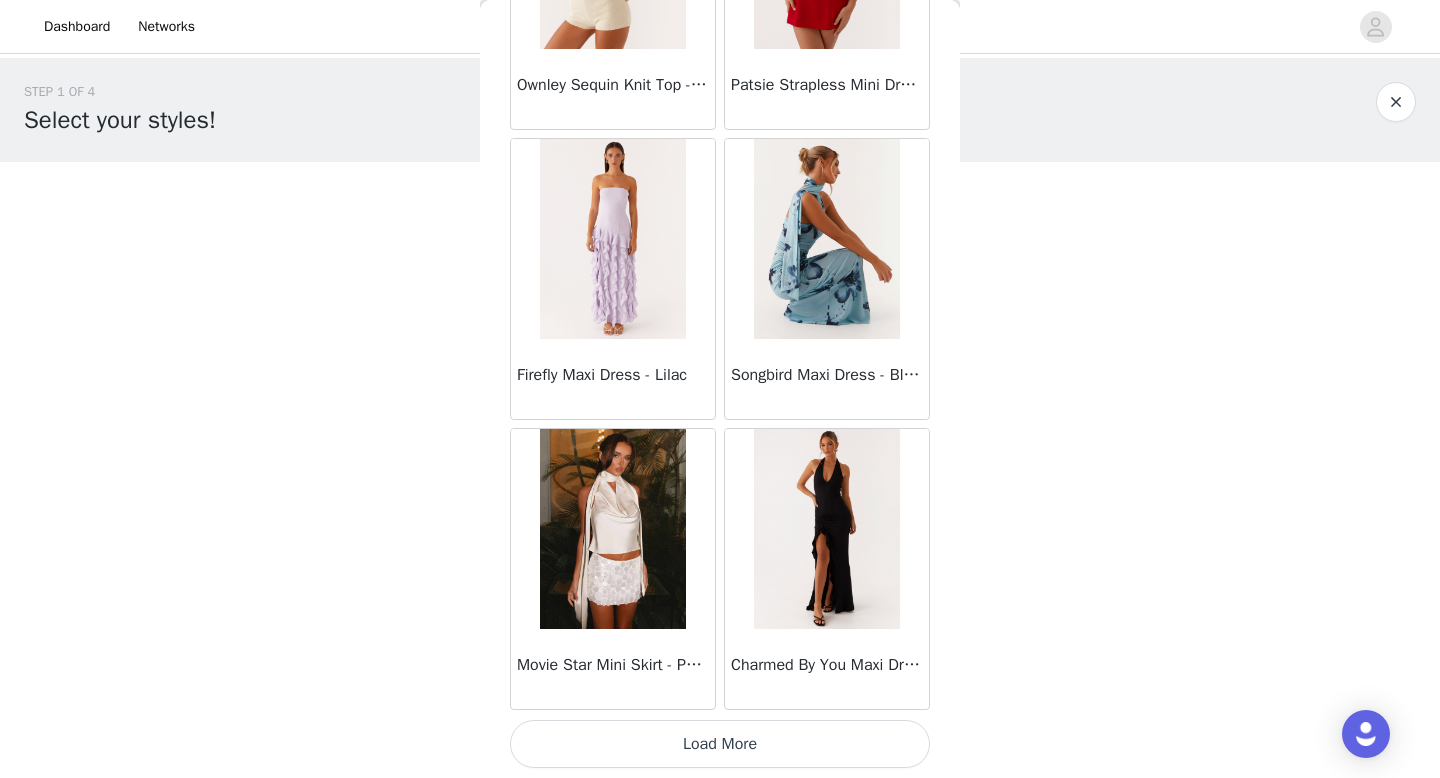 click on "Load More" at bounding box center [720, 744] 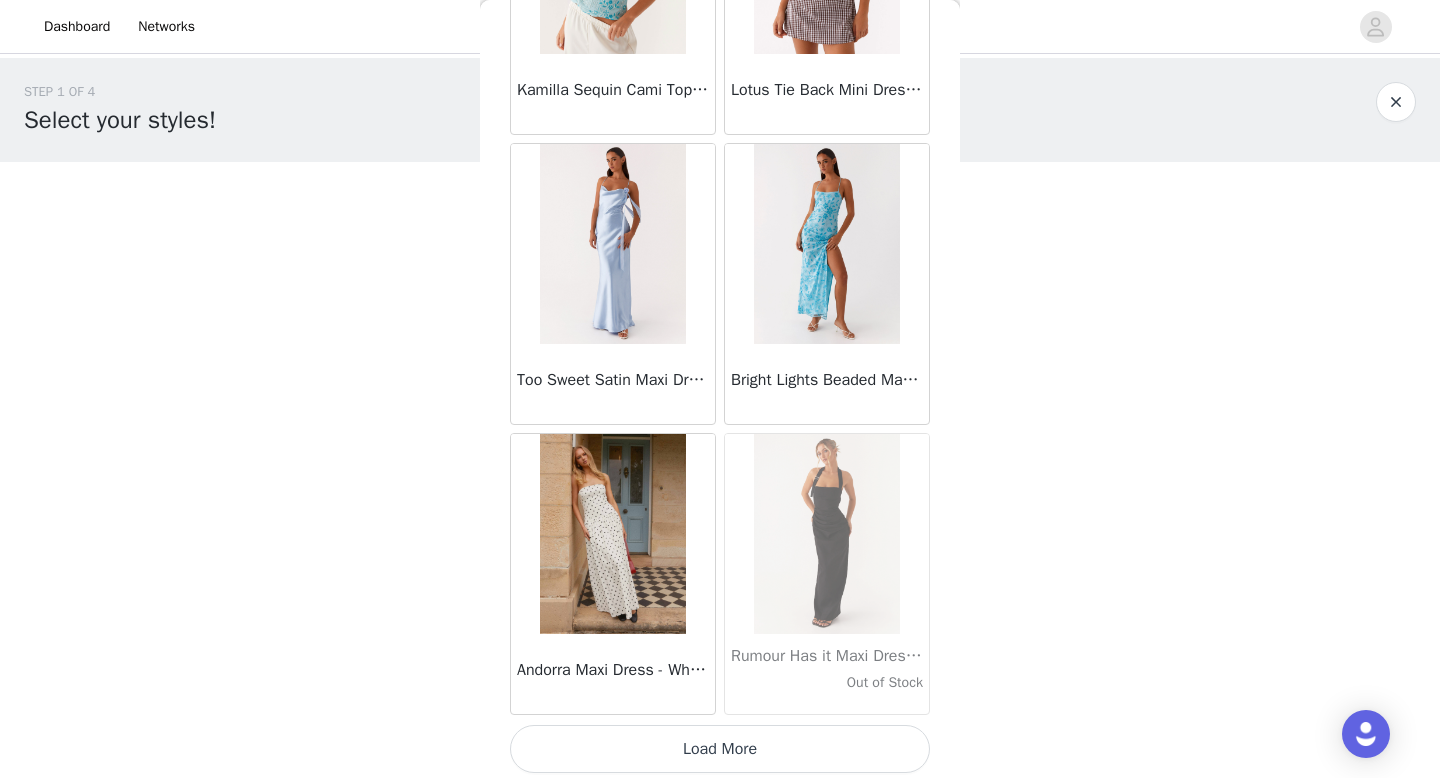 scroll, scrollTop: 13882, scrollLeft: 0, axis: vertical 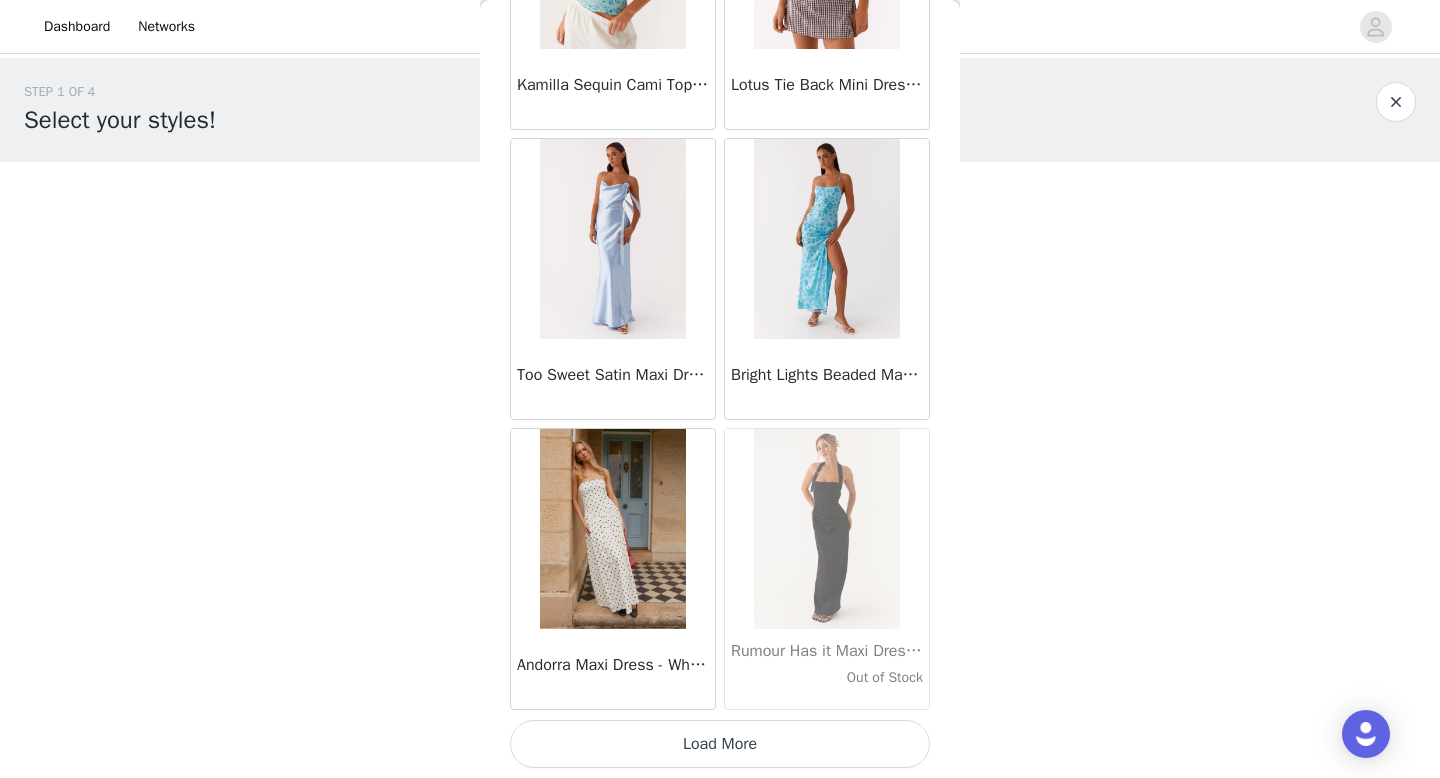 click on "Load More" at bounding box center (720, 744) 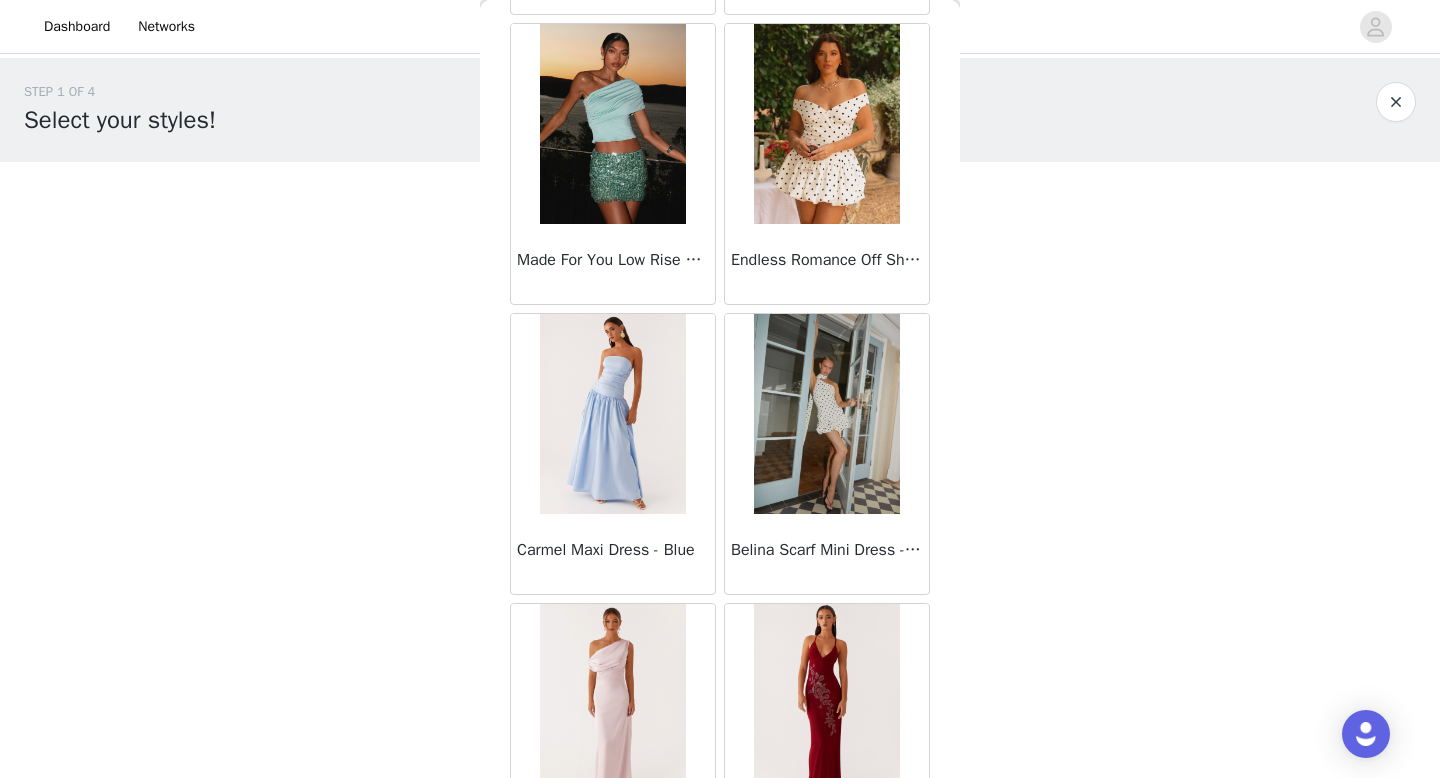 scroll, scrollTop: 16782, scrollLeft: 0, axis: vertical 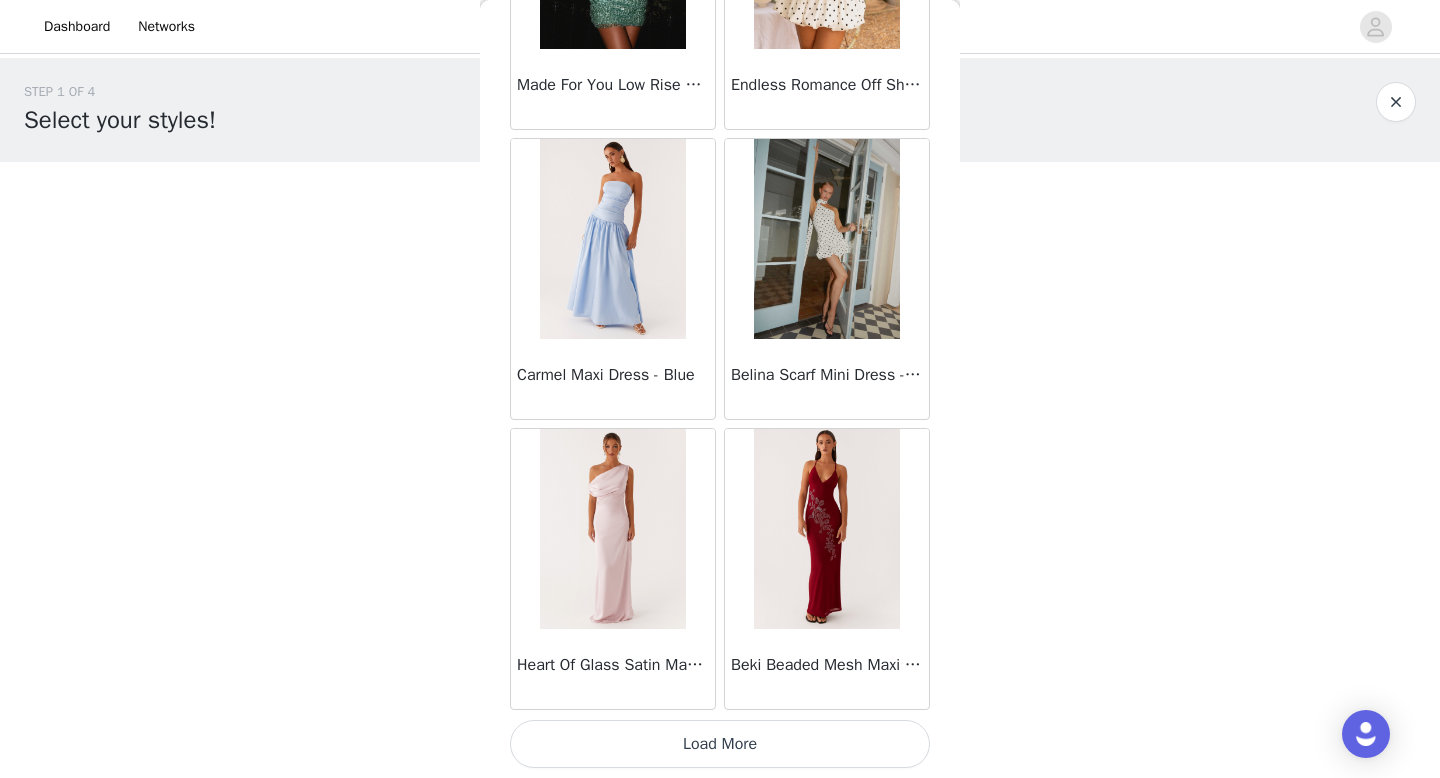 click on "Load More" at bounding box center (720, 744) 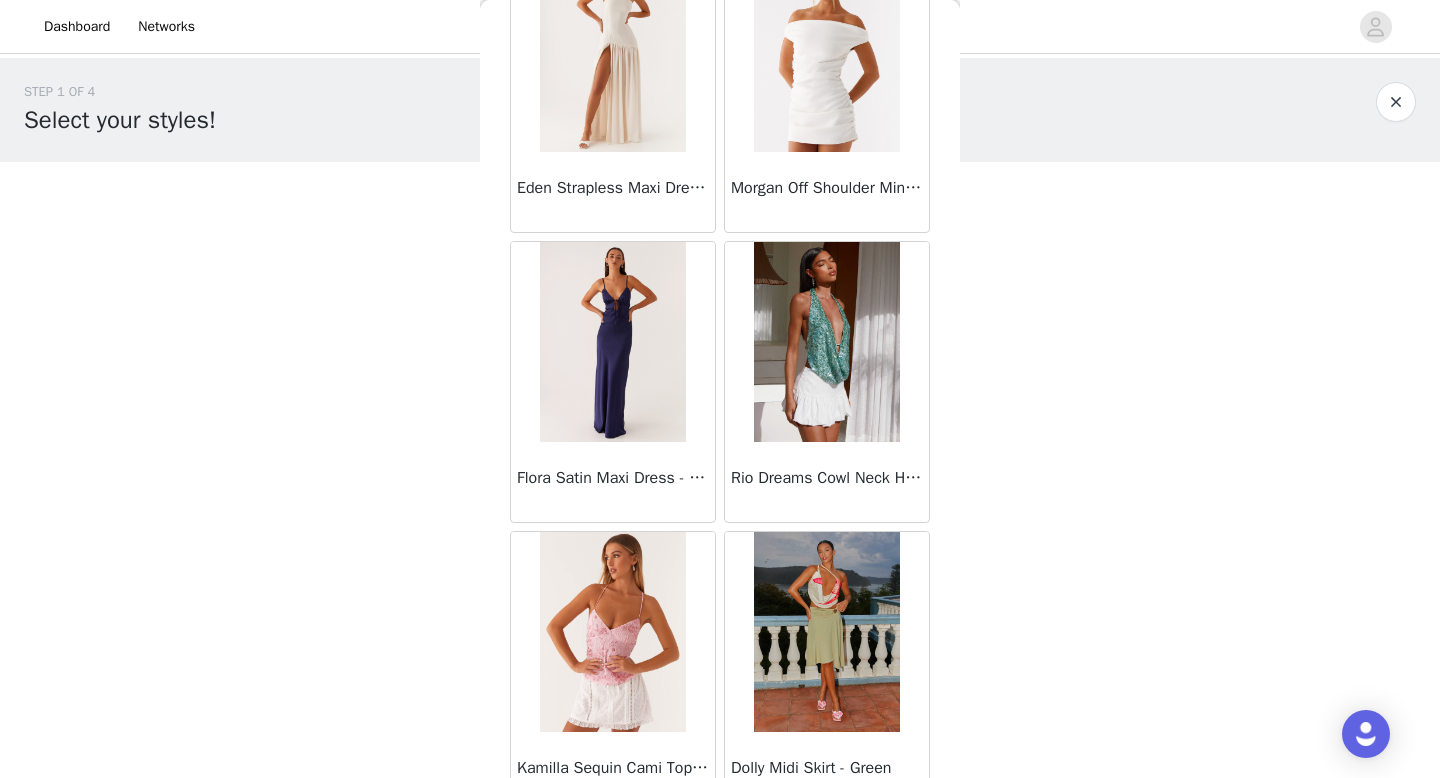 scroll, scrollTop: 19682, scrollLeft: 0, axis: vertical 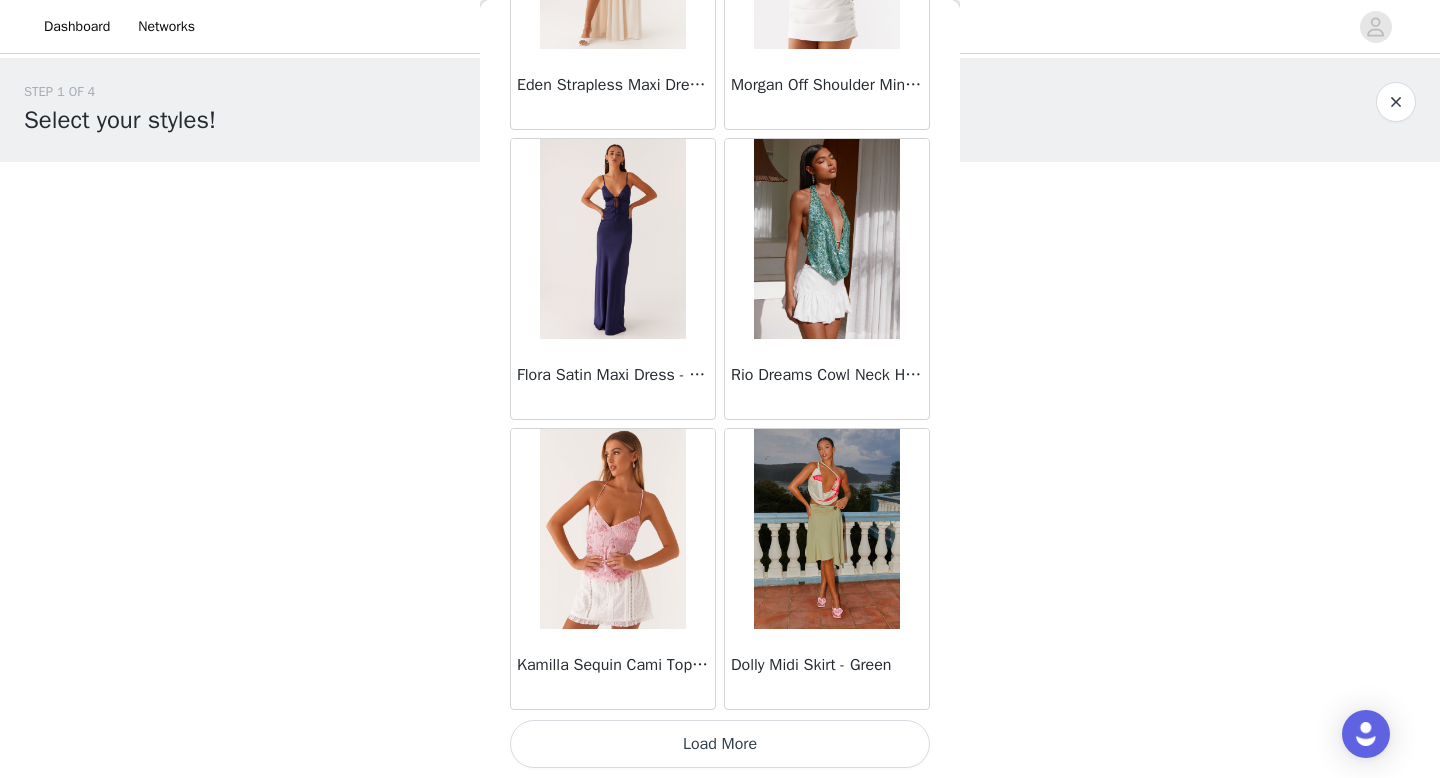 click on "Load More" at bounding box center [720, 744] 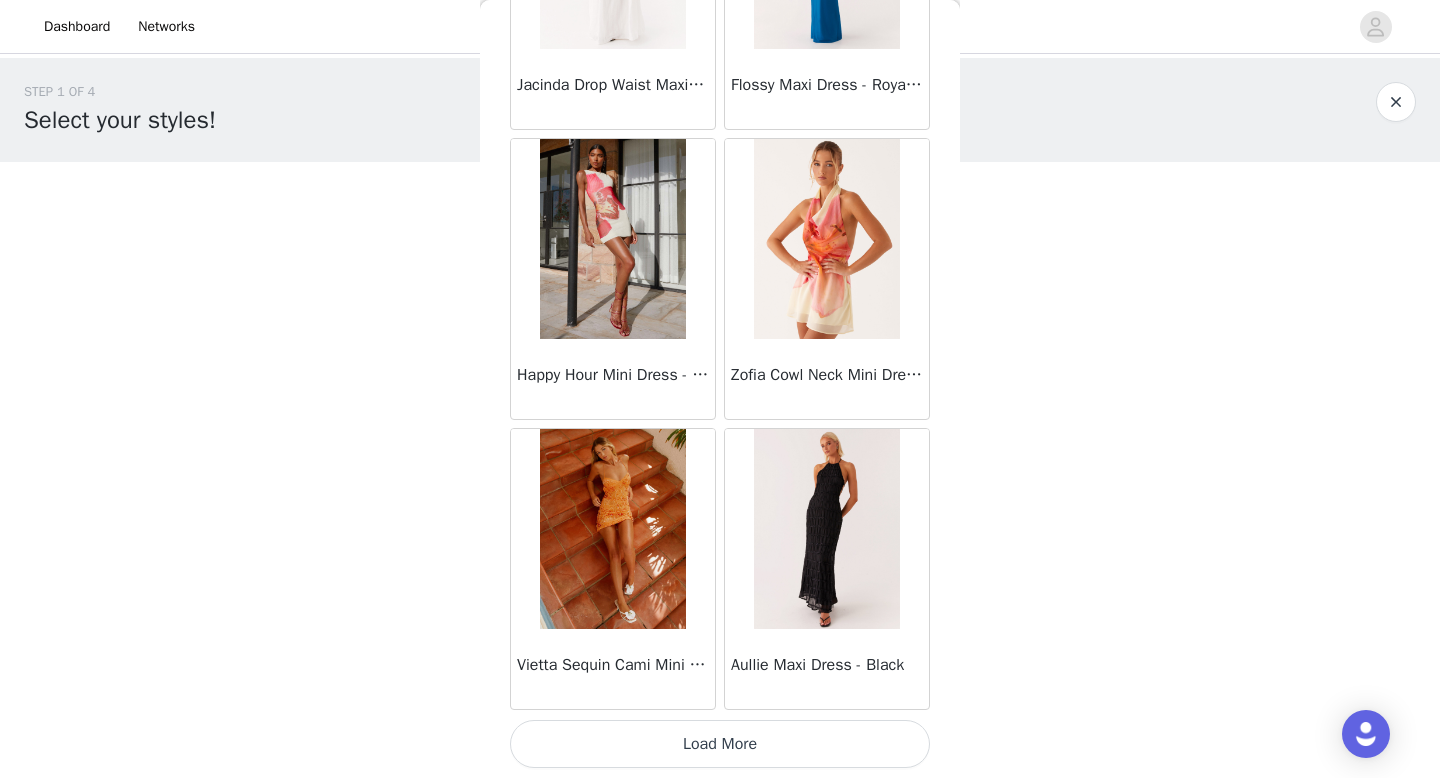 scroll, scrollTop: 22578, scrollLeft: 0, axis: vertical 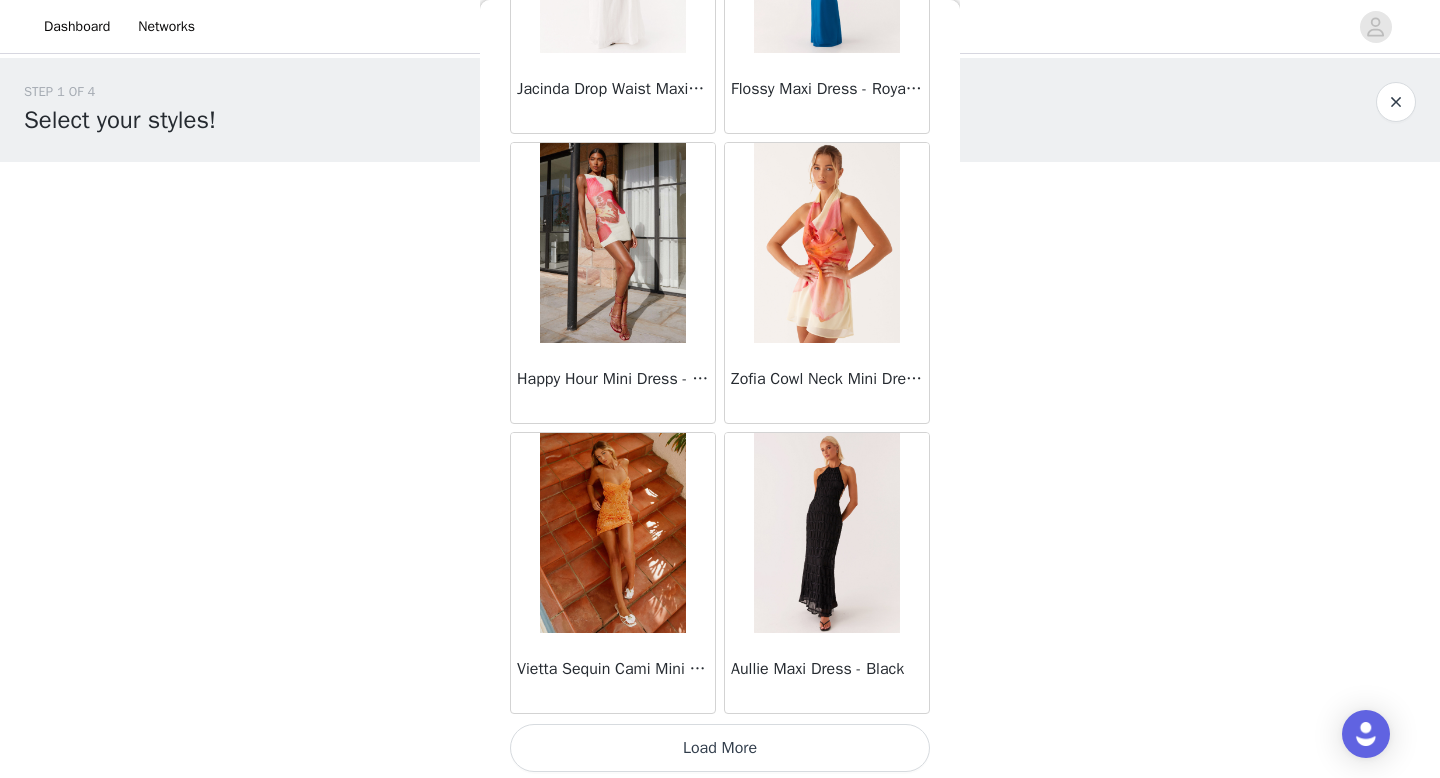 click on "Load More" at bounding box center (720, 748) 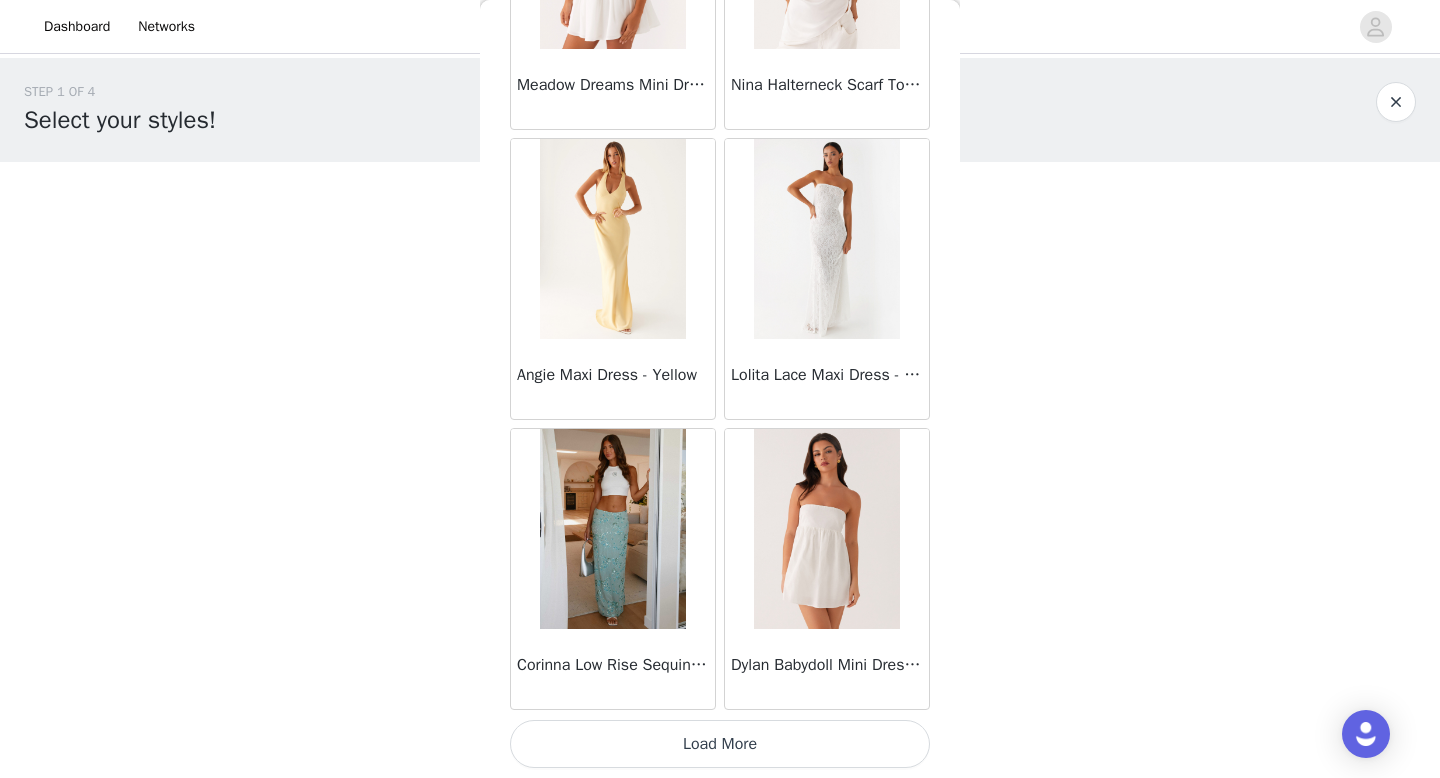 scroll, scrollTop: 25481, scrollLeft: 0, axis: vertical 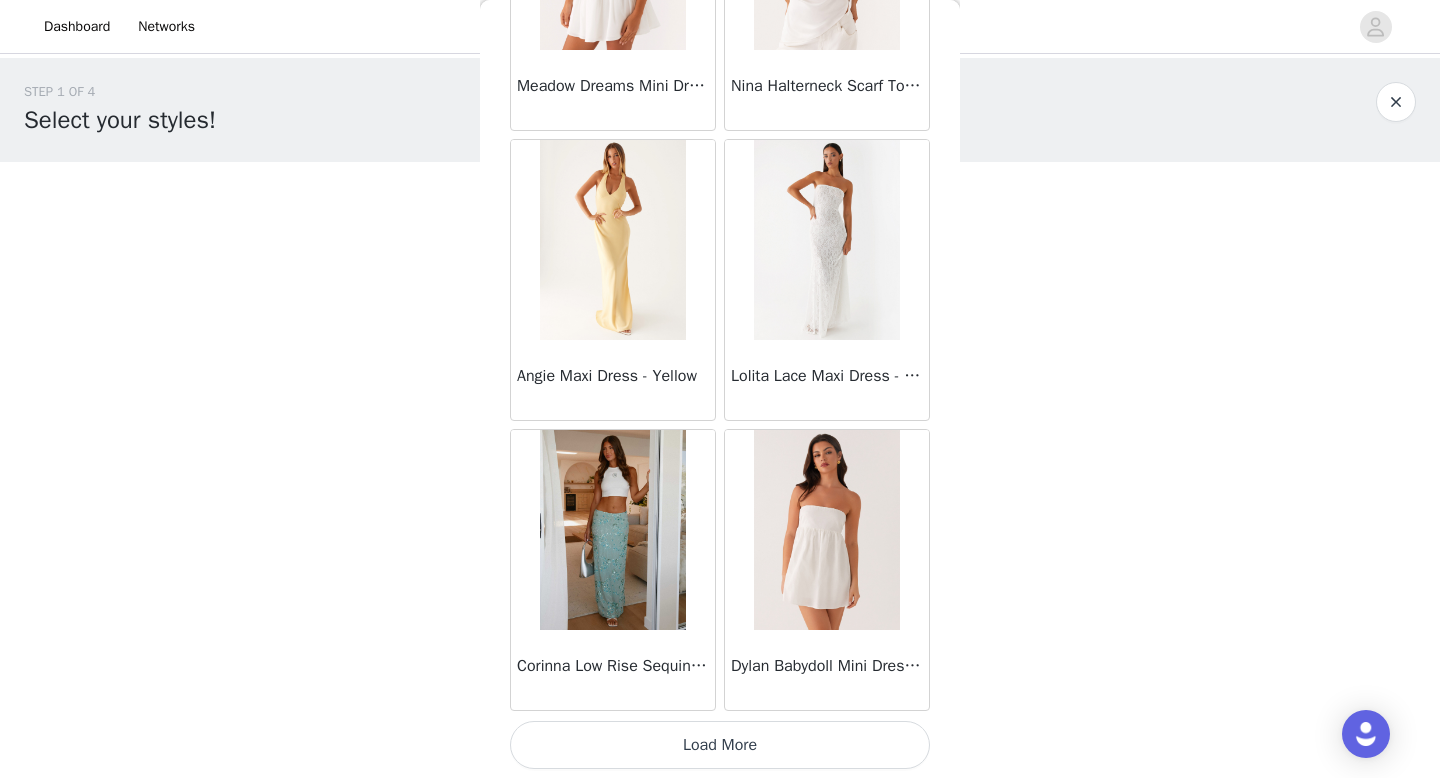 click on "Load More" at bounding box center [720, 745] 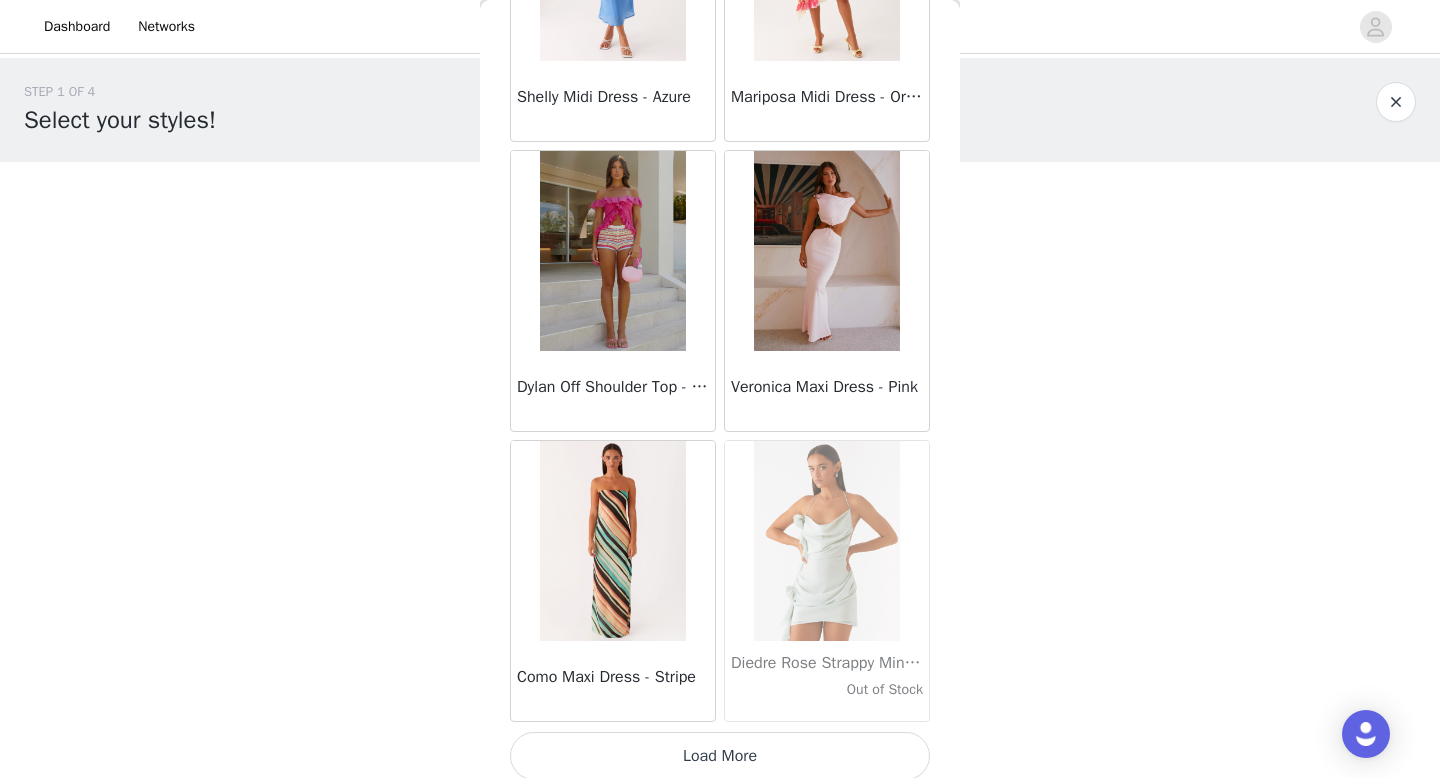 scroll, scrollTop: 28382, scrollLeft: 0, axis: vertical 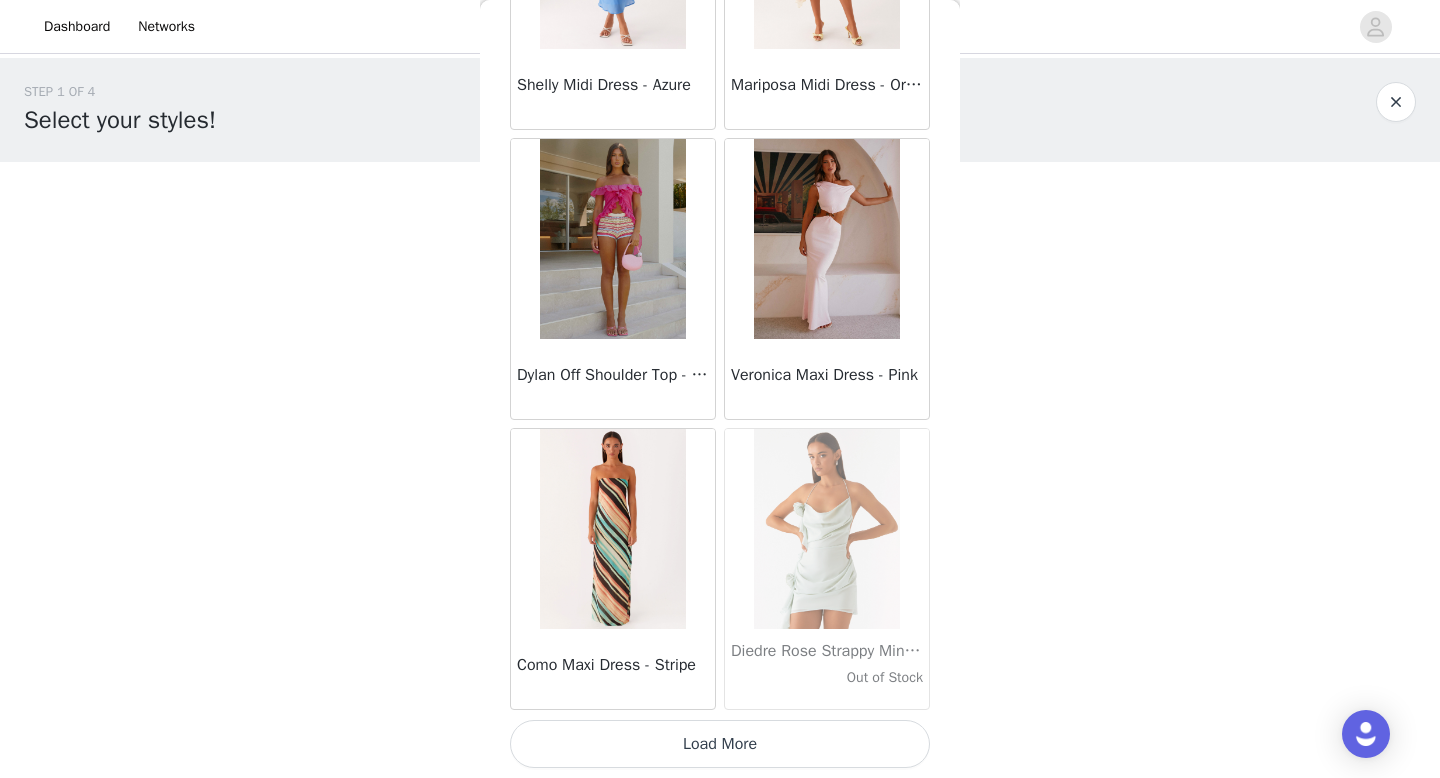 click on "Load More" at bounding box center (720, 744) 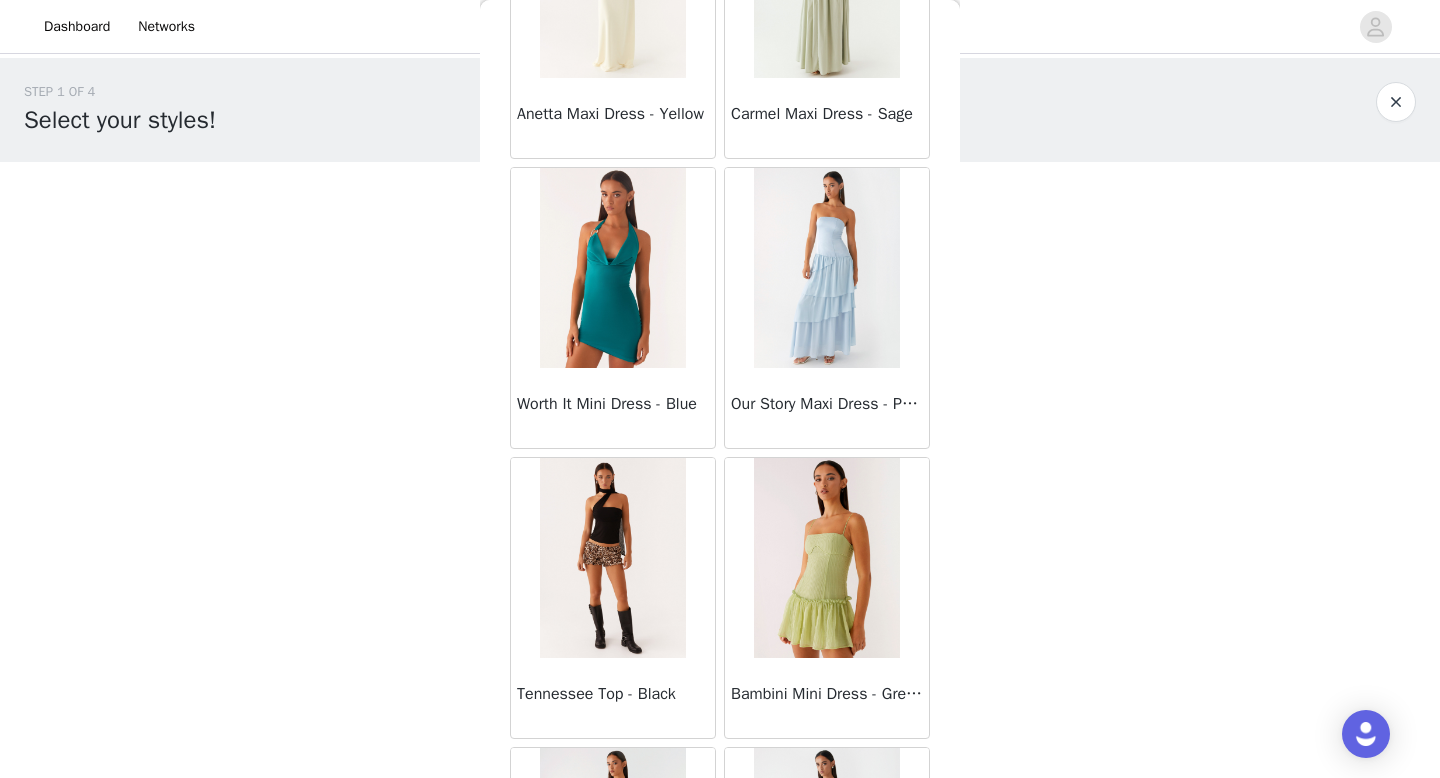 scroll, scrollTop: 30676, scrollLeft: 0, axis: vertical 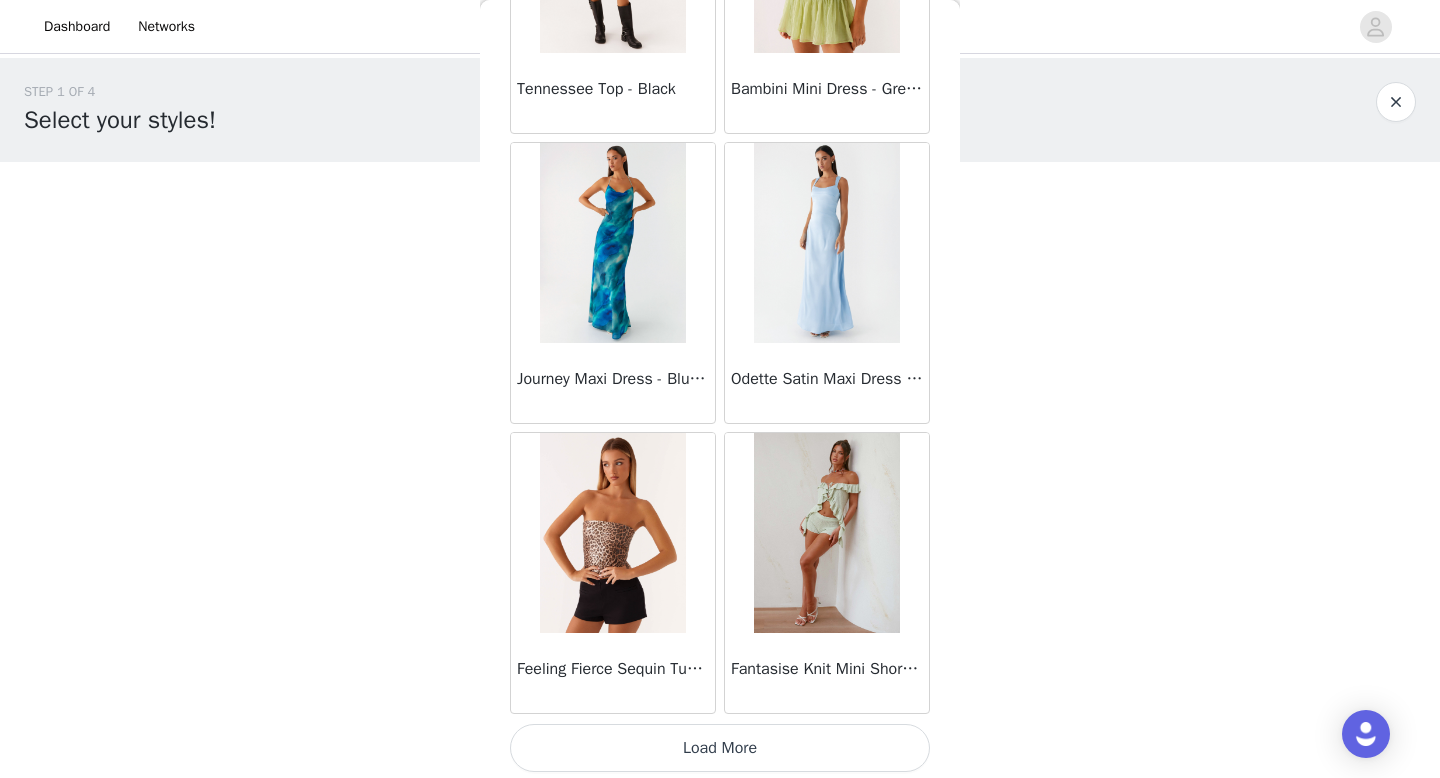 click on "Load More" at bounding box center [720, 748] 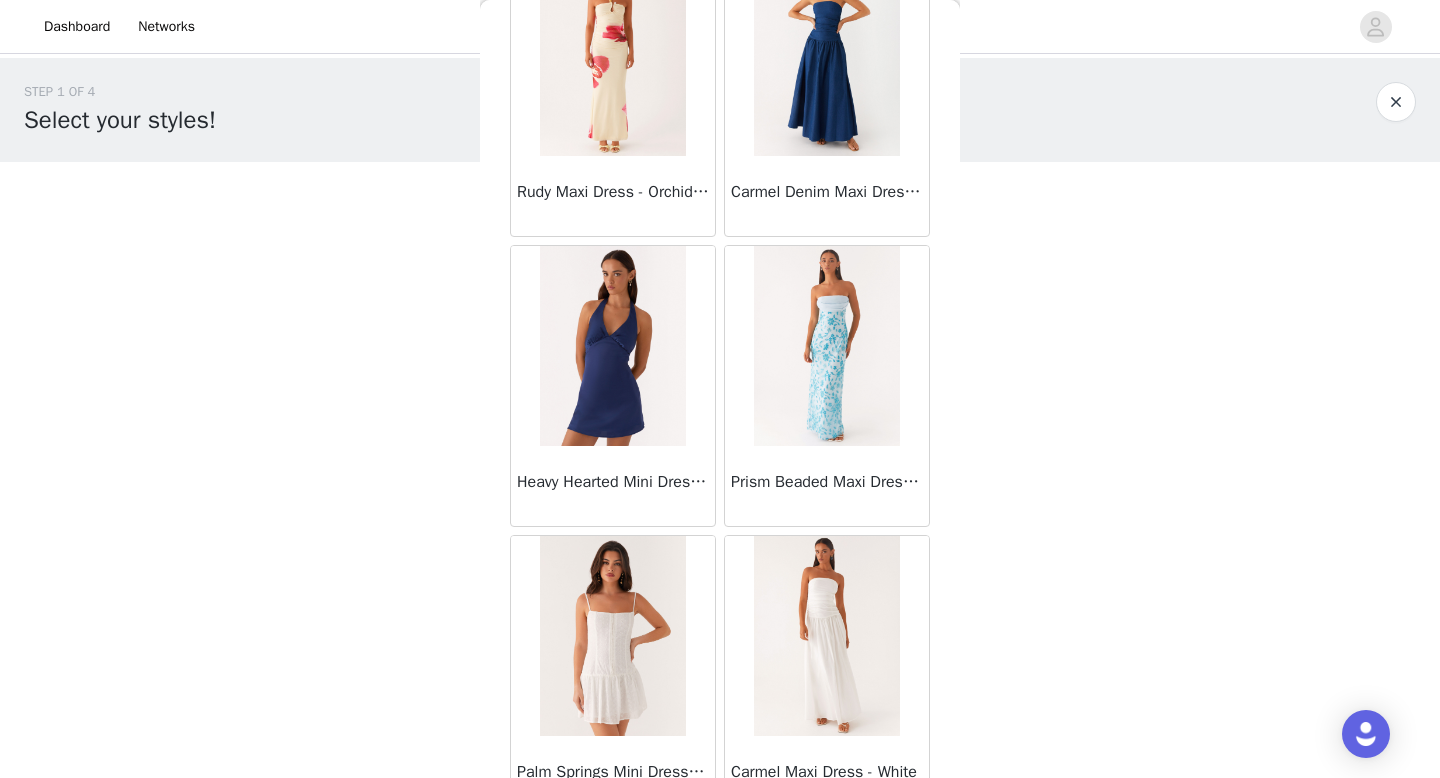 scroll, scrollTop: 33203, scrollLeft: 0, axis: vertical 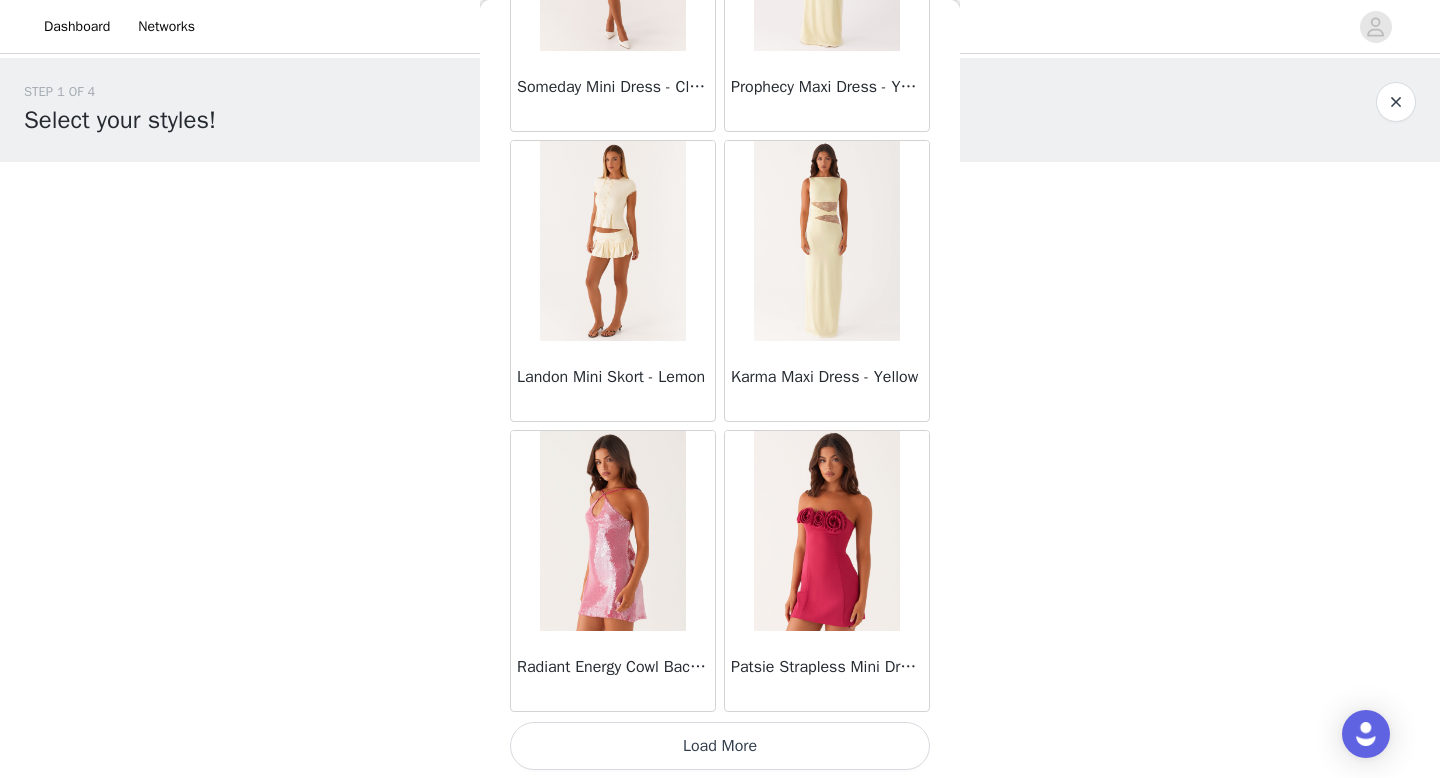 click on "Load More" at bounding box center [720, 746] 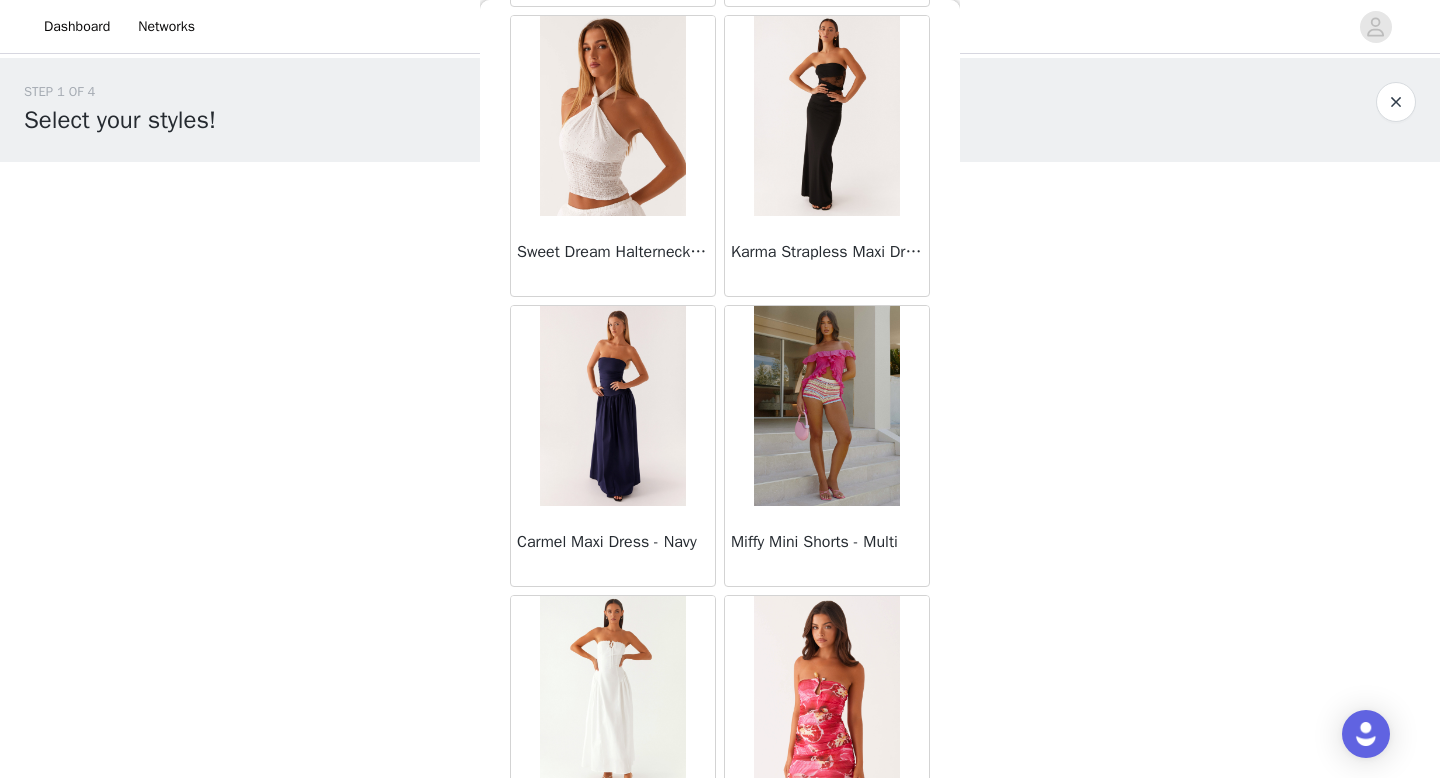 scroll, scrollTop: 35174, scrollLeft: 0, axis: vertical 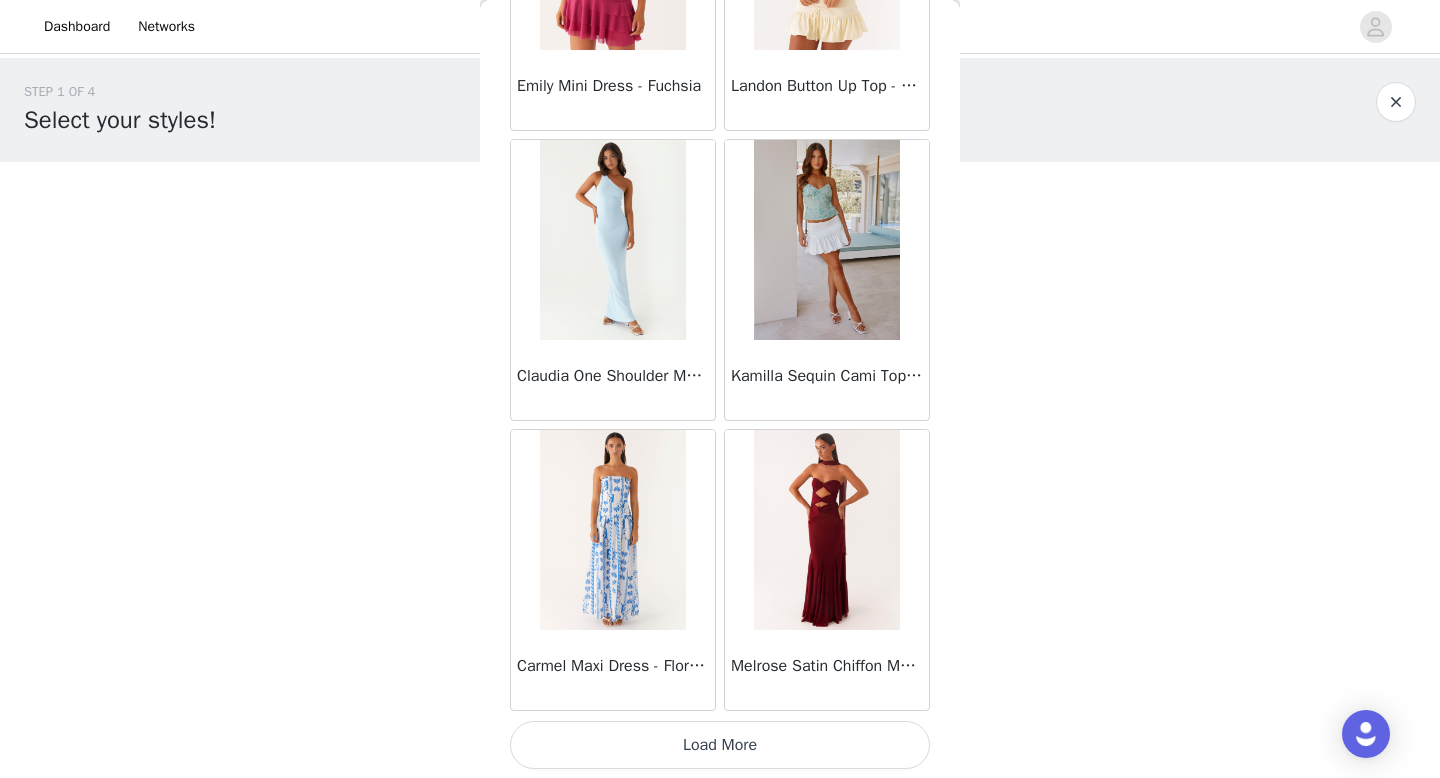 click on "Load More" at bounding box center (720, 745) 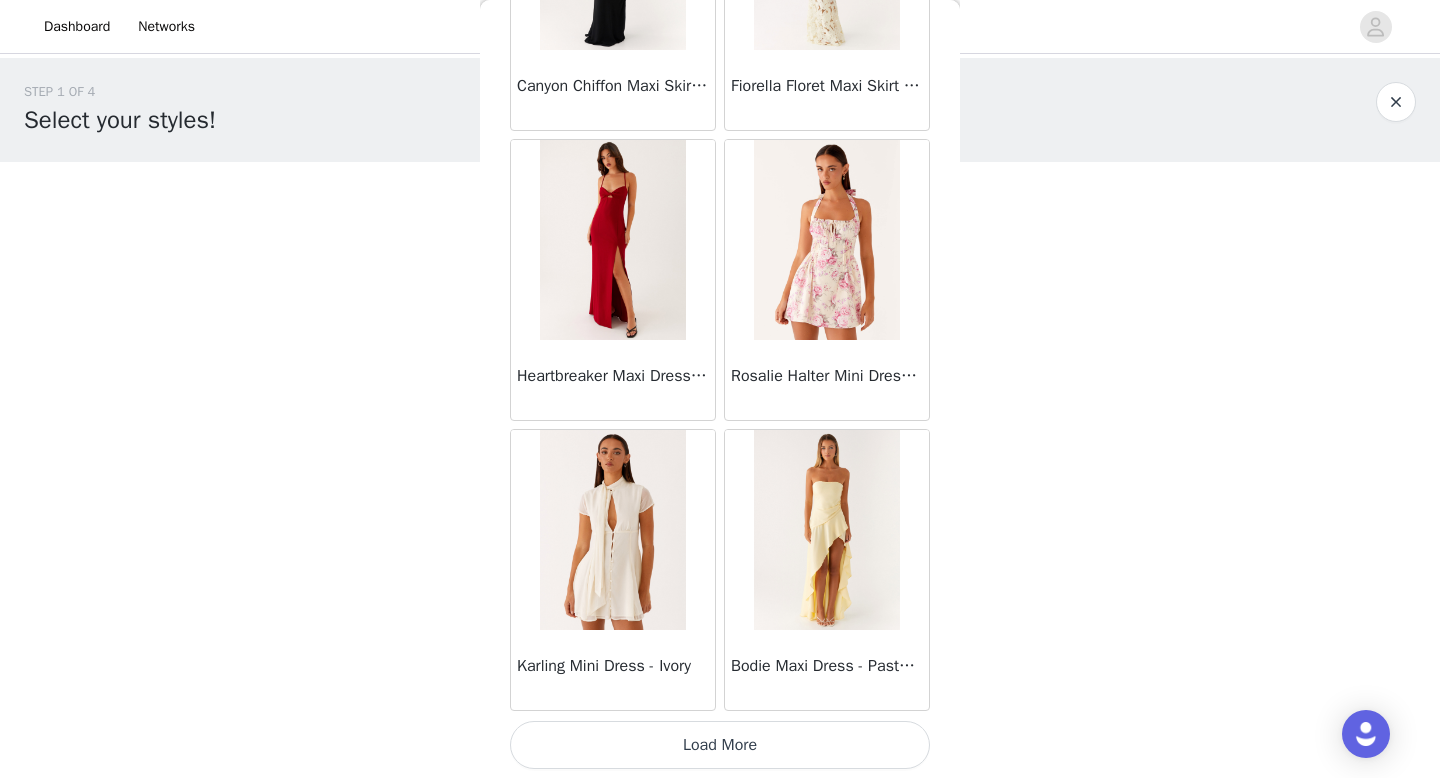 scroll, scrollTop: 39982, scrollLeft: 0, axis: vertical 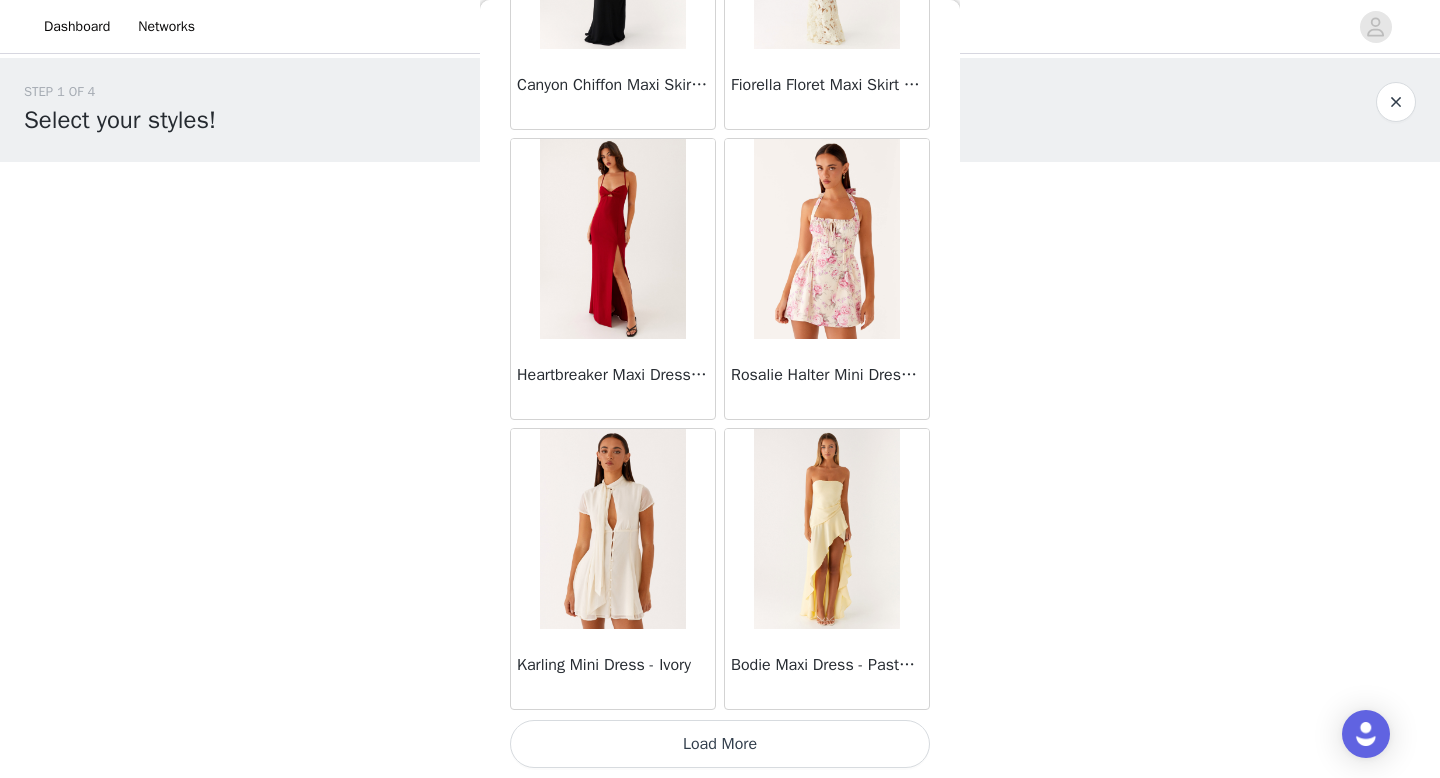 click on "Load More" at bounding box center (720, 744) 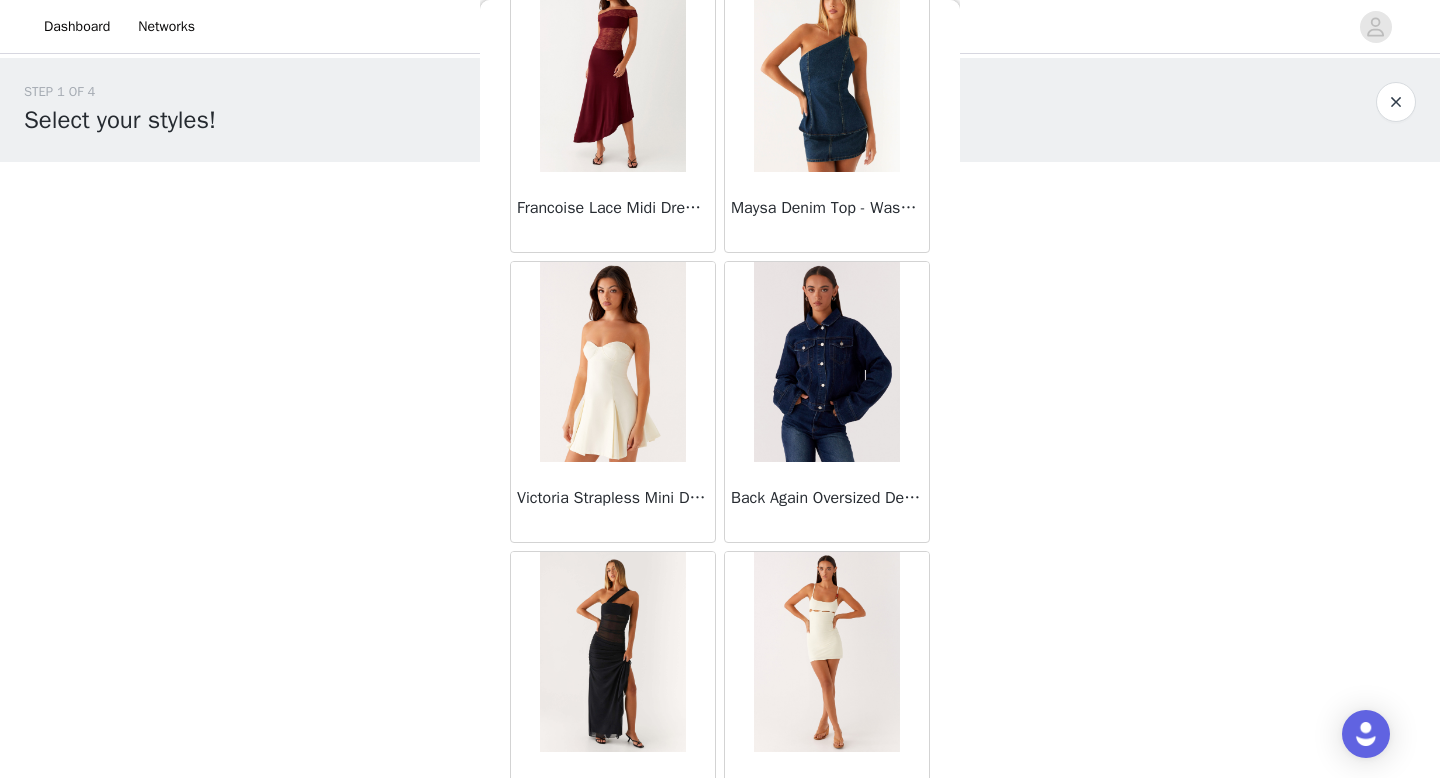 scroll, scrollTop: 41600, scrollLeft: 0, axis: vertical 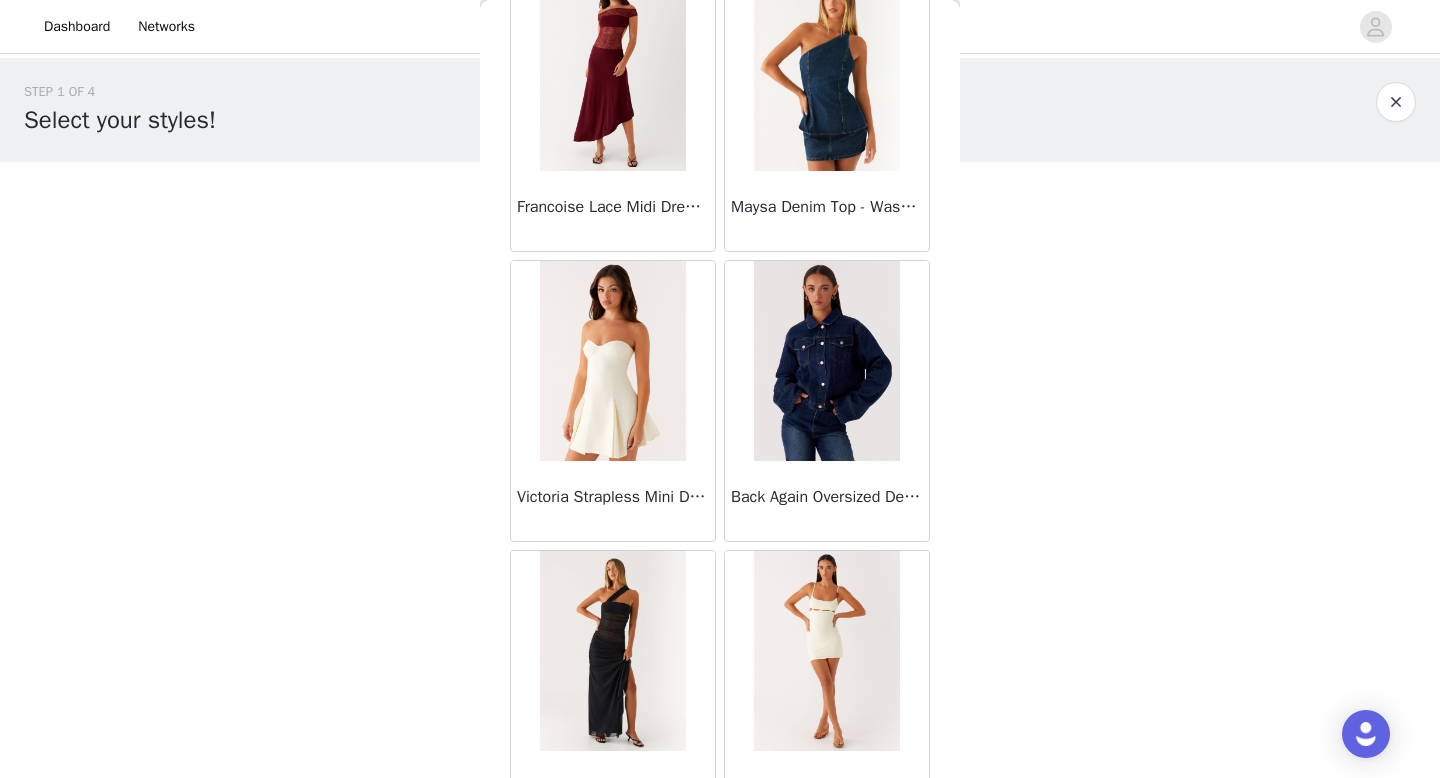 click at bounding box center (826, 361) 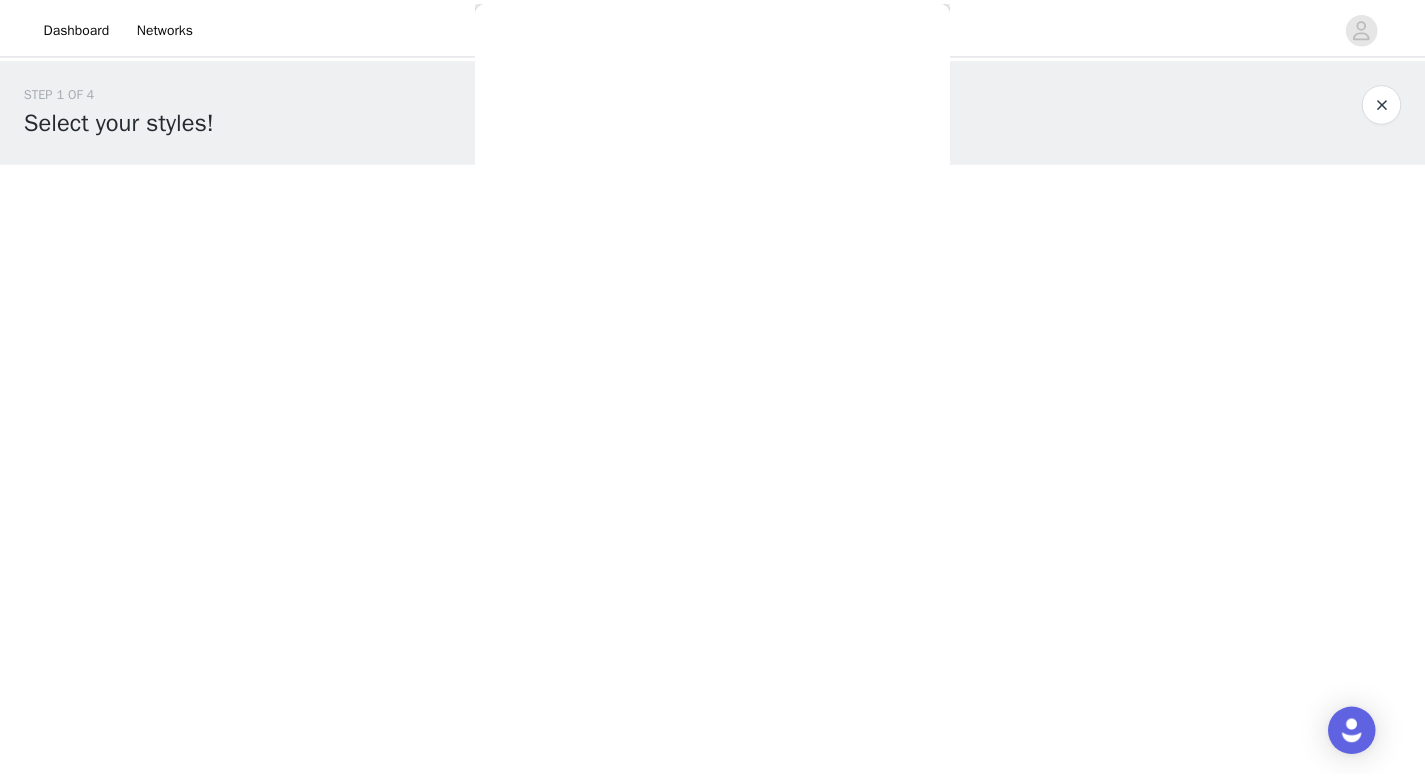 scroll, scrollTop: 324, scrollLeft: 0, axis: vertical 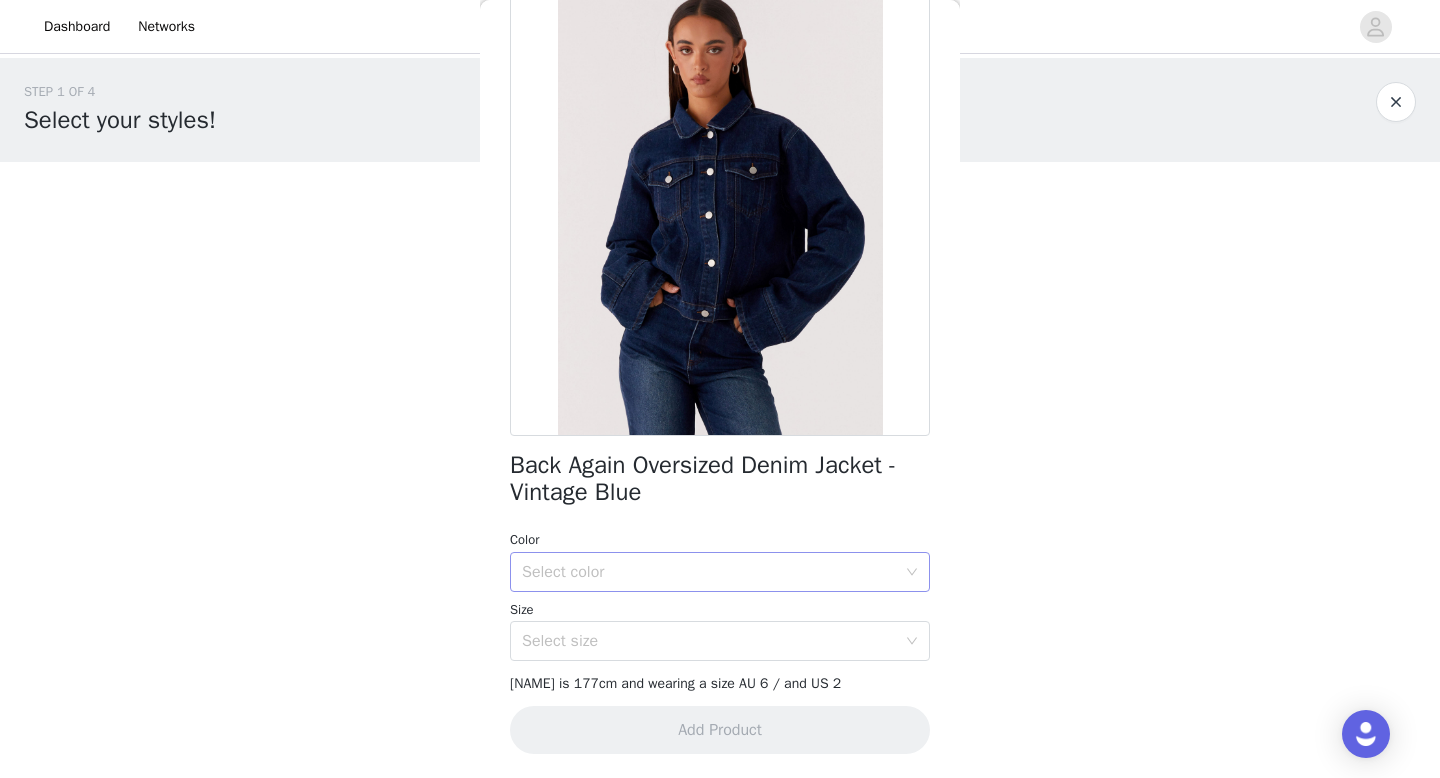 click on "Select color" at bounding box center (709, 572) 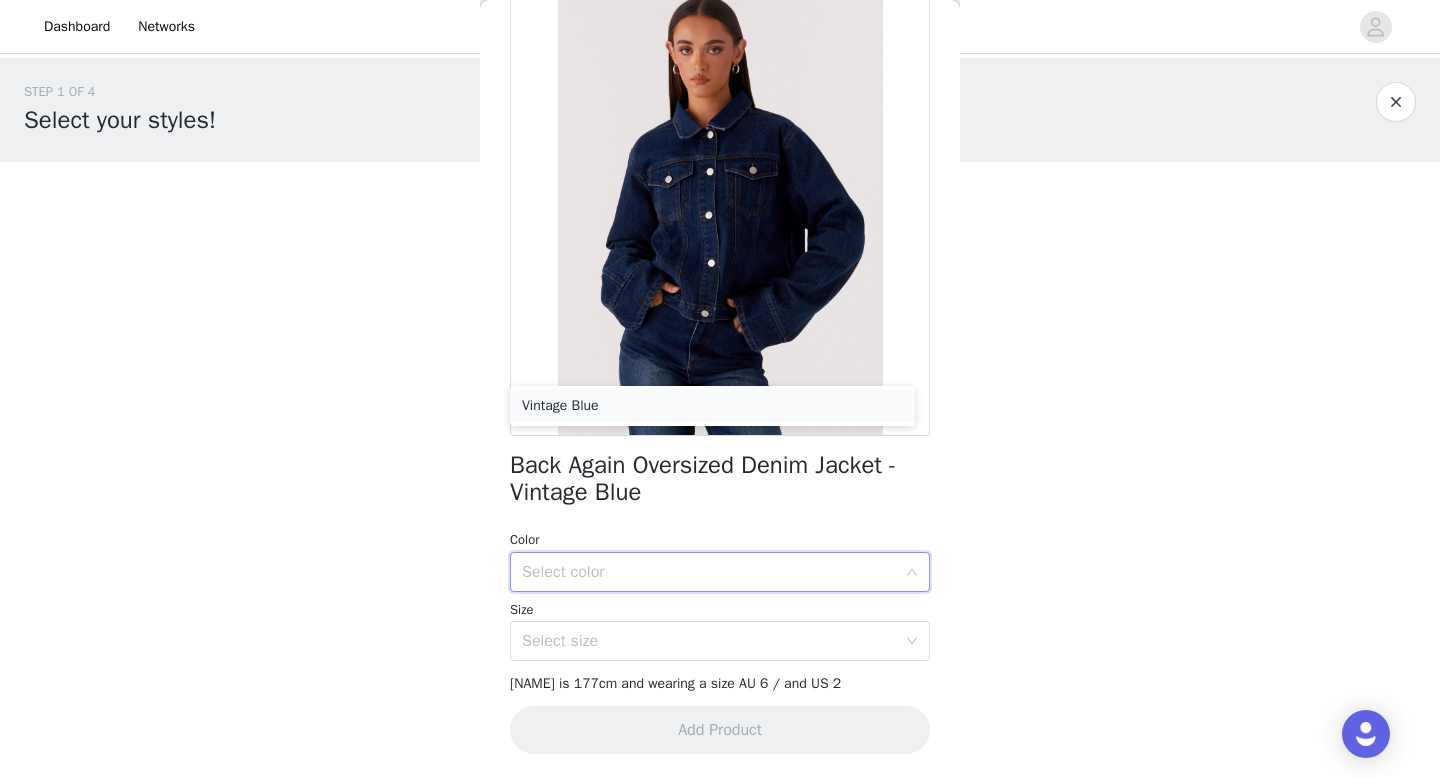 click on "Vintage Blue" at bounding box center (712, 406) 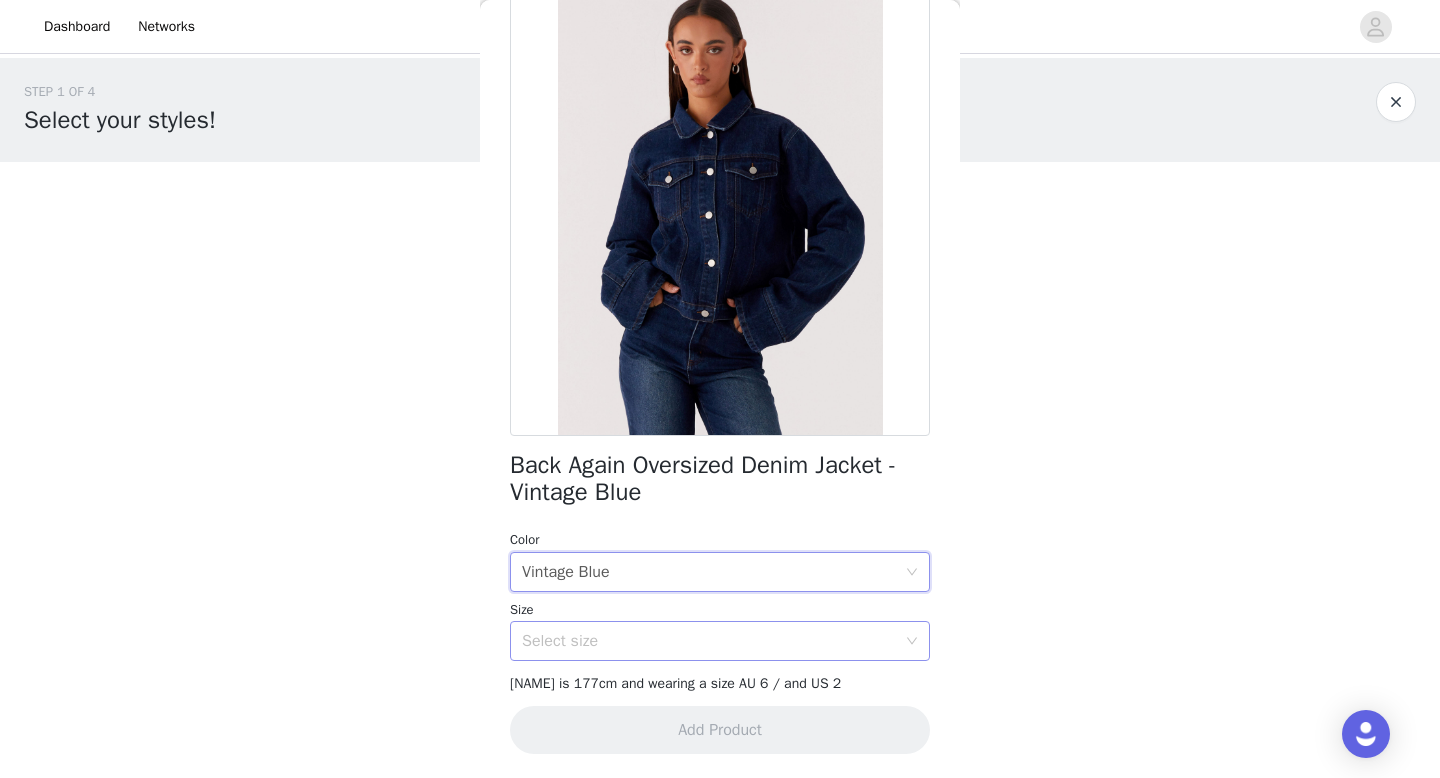 click on "Select size" at bounding box center (709, 641) 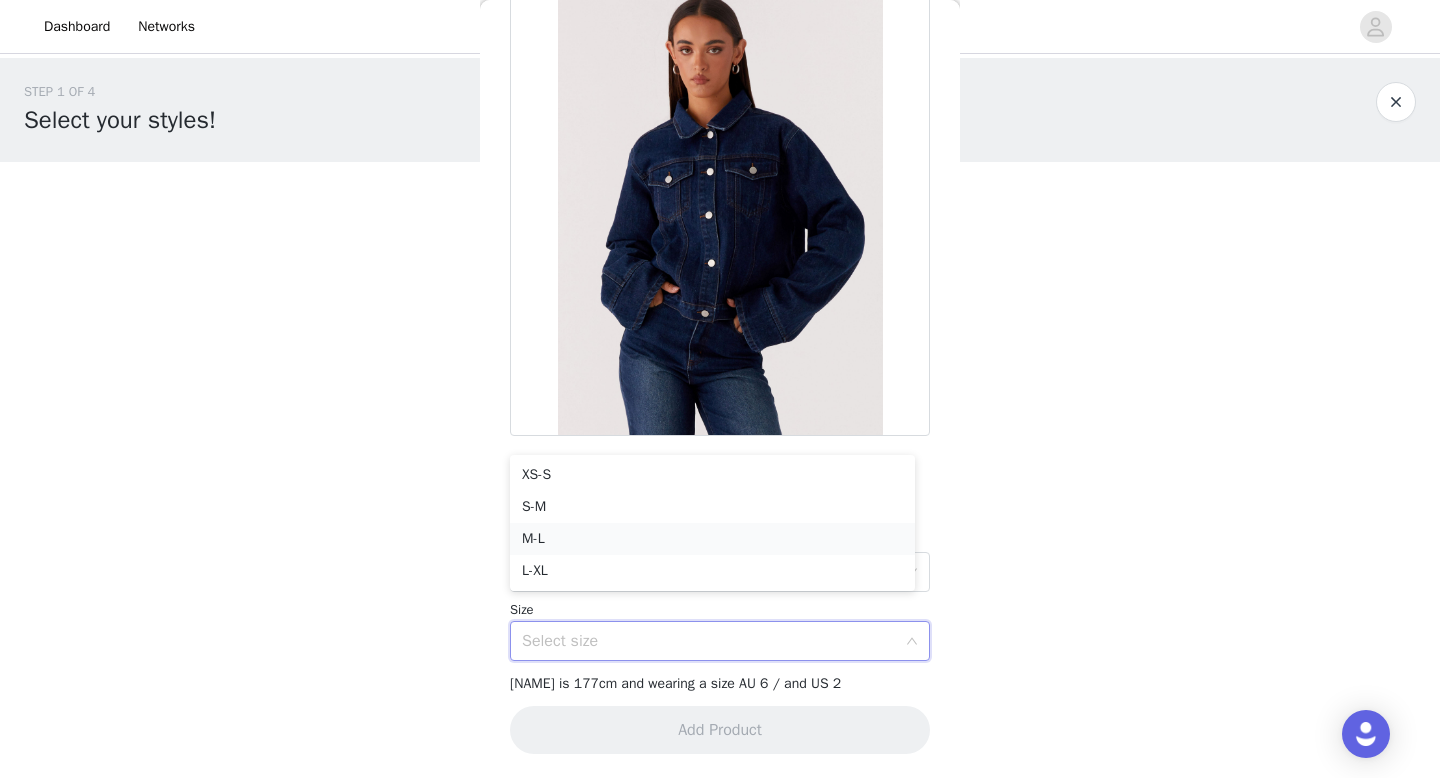 click on "M-L" at bounding box center [712, 539] 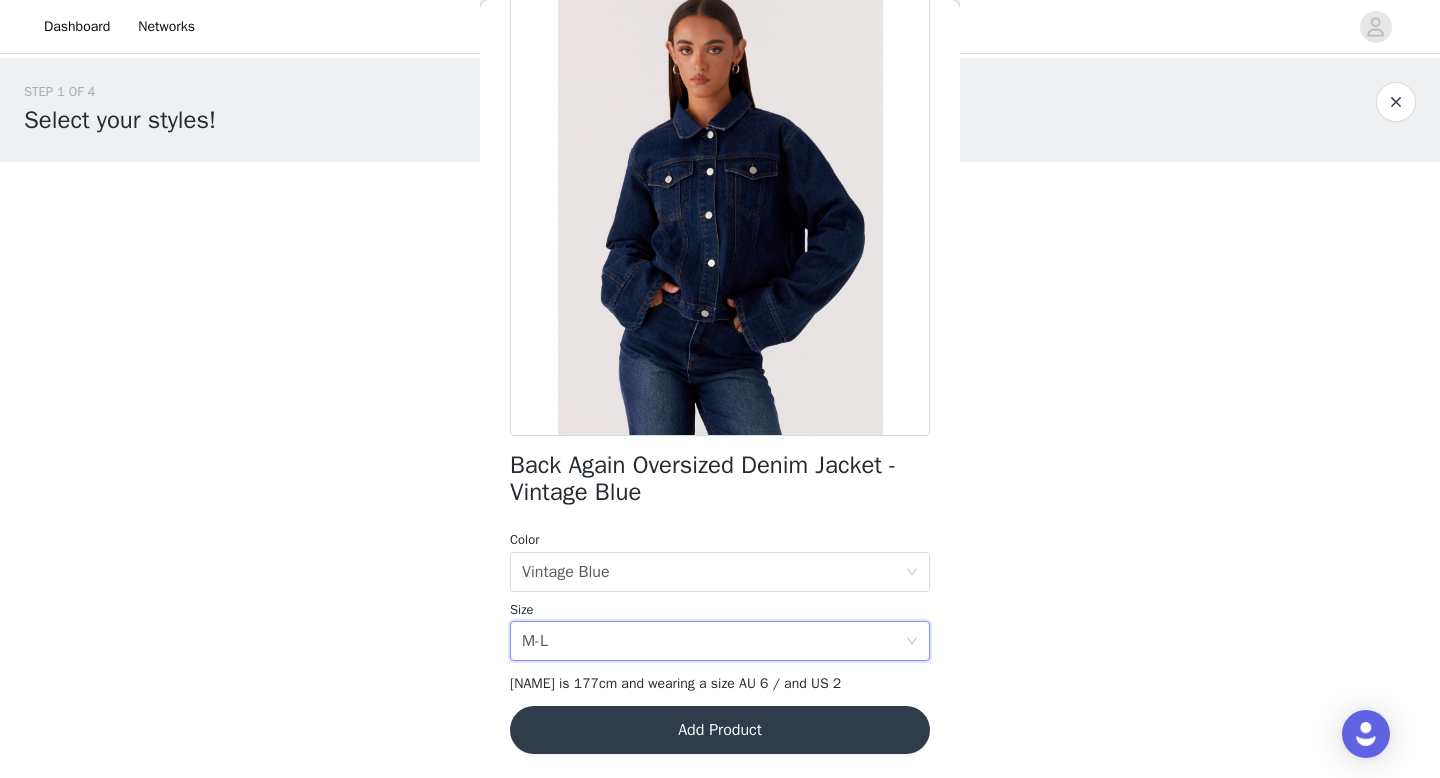 click on "Add Product" at bounding box center [720, 730] 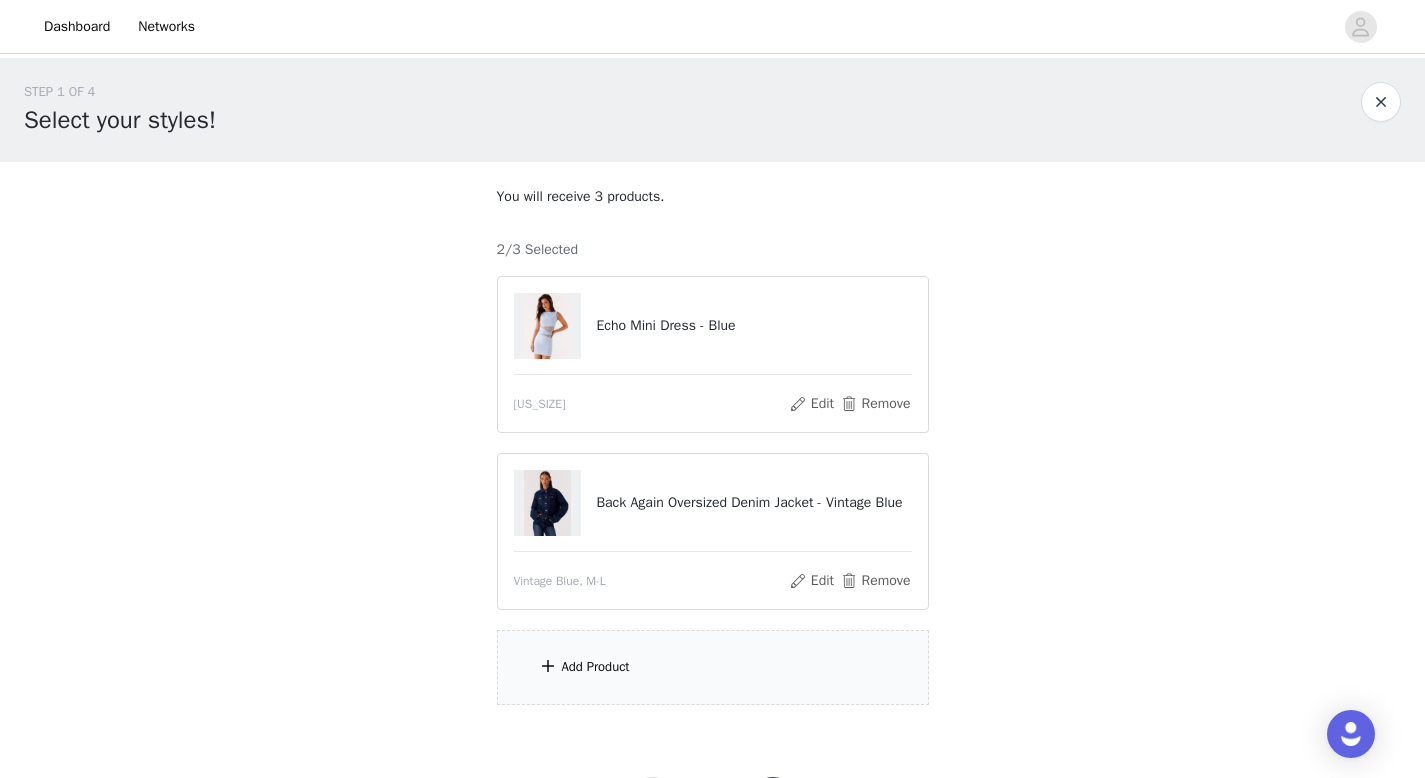 click on "Add Product" at bounding box center (596, 667) 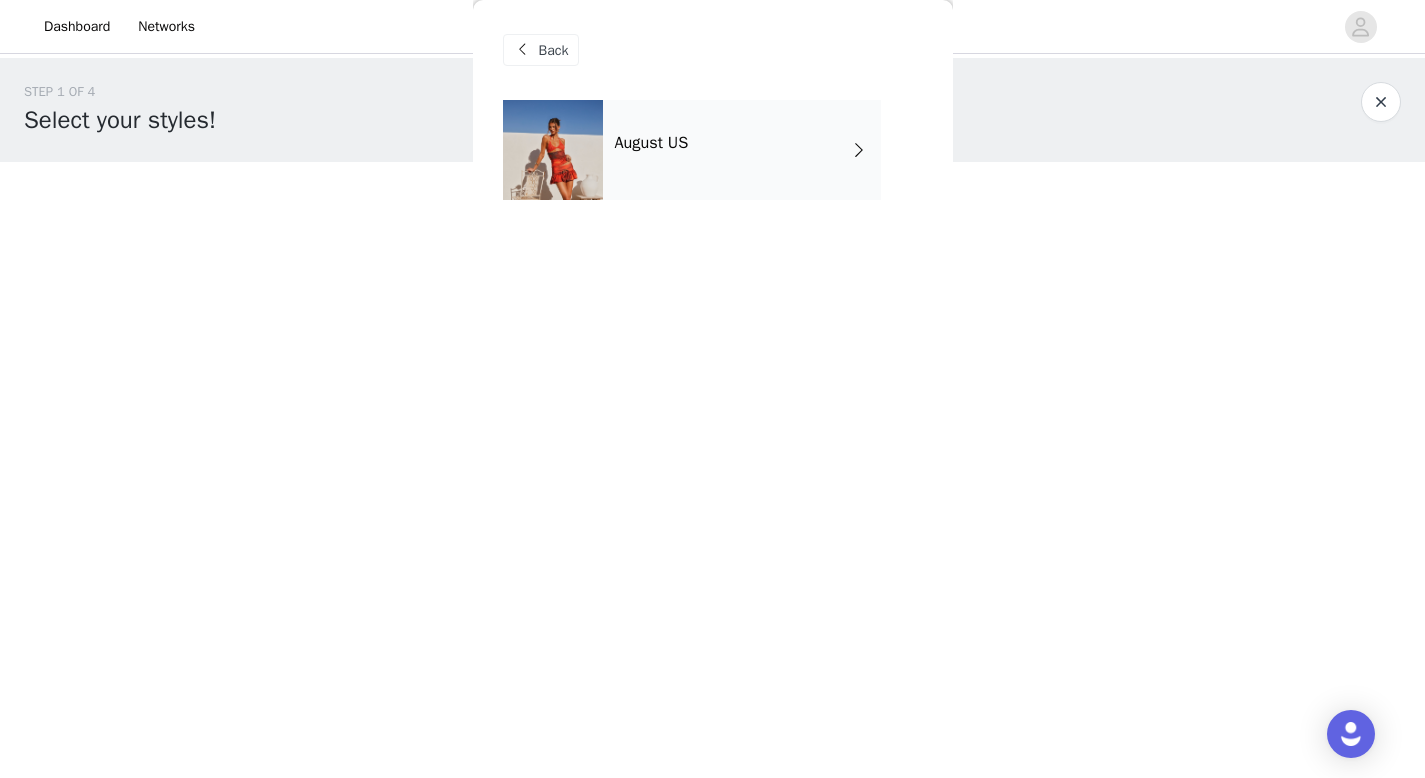 click on "August US" at bounding box center [742, 150] 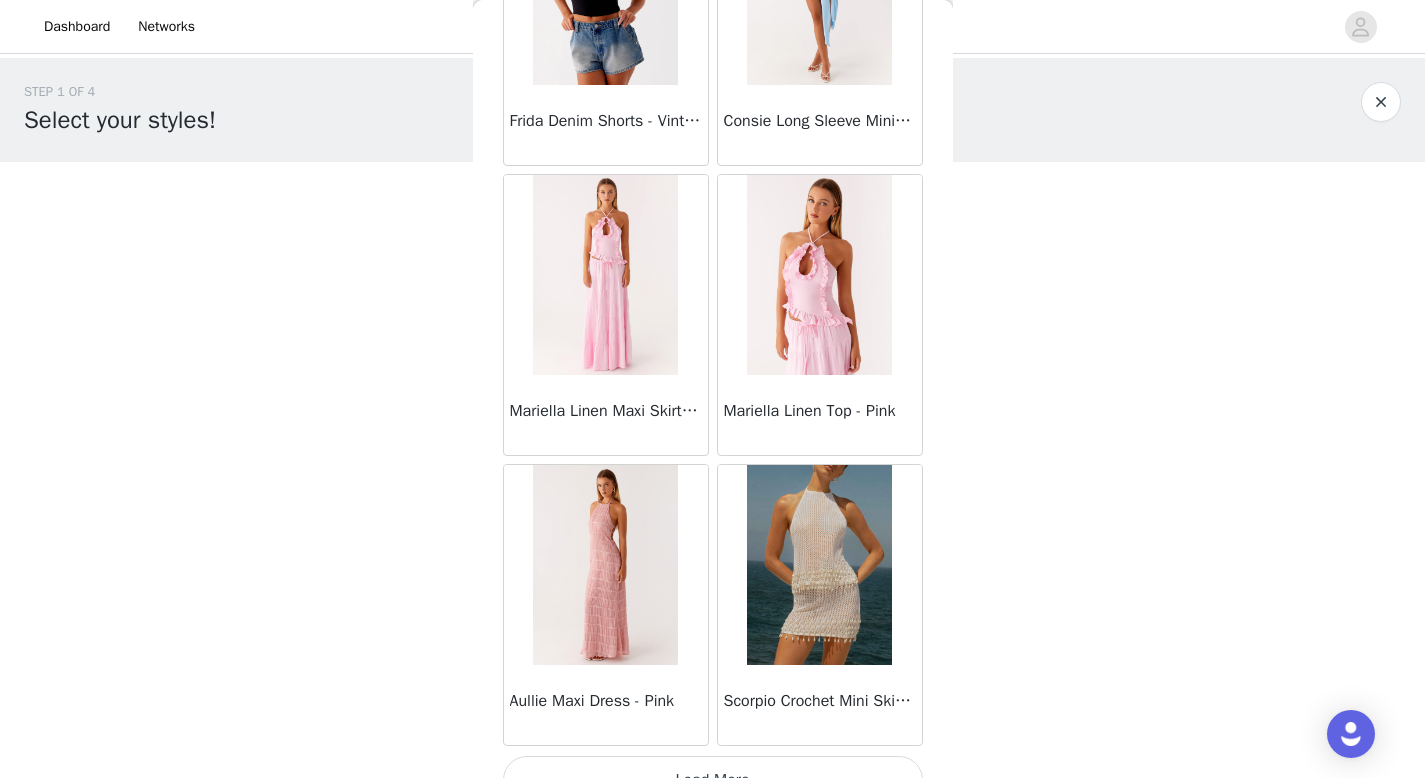 scroll, scrollTop: 2282, scrollLeft: 0, axis: vertical 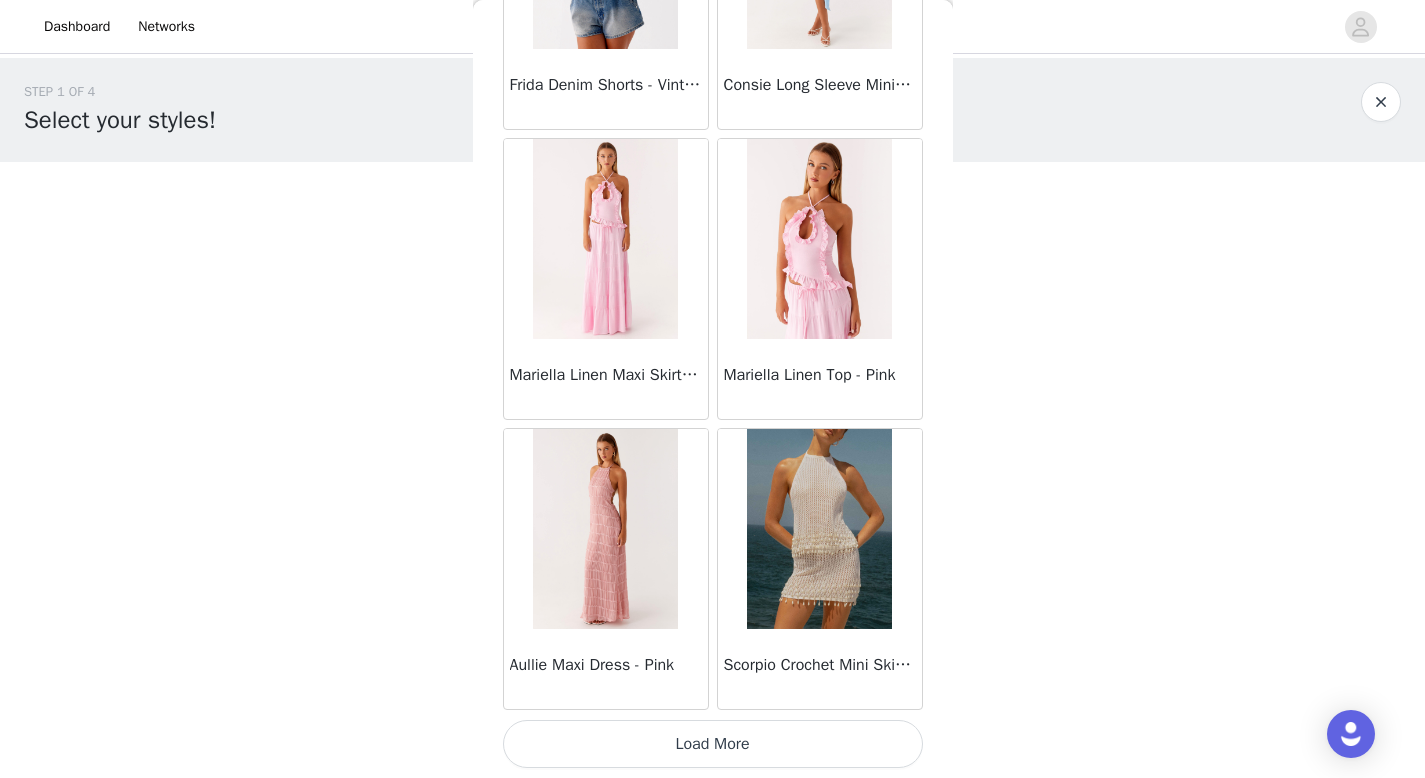 click on "Load More" at bounding box center (713, 744) 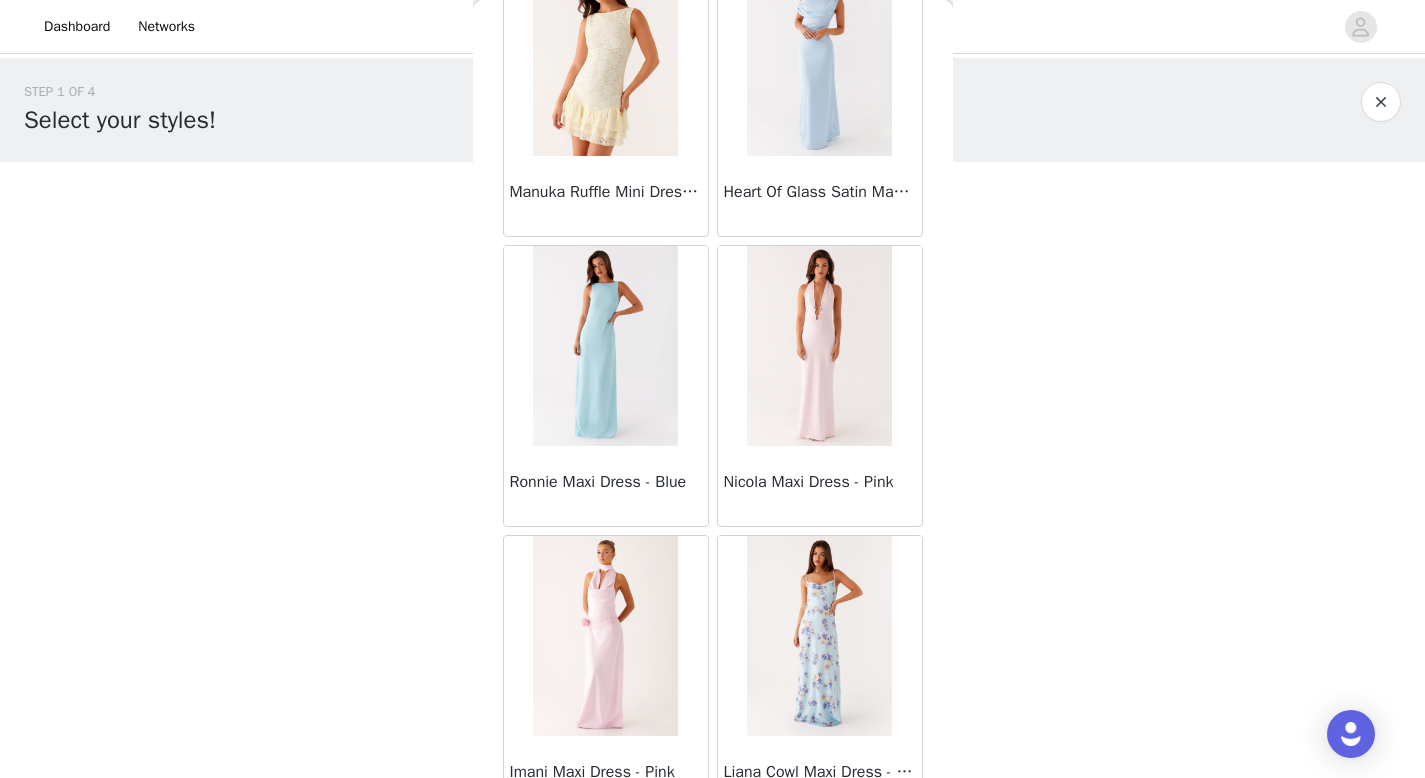 scroll, scrollTop: 0, scrollLeft: 0, axis: both 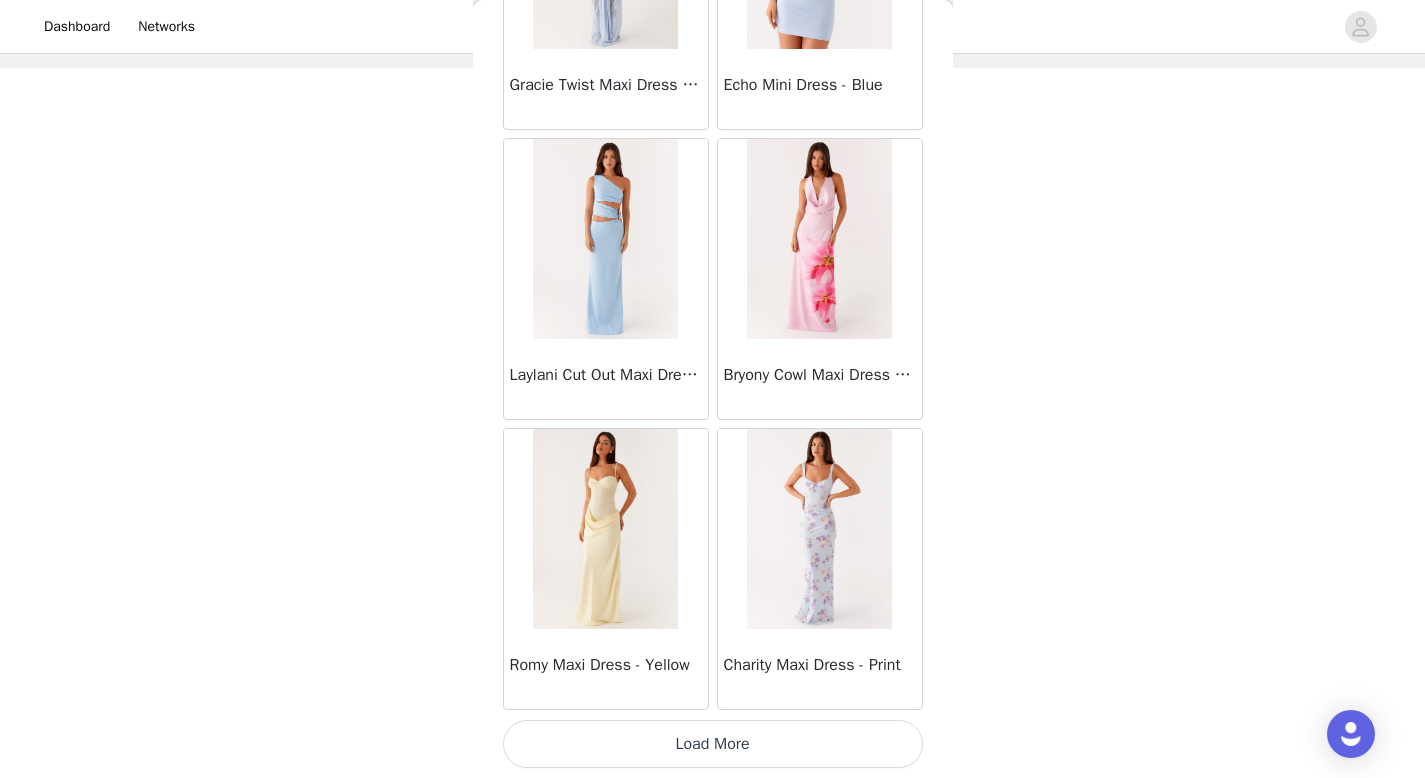 click on "Load More" at bounding box center (713, 744) 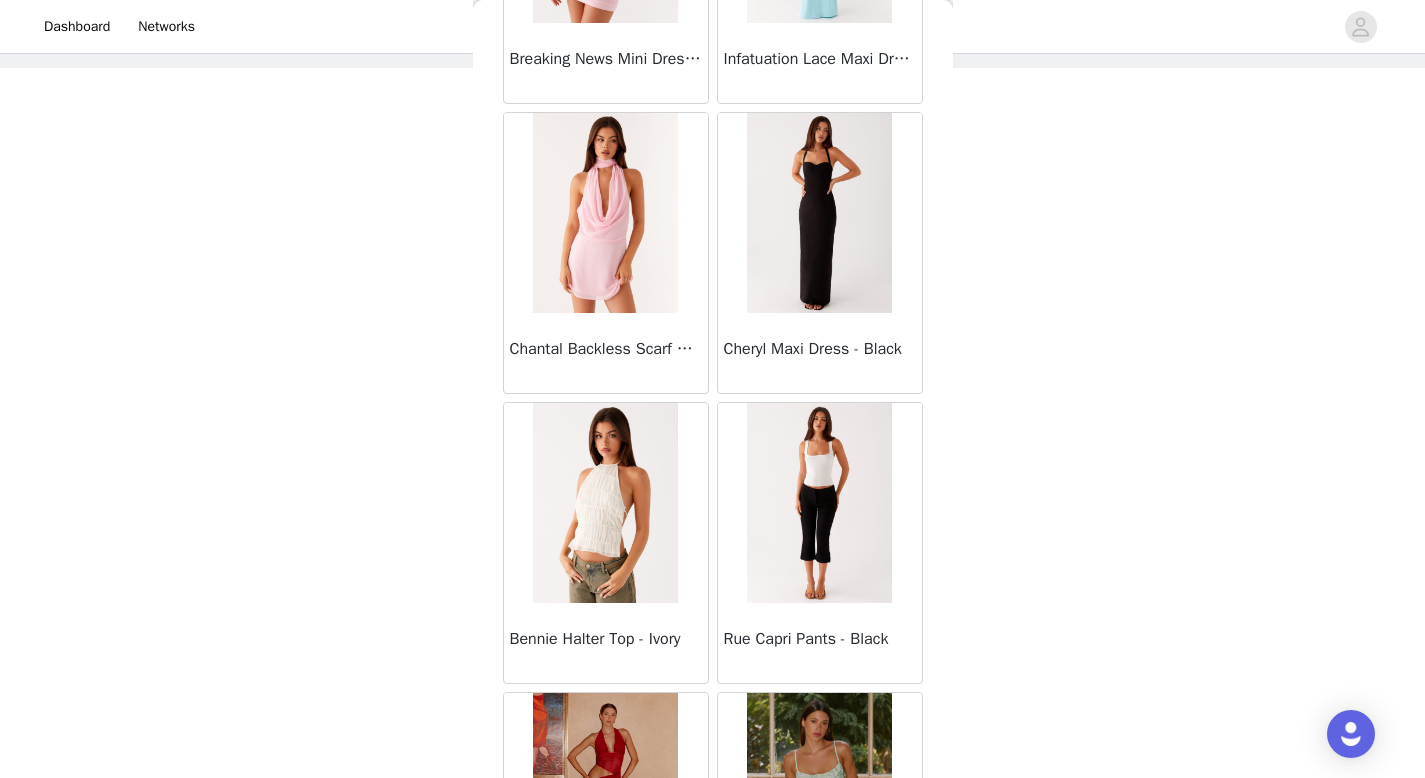 scroll, scrollTop: 8082, scrollLeft: 0, axis: vertical 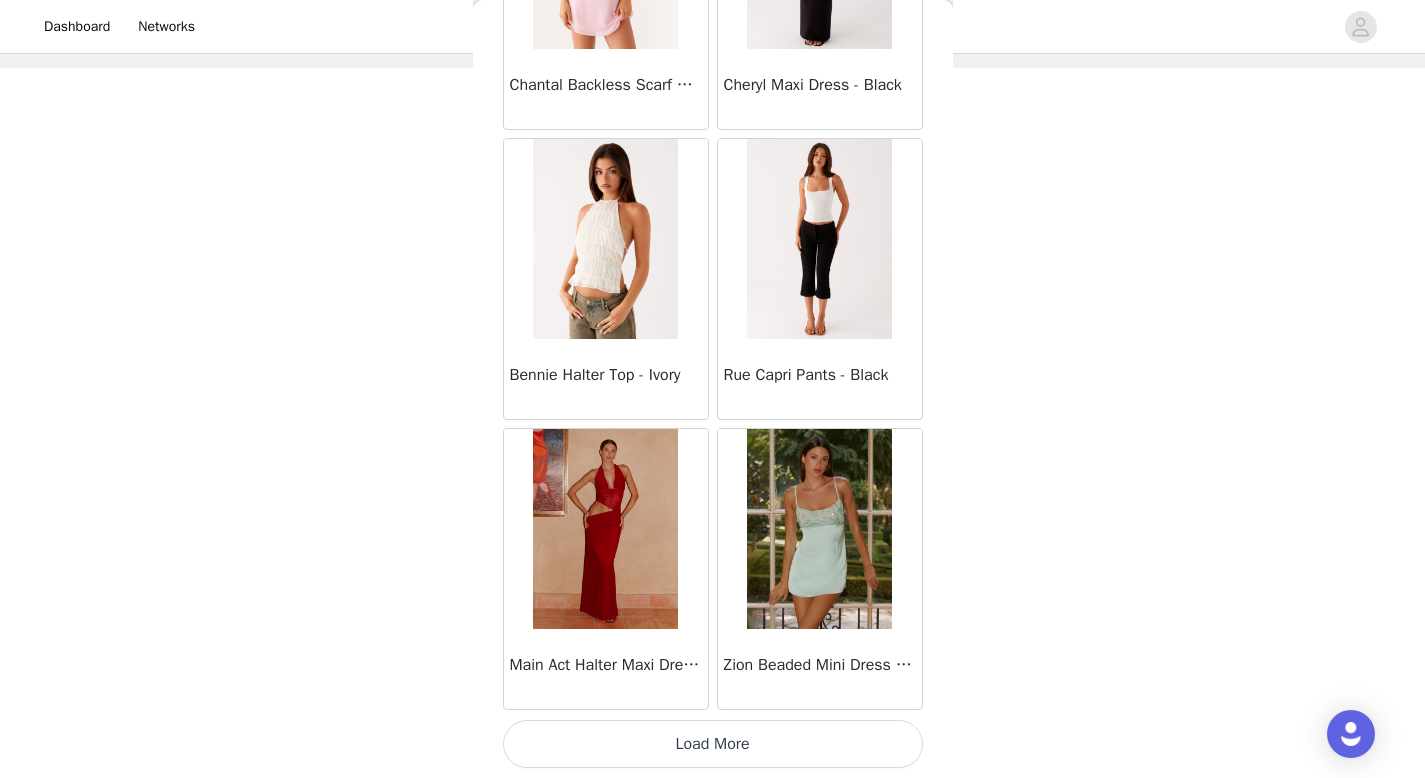 click on "Load More" at bounding box center [713, 744] 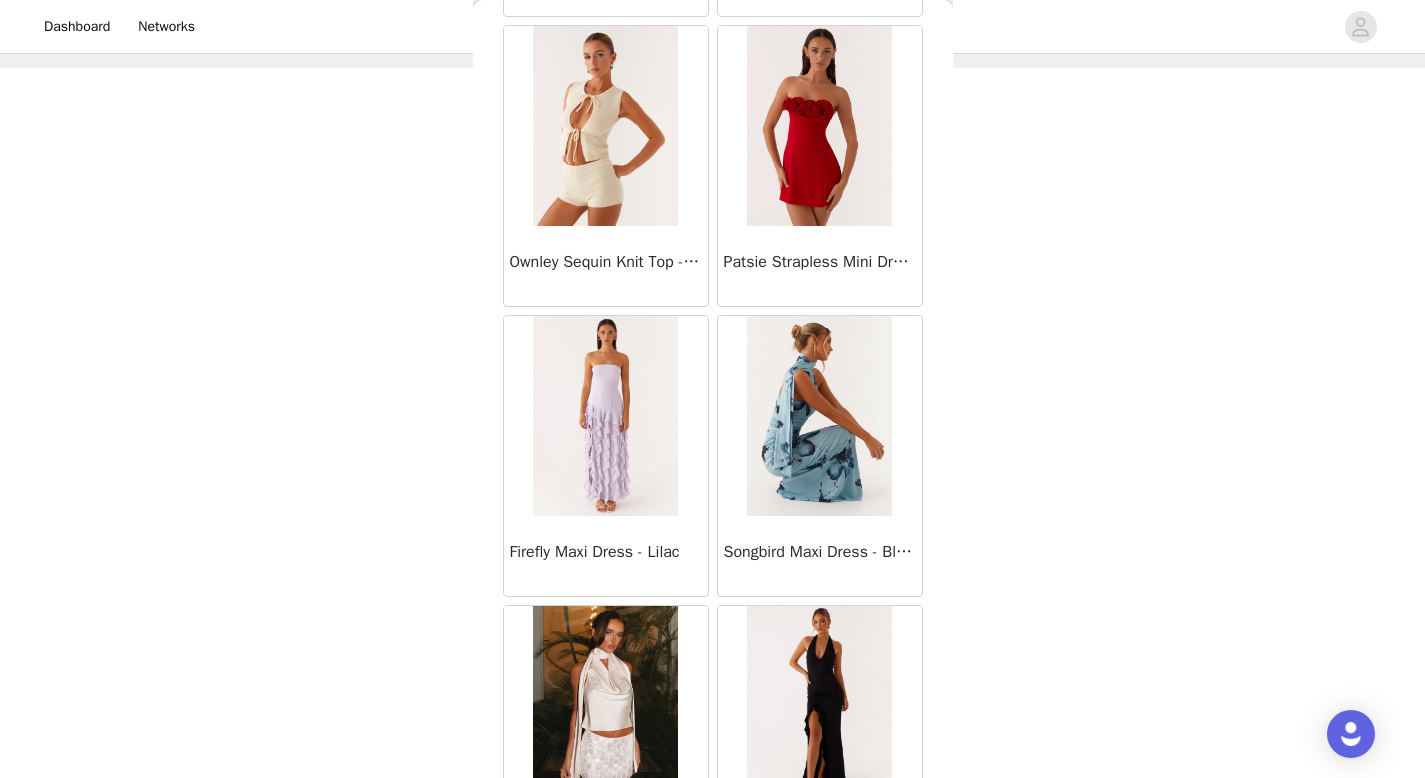 scroll, scrollTop: 10982, scrollLeft: 0, axis: vertical 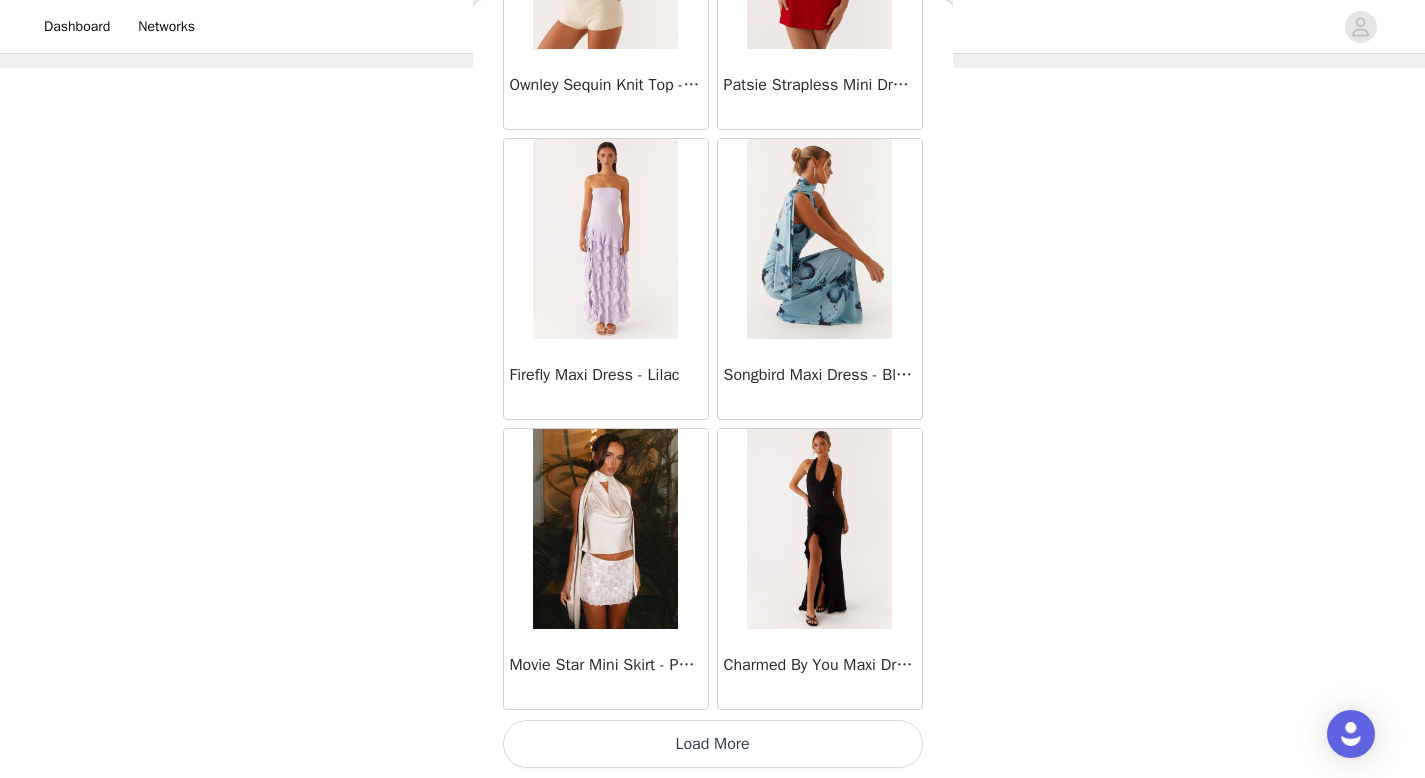 click on "Load More" at bounding box center [713, 744] 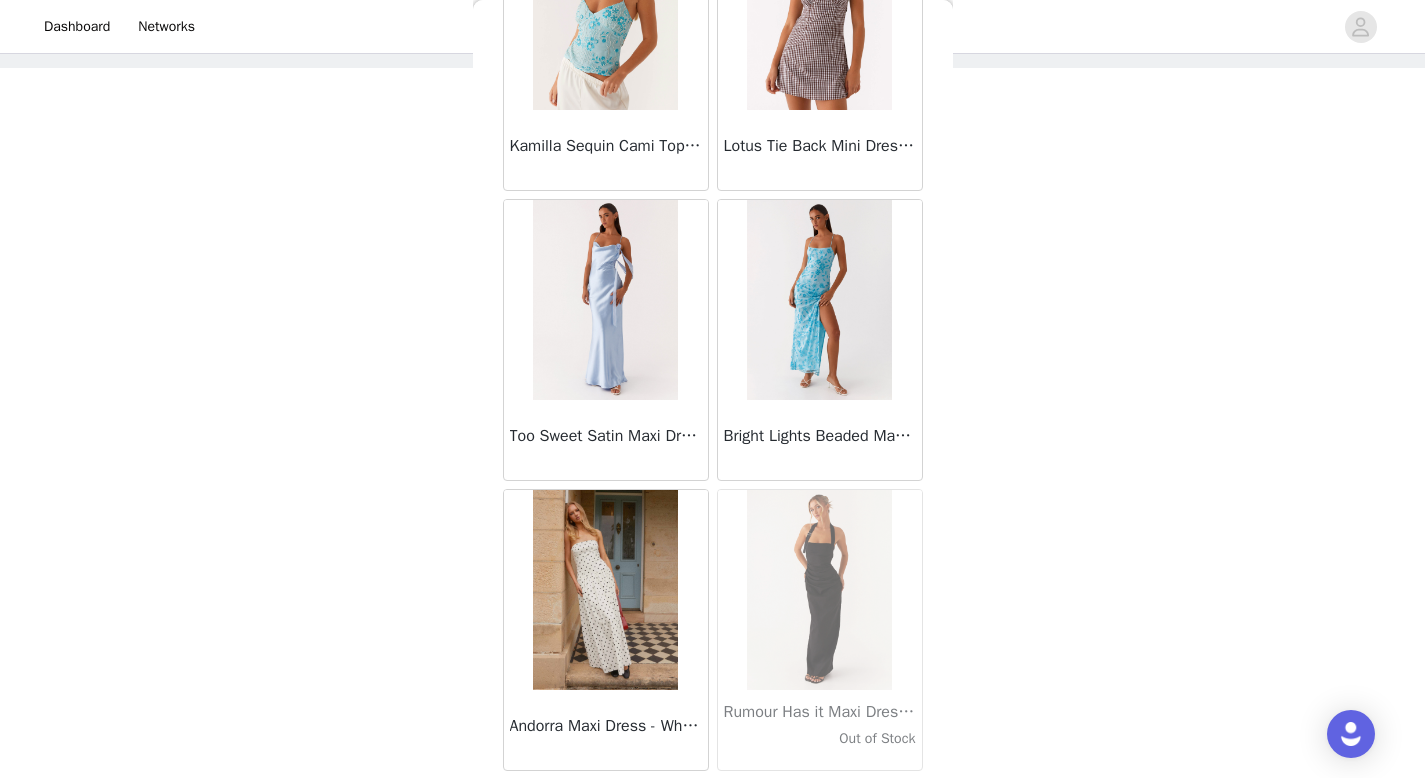 scroll, scrollTop: 13882, scrollLeft: 0, axis: vertical 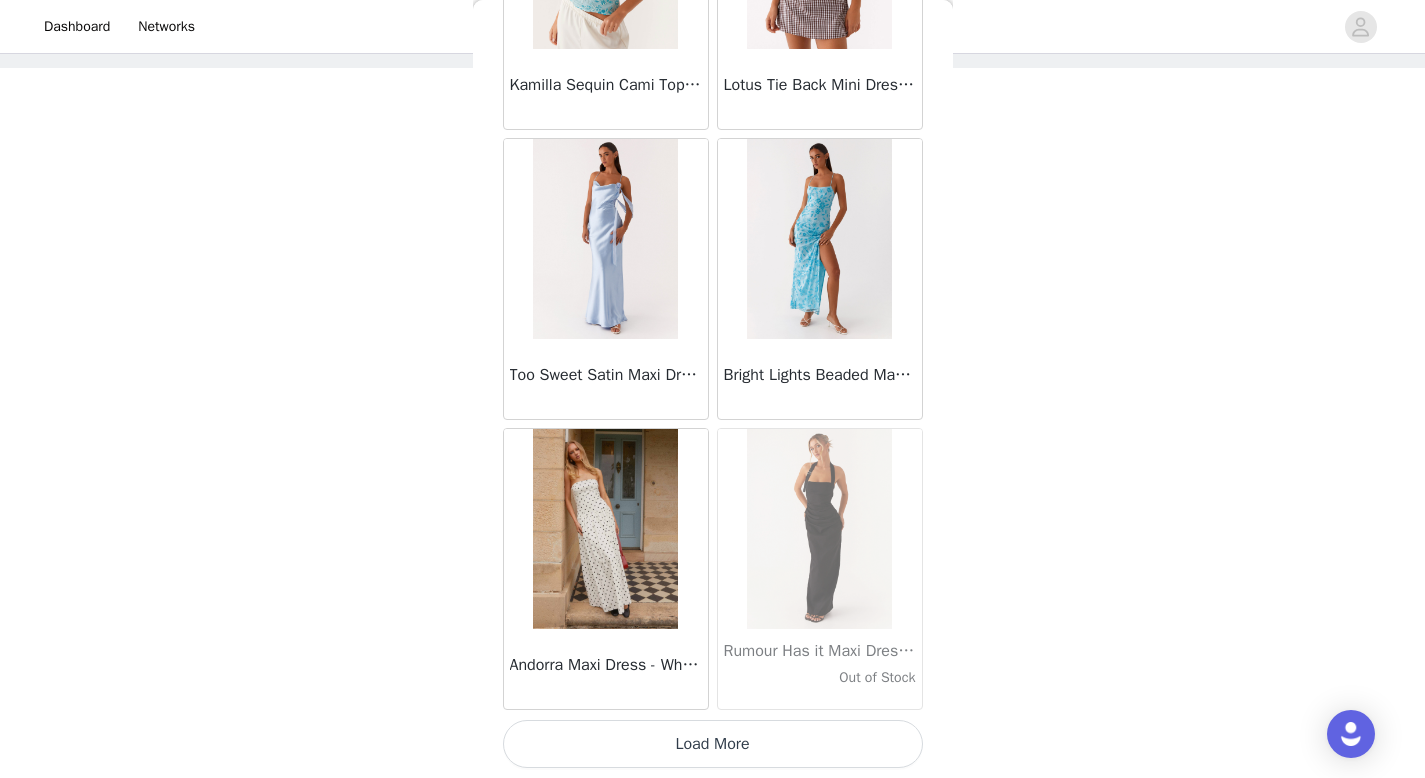 click on "Load More" at bounding box center (713, 744) 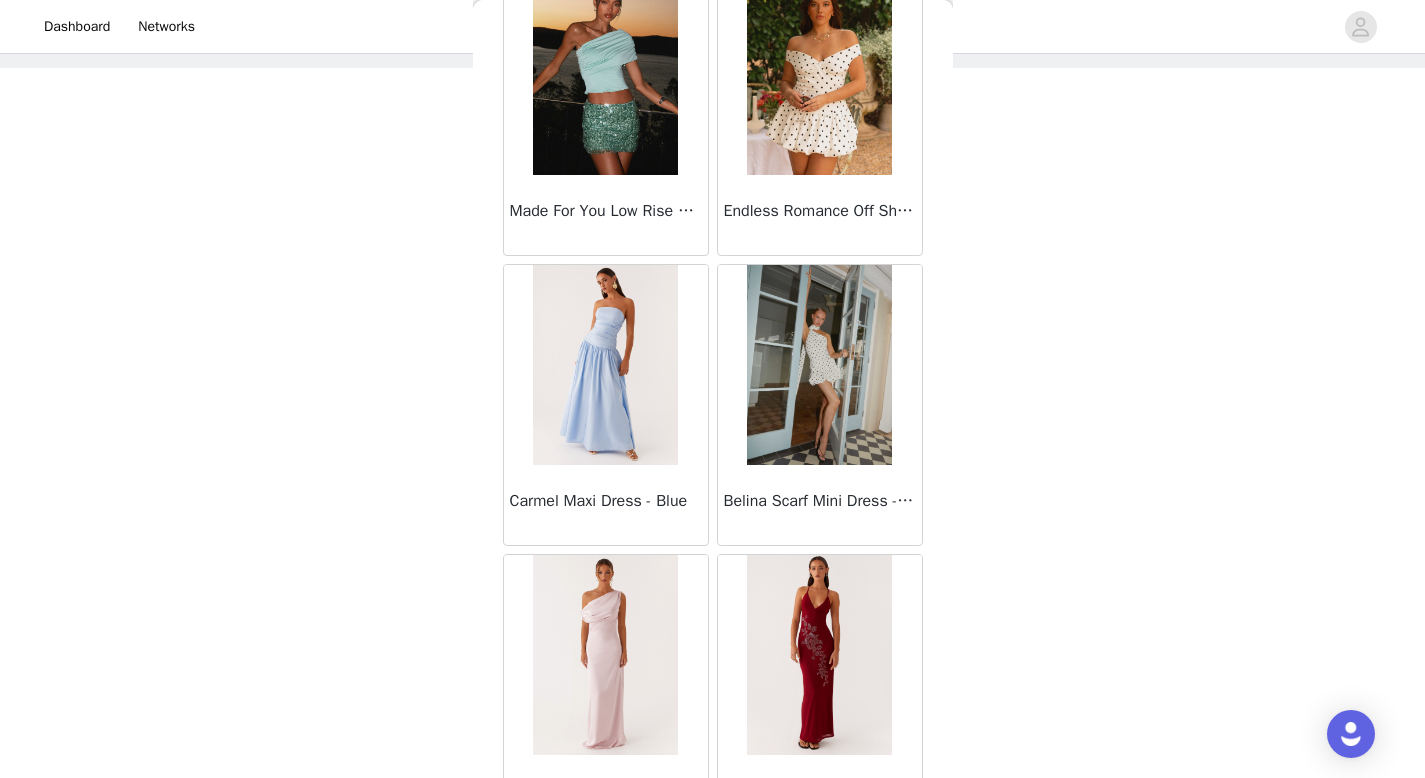 scroll, scrollTop: 16782, scrollLeft: 0, axis: vertical 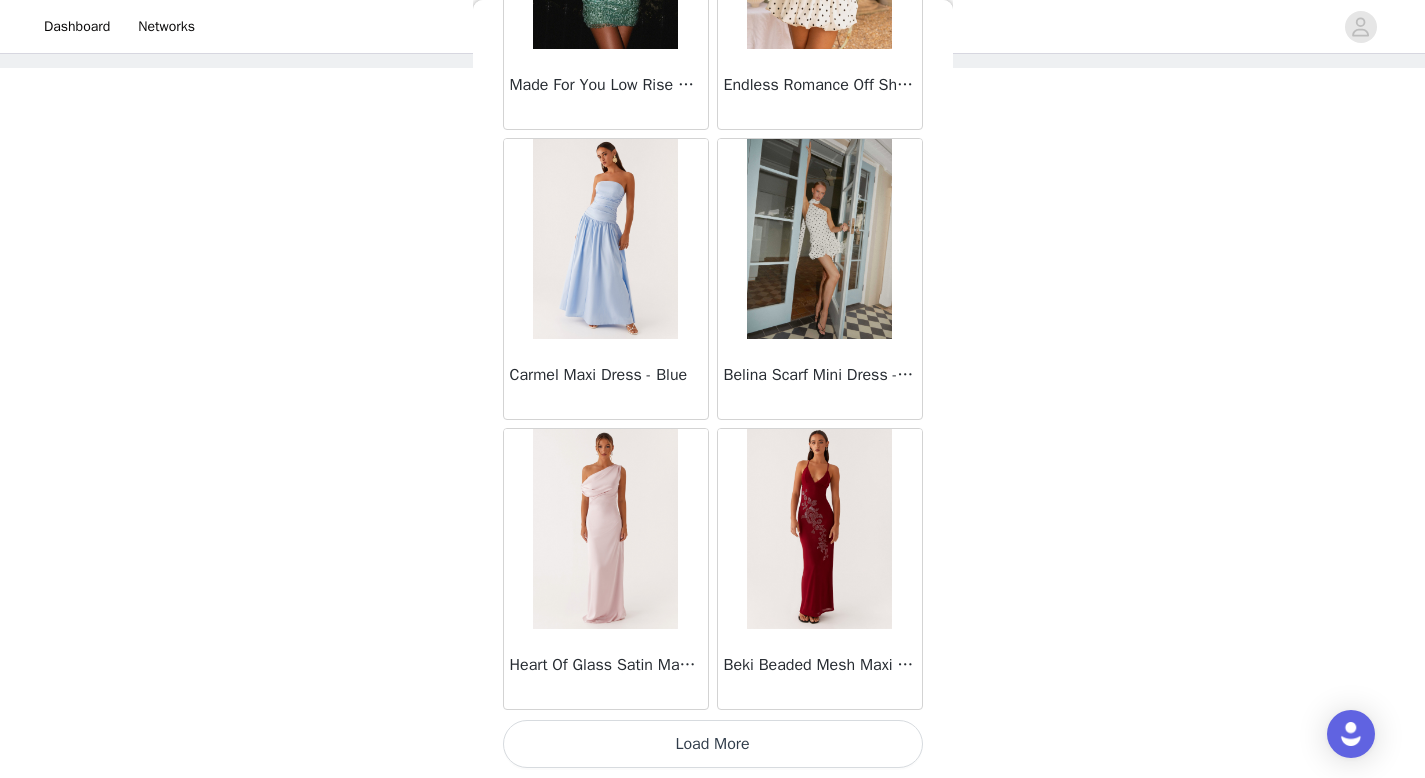 click on "Load More" at bounding box center [713, 744] 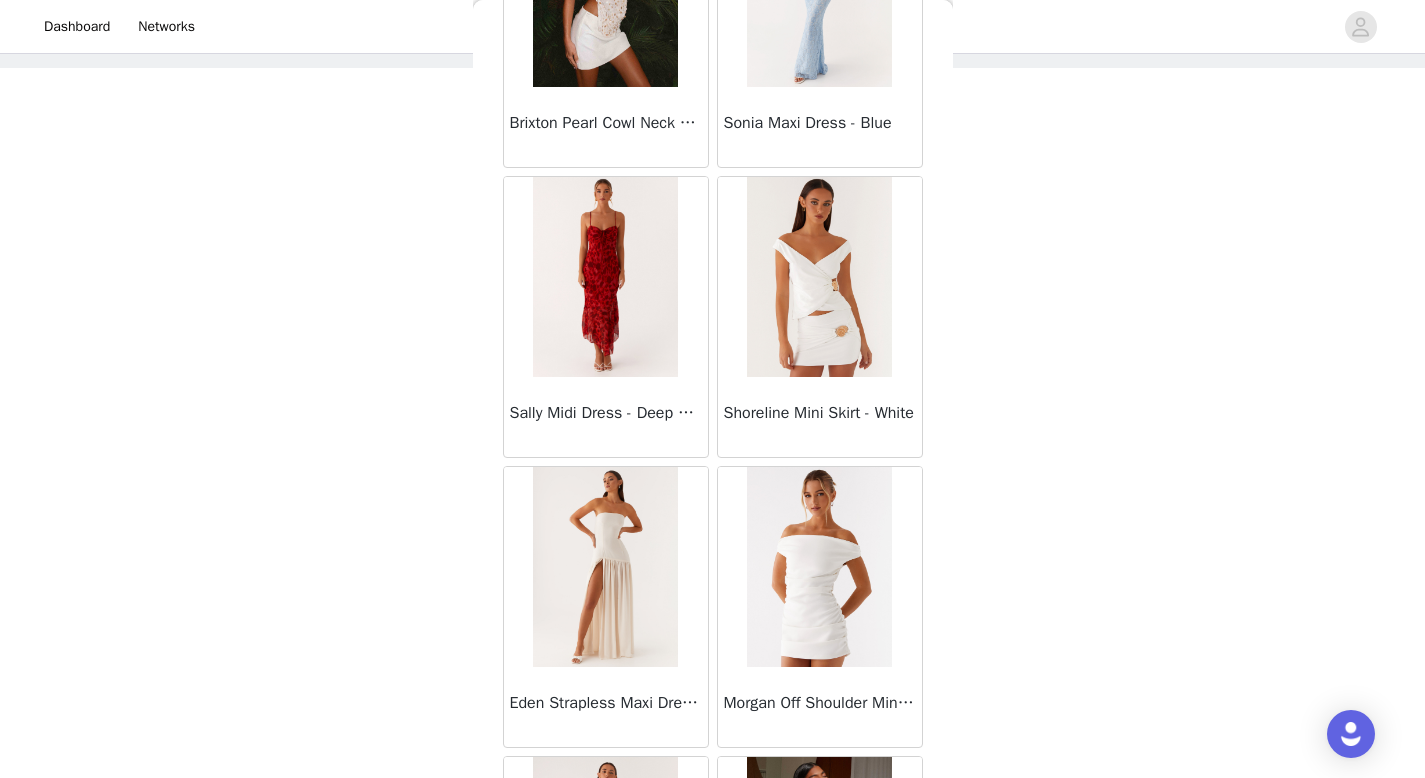 scroll, scrollTop: 19682, scrollLeft: 0, axis: vertical 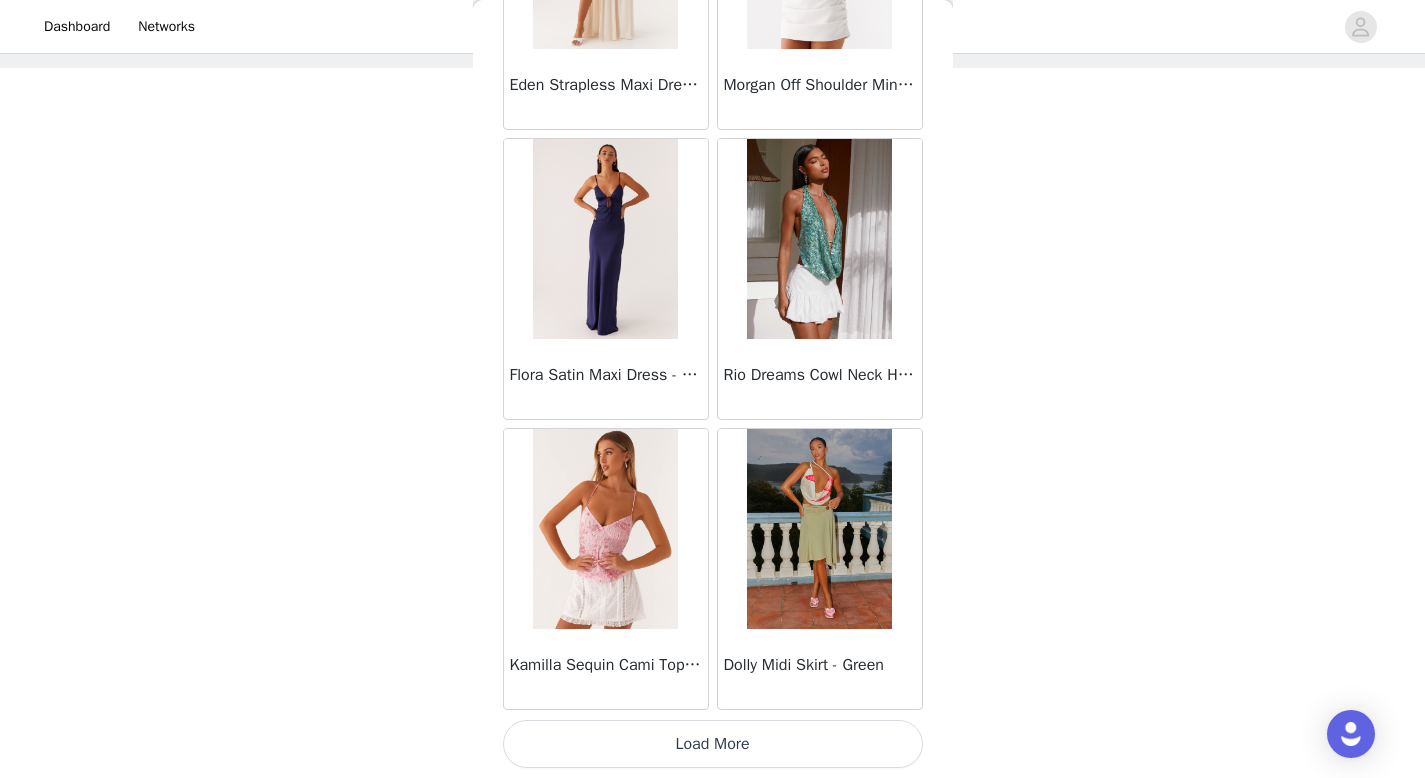 click on "Load More" at bounding box center (713, 744) 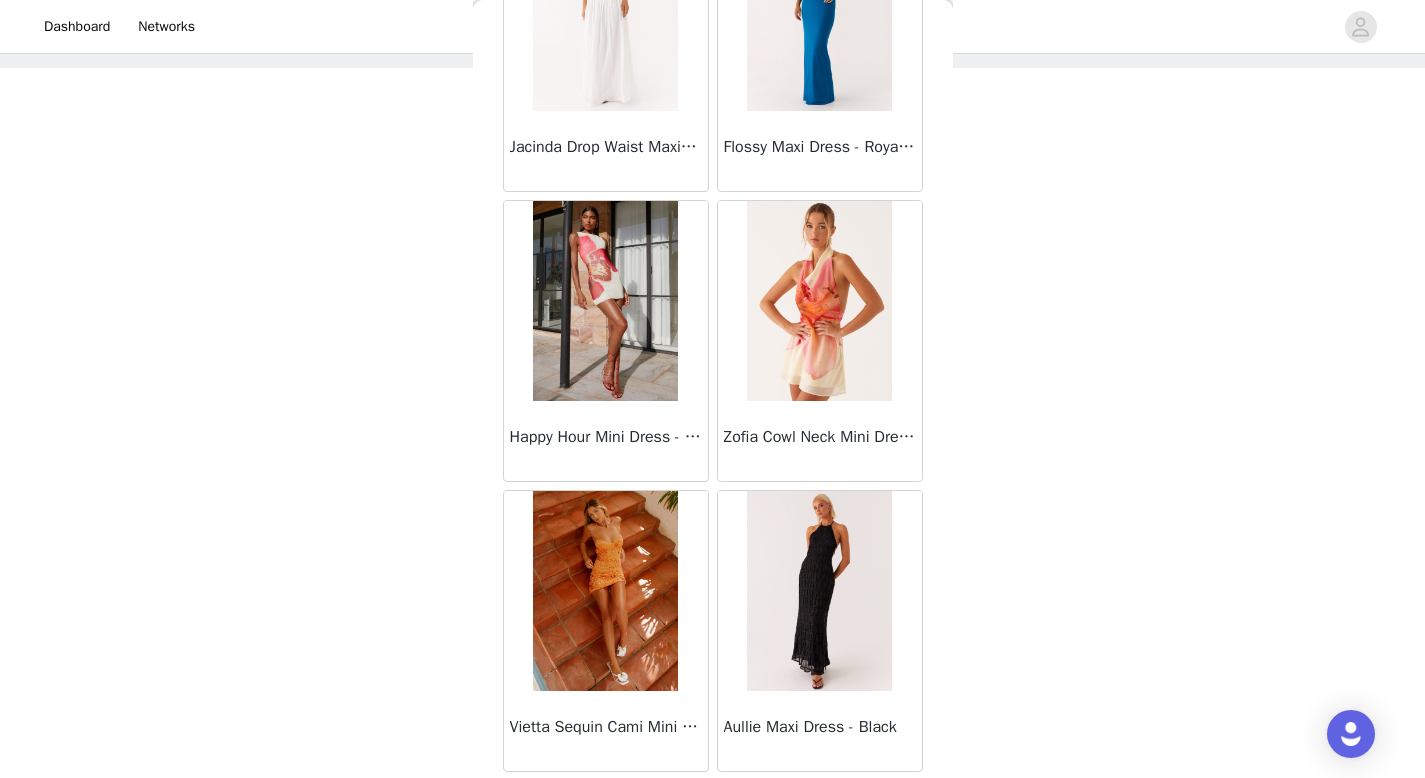 scroll, scrollTop: 22582, scrollLeft: 0, axis: vertical 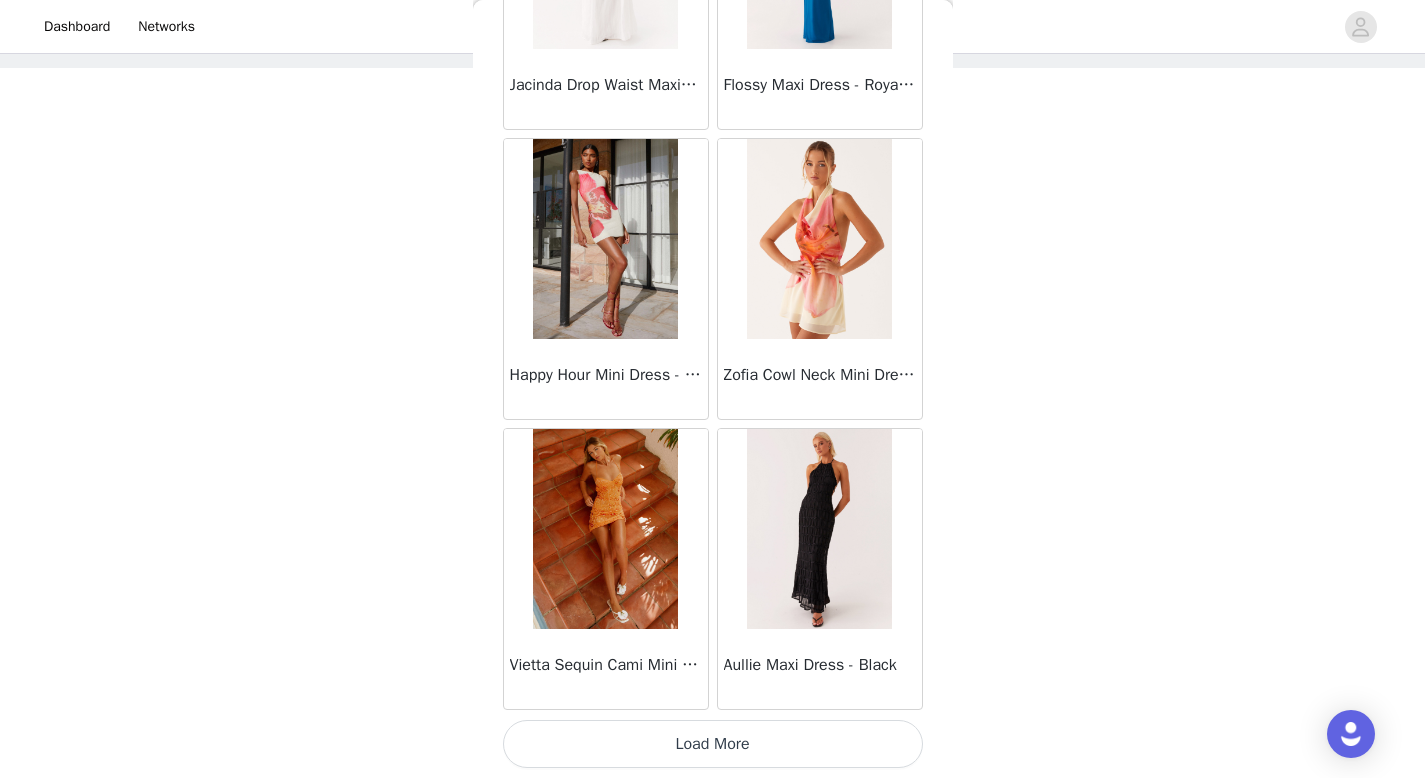 click on "Load More" at bounding box center (713, 744) 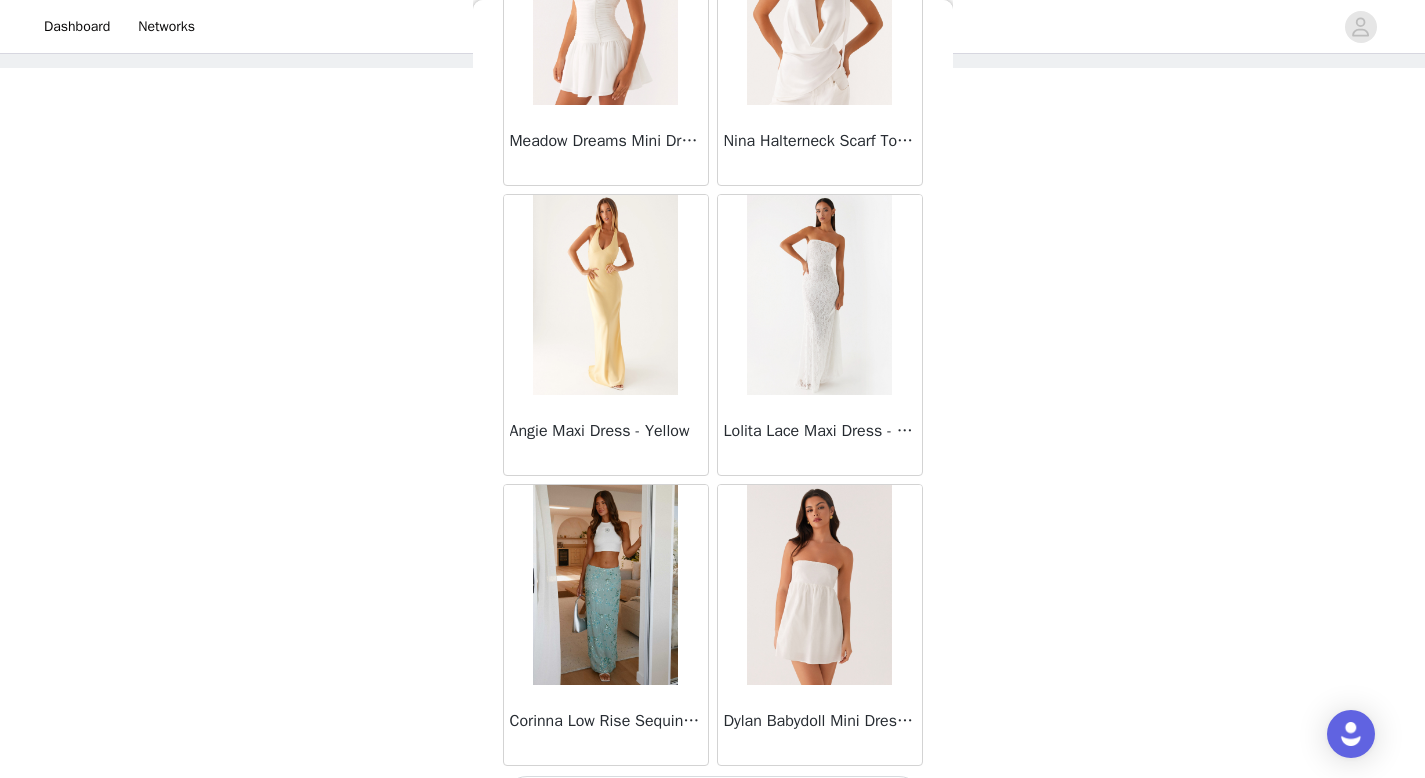 scroll, scrollTop: 25482, scrollLeft: 0, axis: vertical 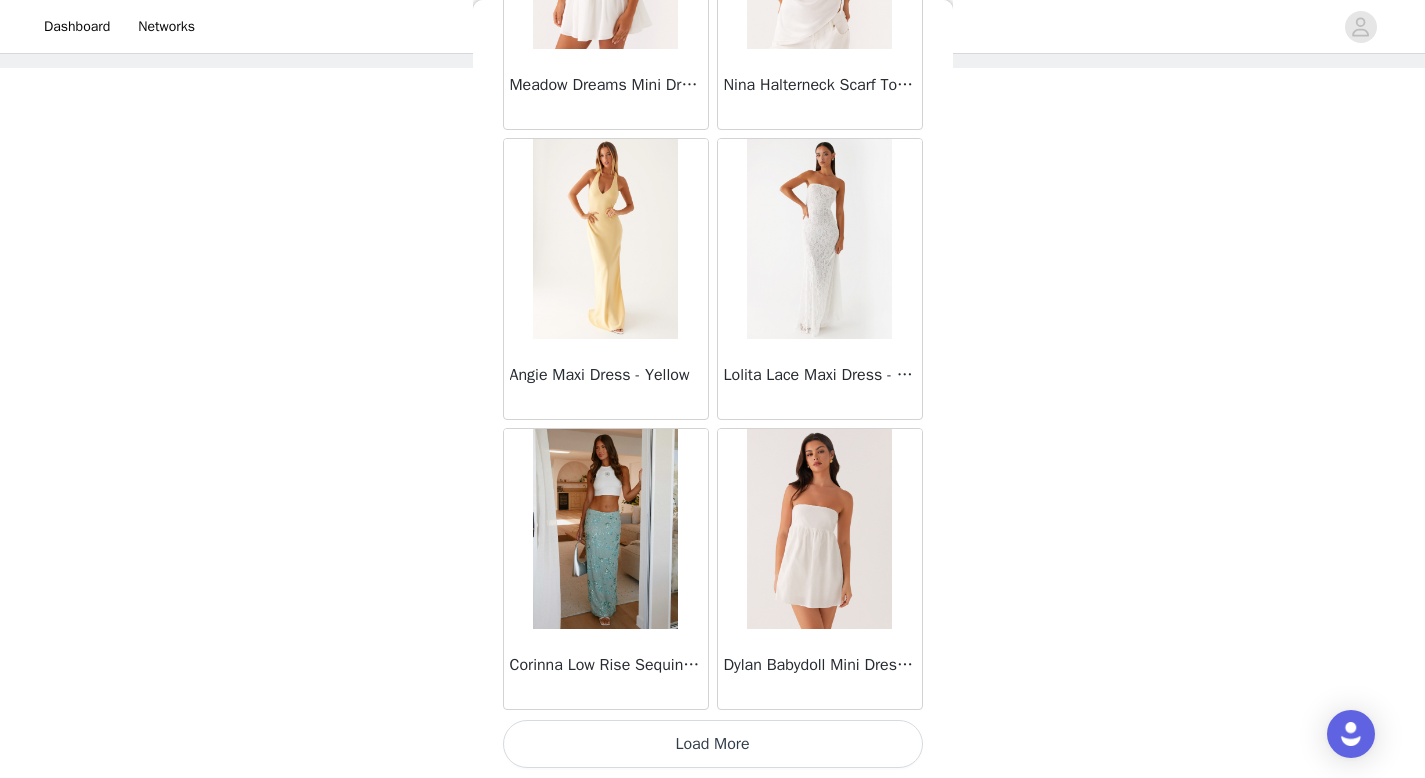click on "Load More" at bounding box center [713, 744] 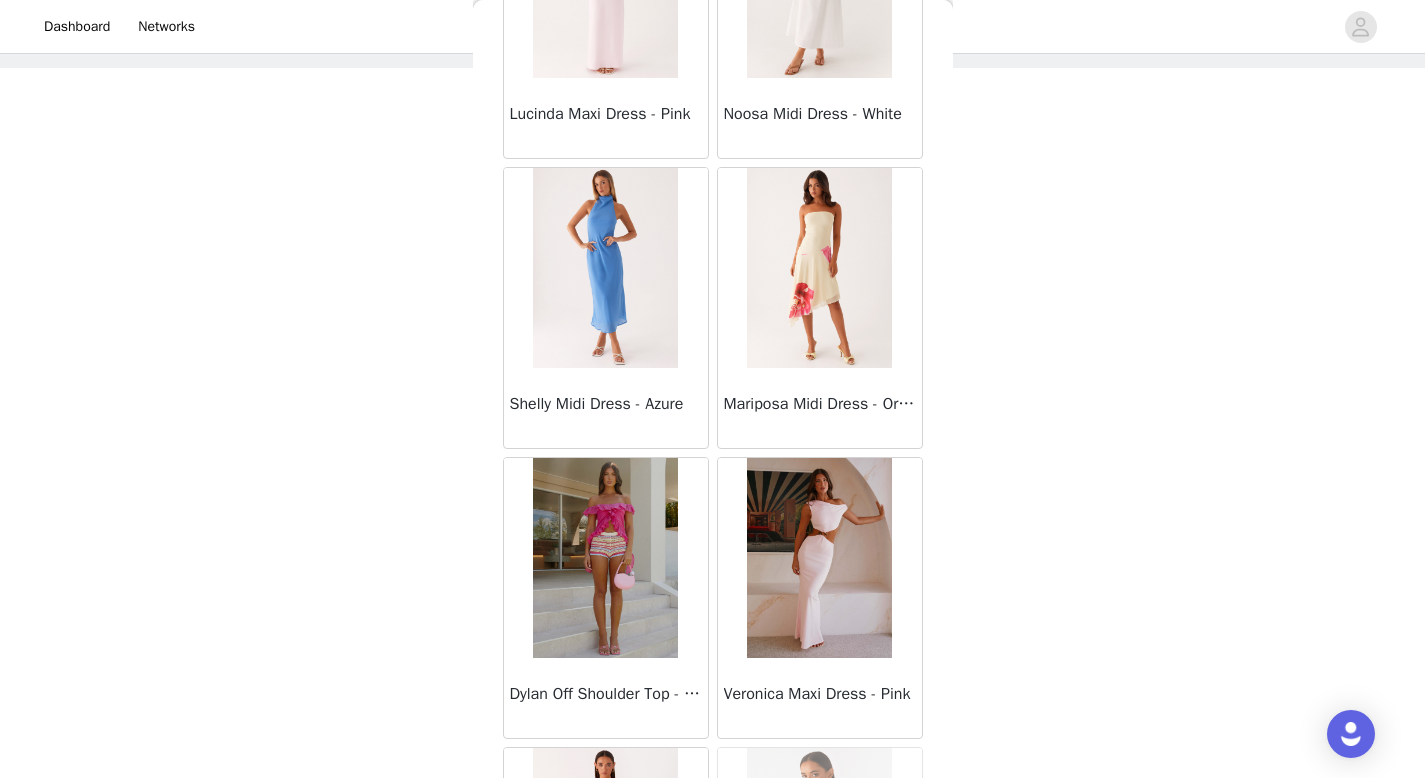 scroll, scrollTop: 28382, scrollLeft: 0, axis: vertical 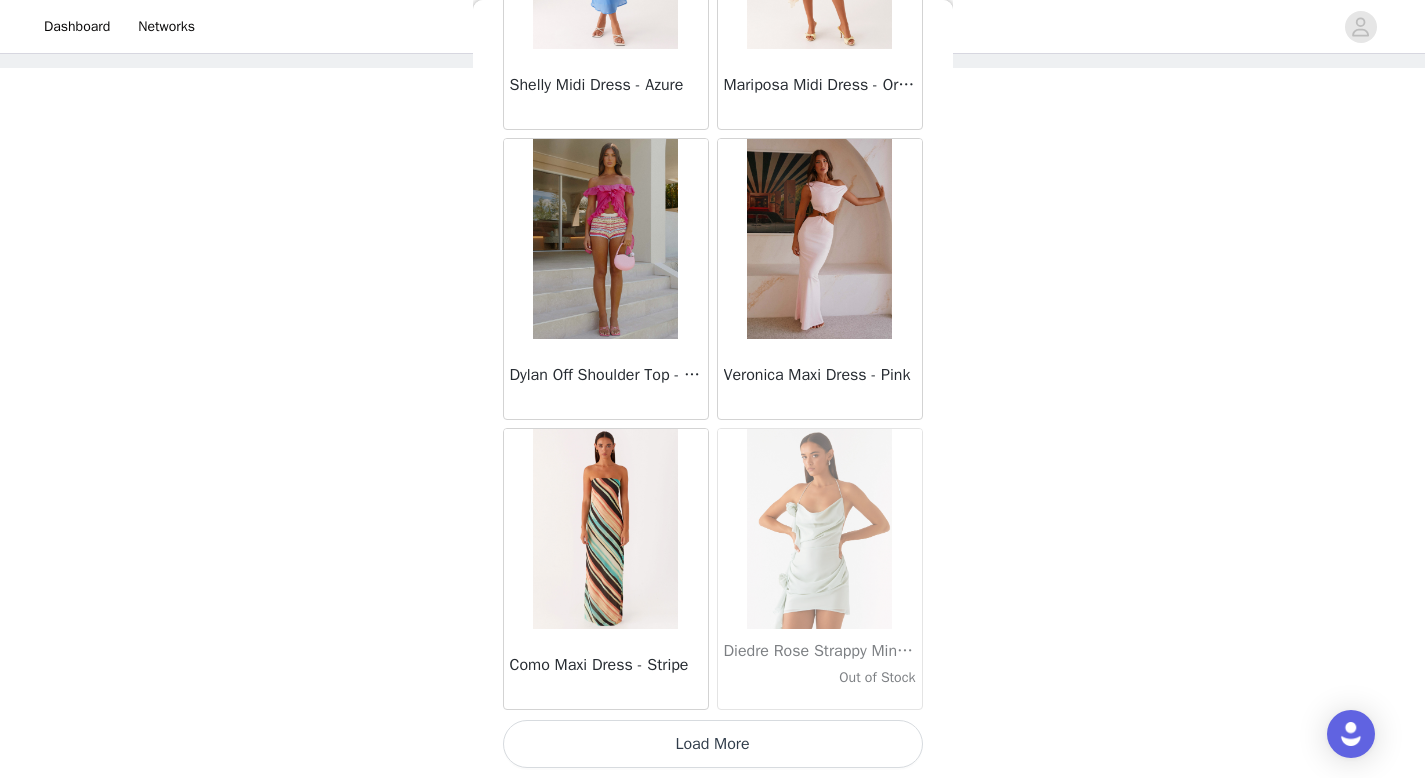 click on "Load More" at bounding box center [713, 744] 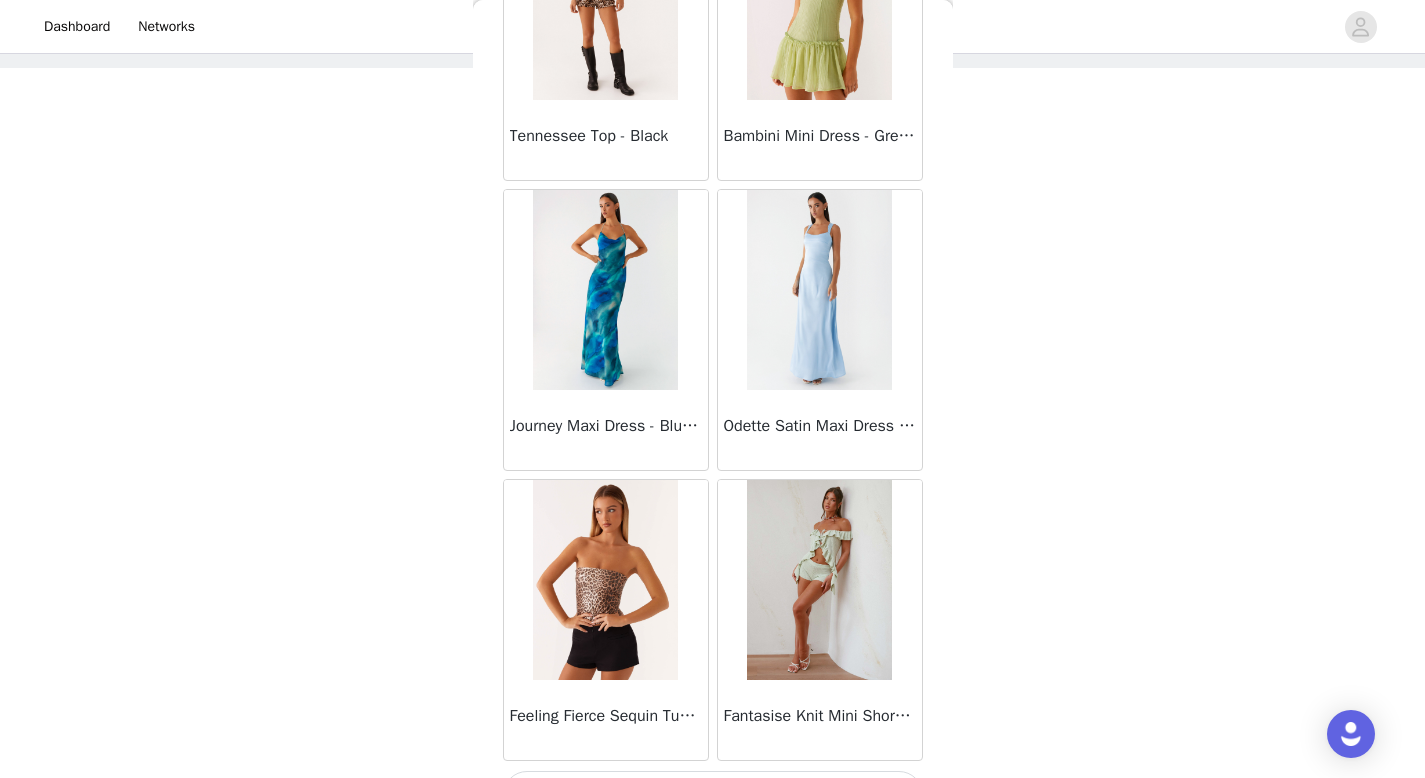 scroll, scrollTop: 31282, scrollLeft: 0, axis: vertical 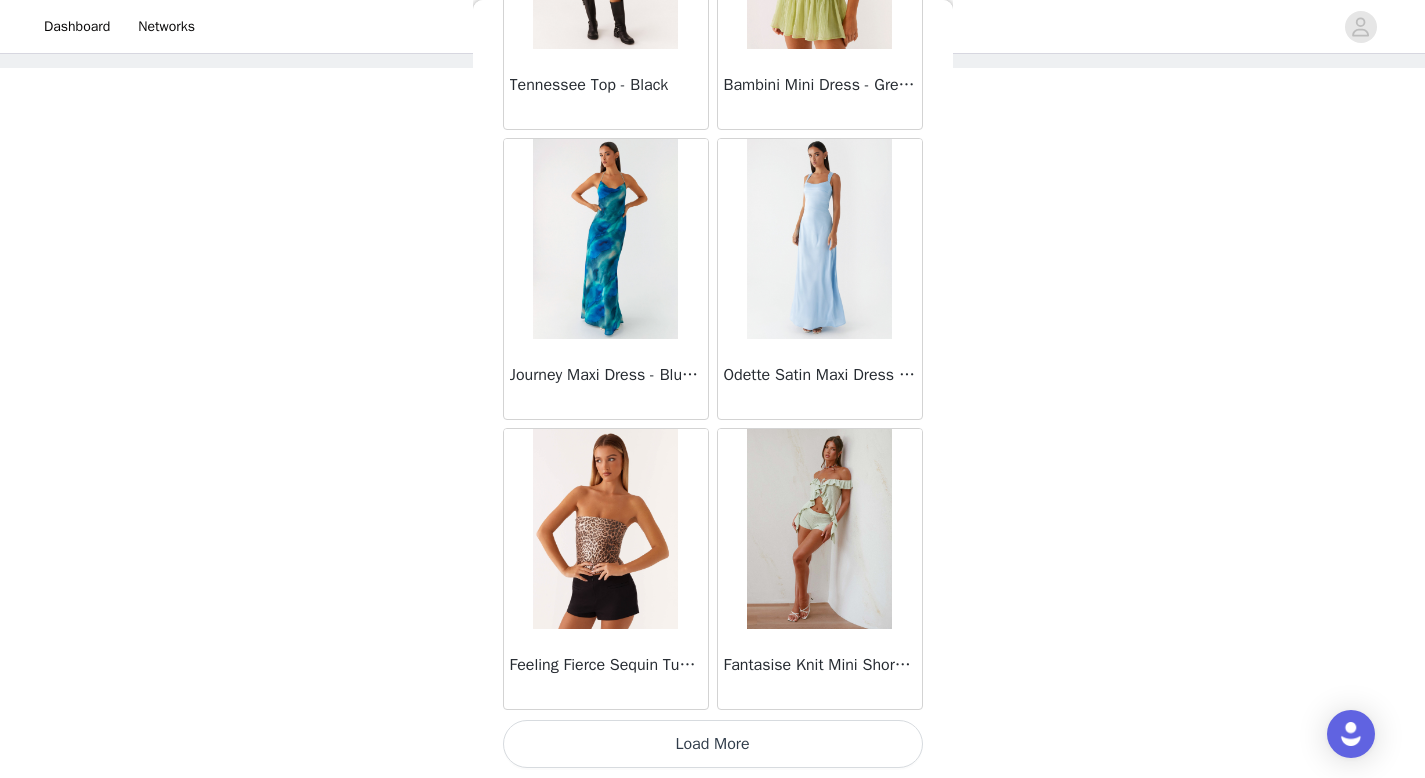 click on "Load More" at bounding box center [713, 744] 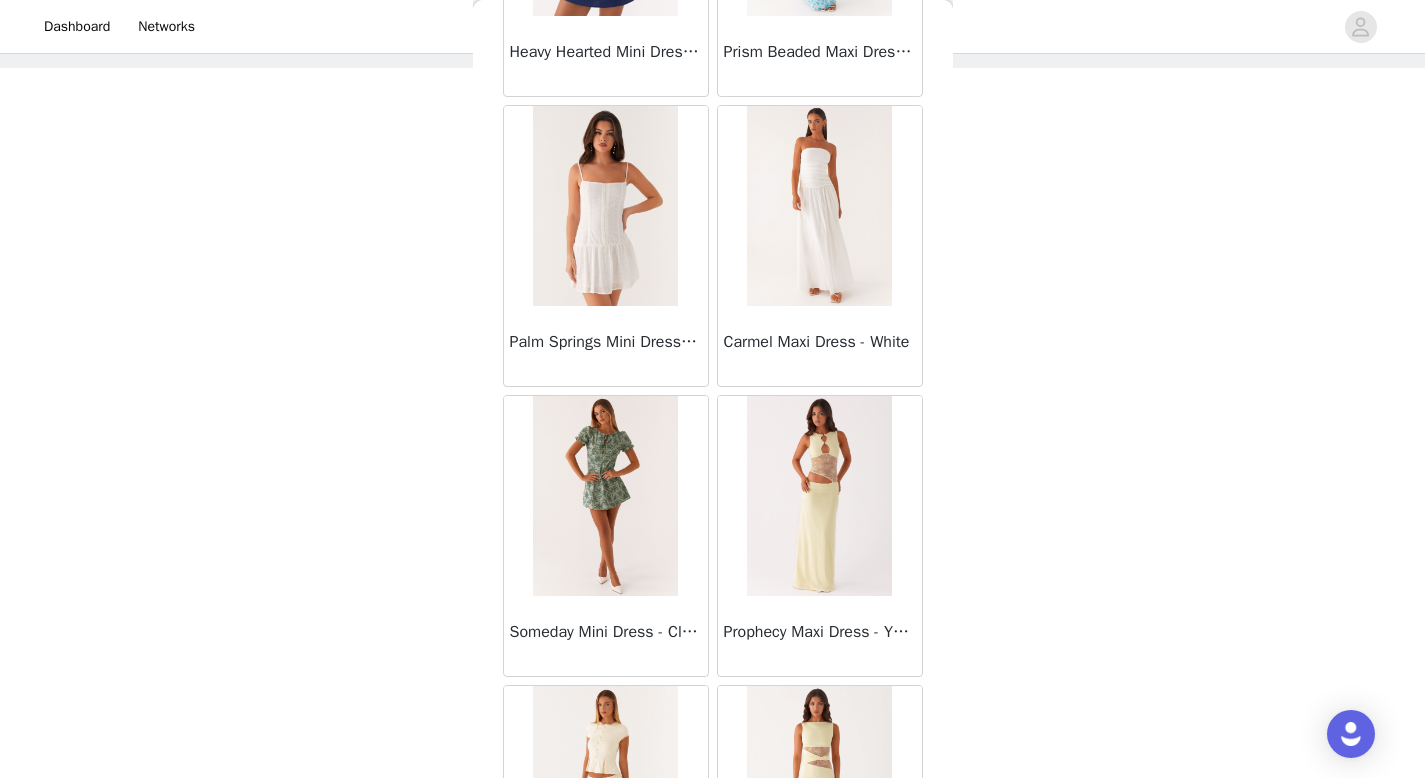 scroll, scrollTop: 34182, scrollLeft: 0, axis: vertical 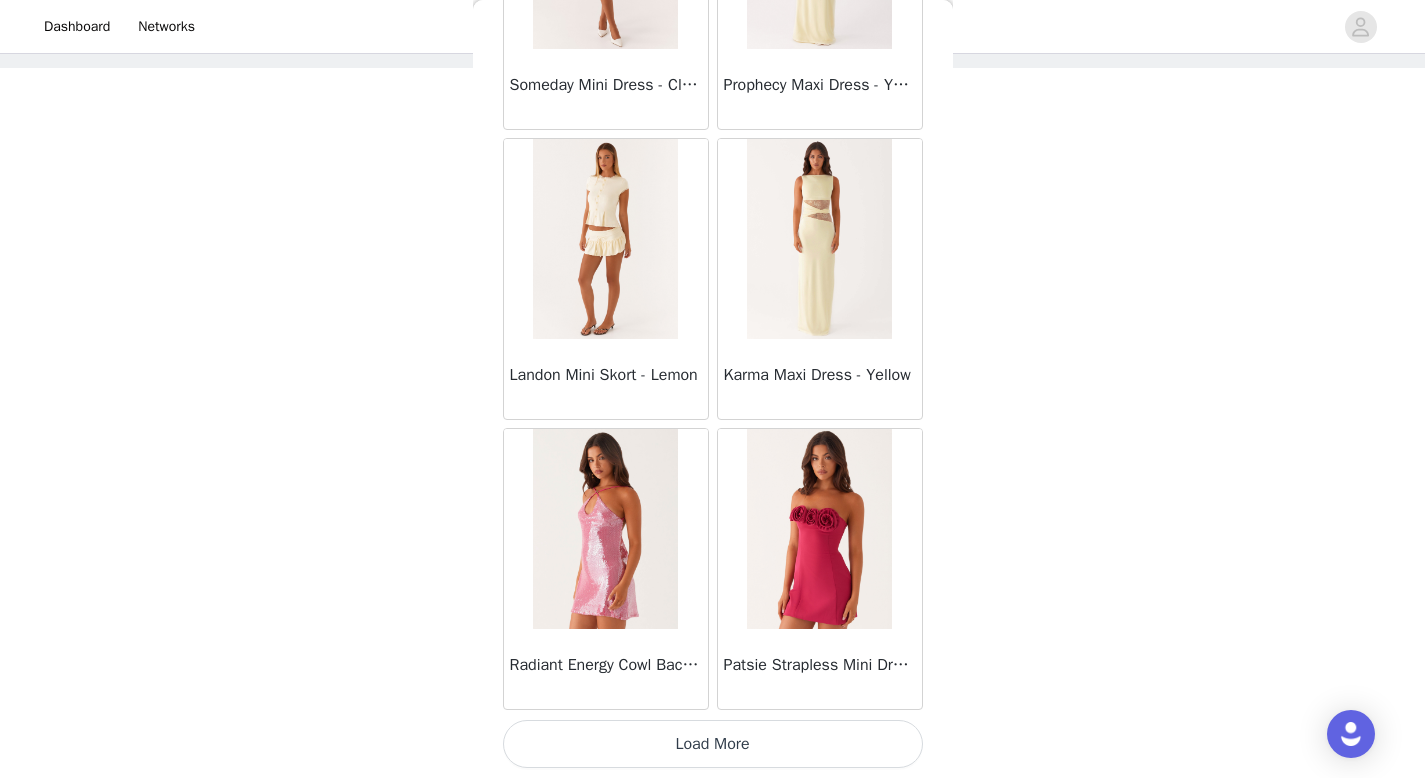 click on "Load More" at bounding box center [713, 744] 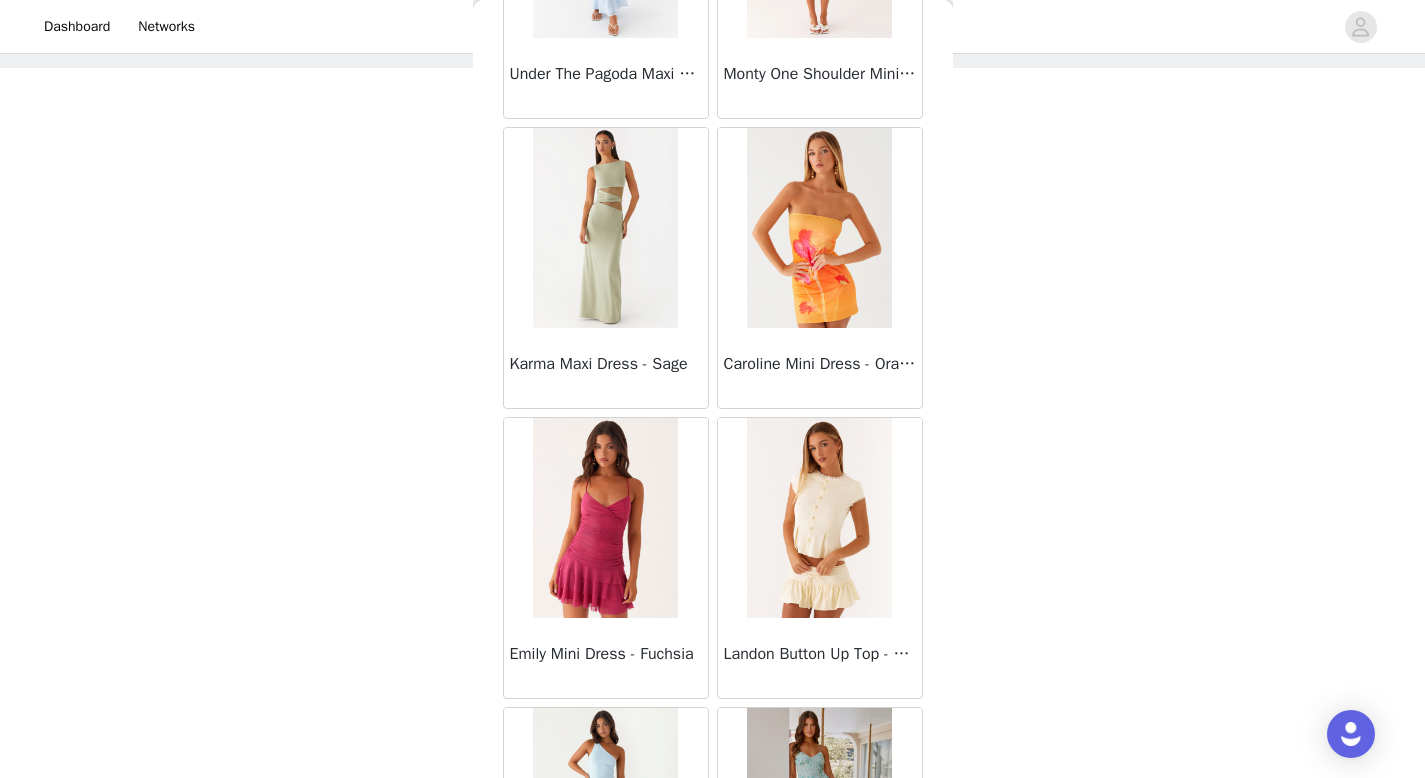 scroll, scrollTop: 37082, scrollLeft: 0, axis: vertical 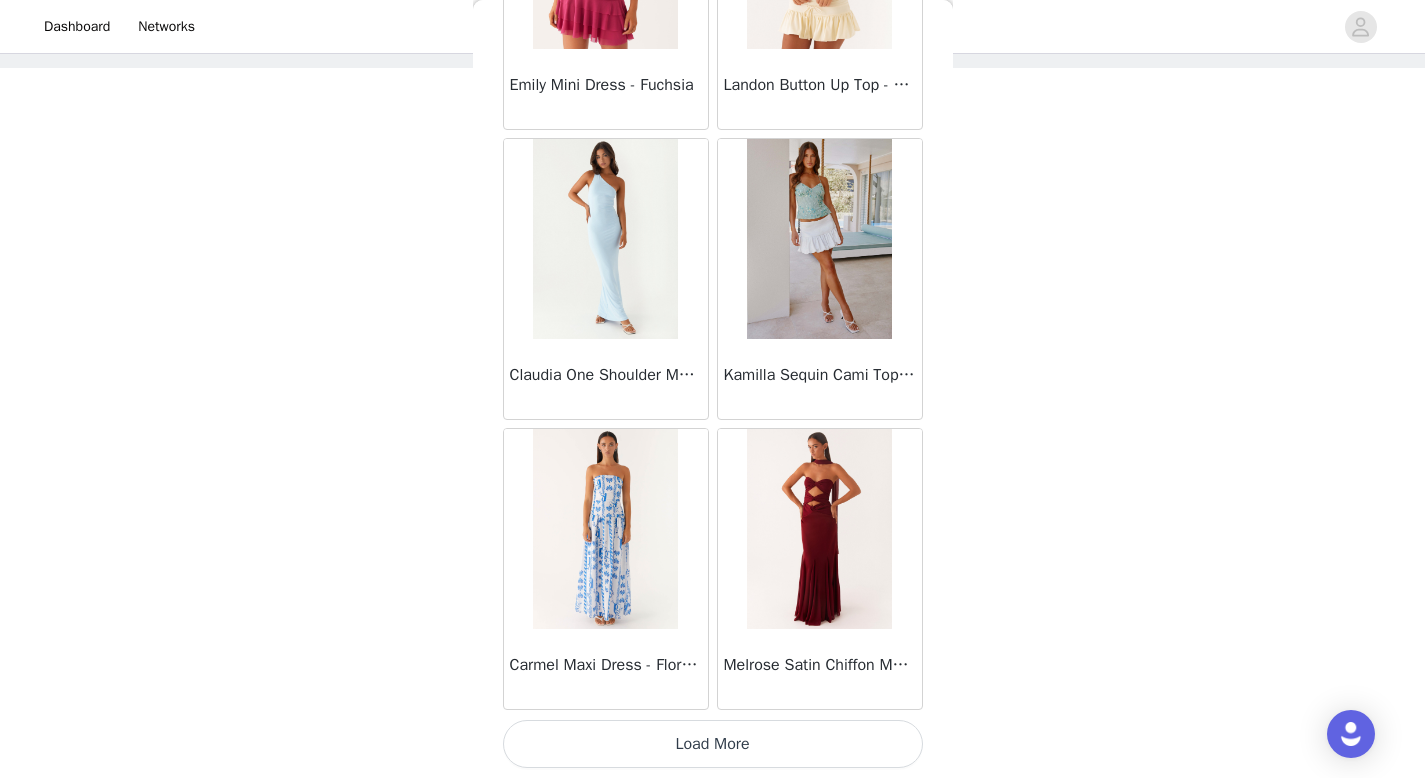 click on "Load More" at bounding box center [713, 744] 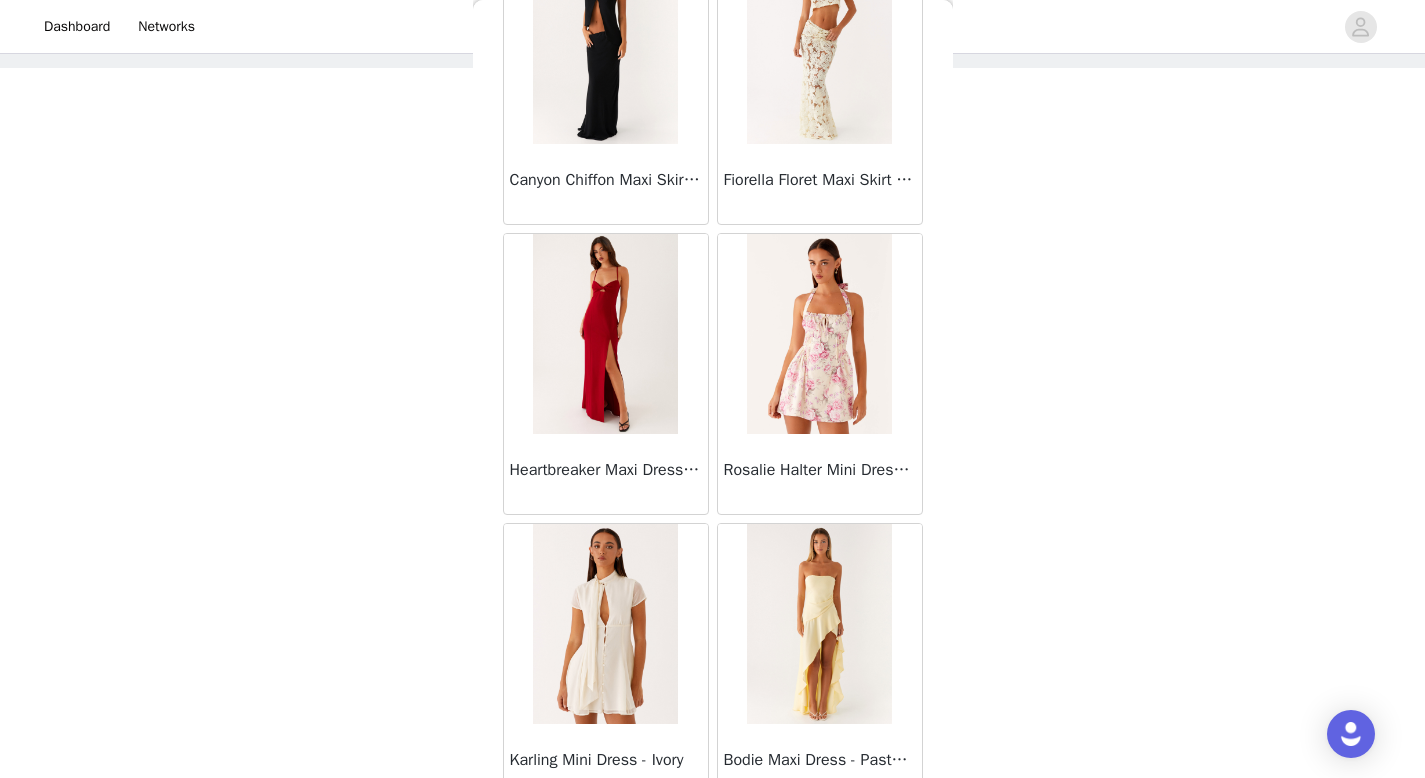 scroll, scrollTop: 39982, scrollLeft: 0, axis: vertical 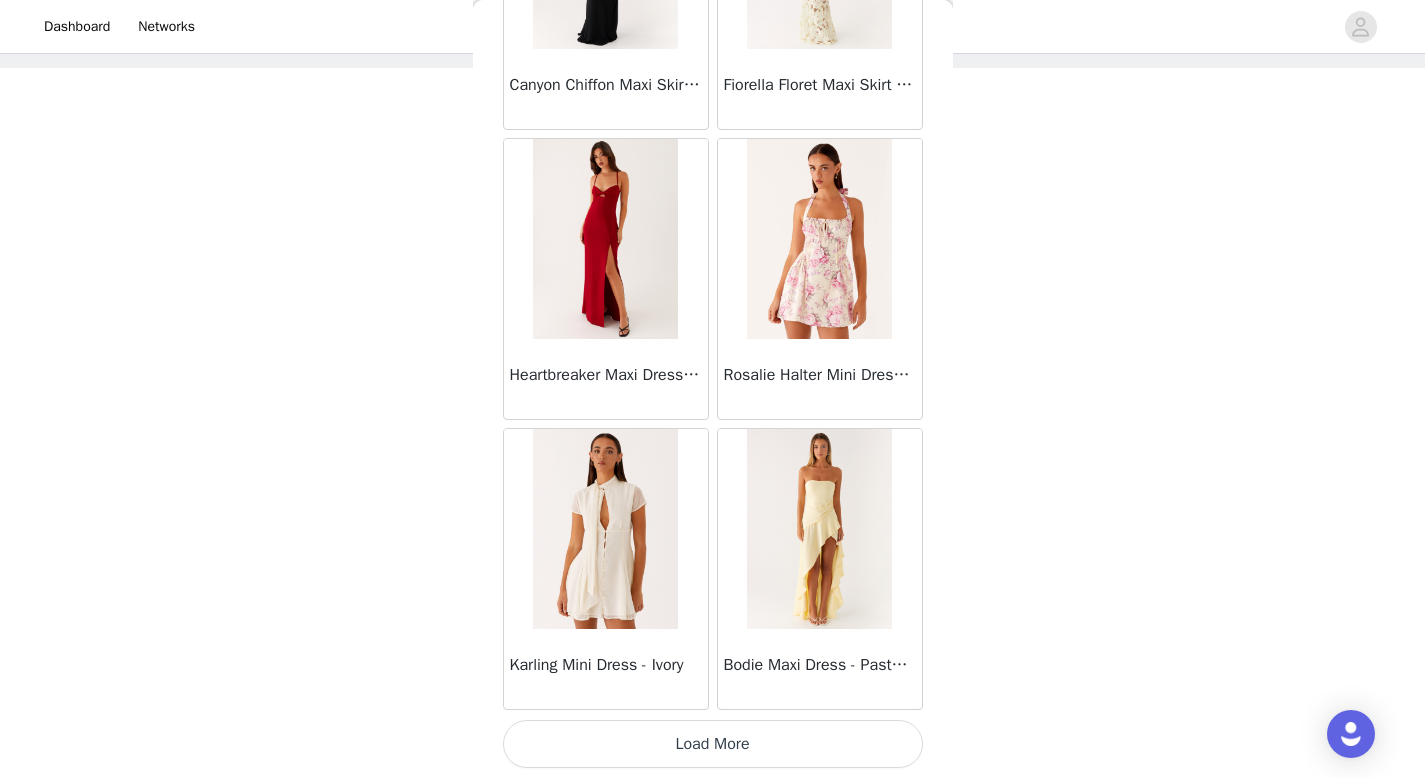 click on "Load More" at bounding box center [713, 744] 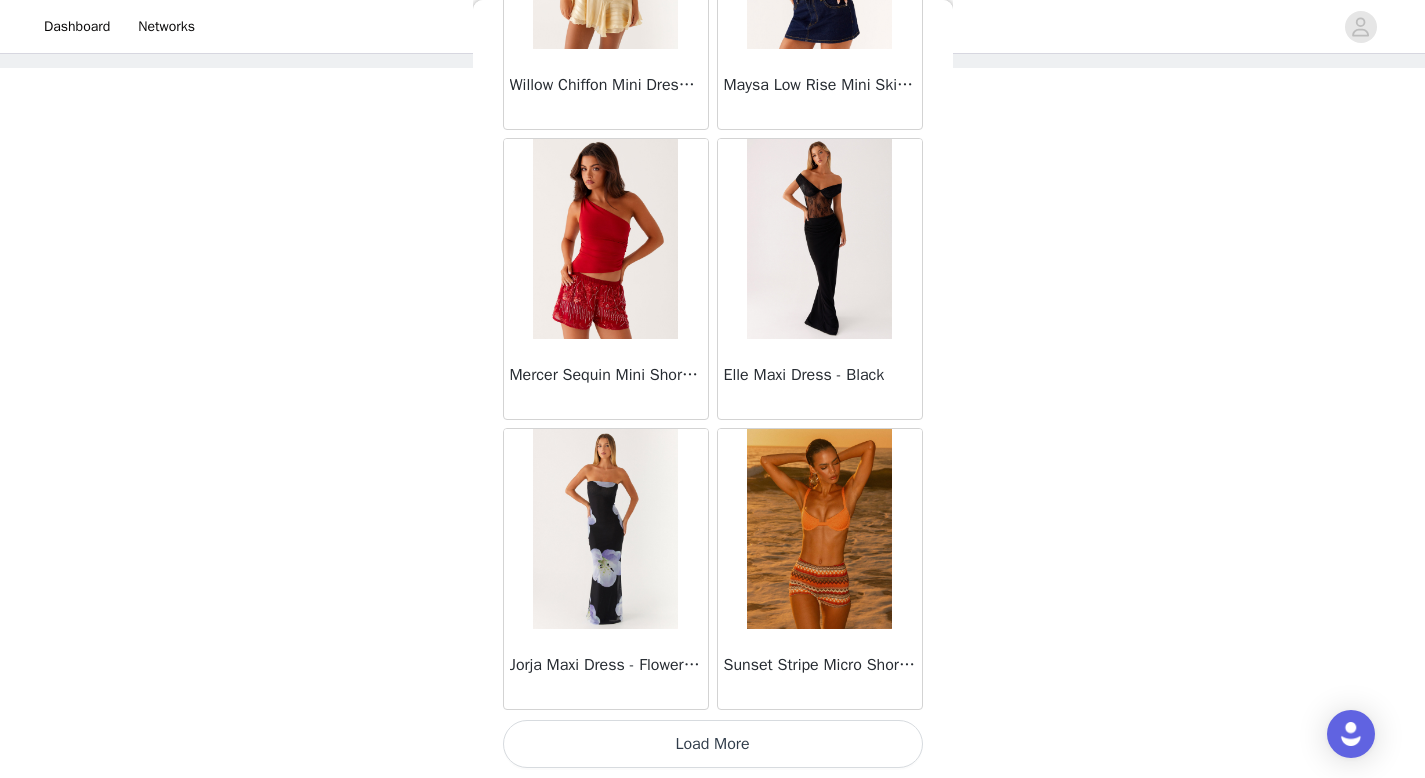 scroll, scrollTop: 42881, scrollLeft: 0, axis: vertical 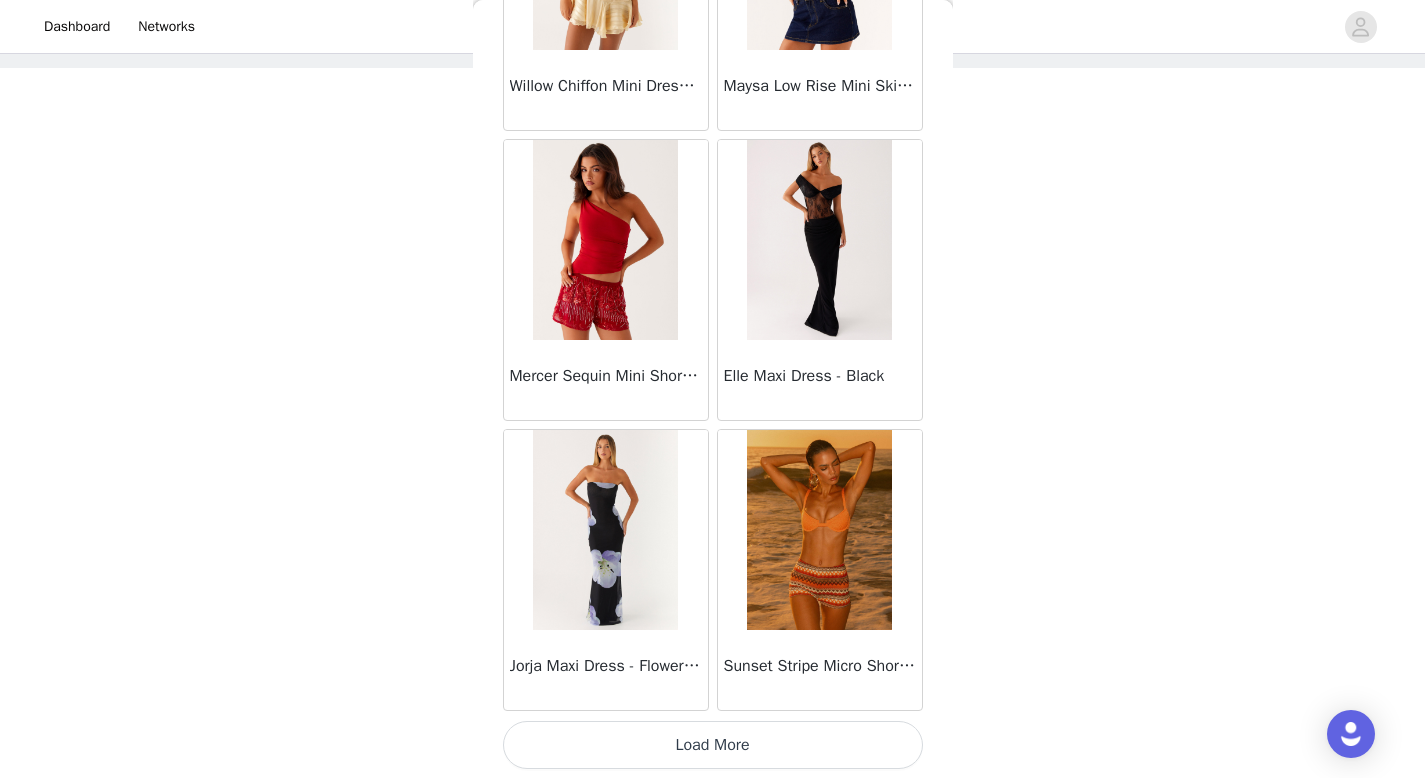 click on "Load More" at bounding box center (713, 745) 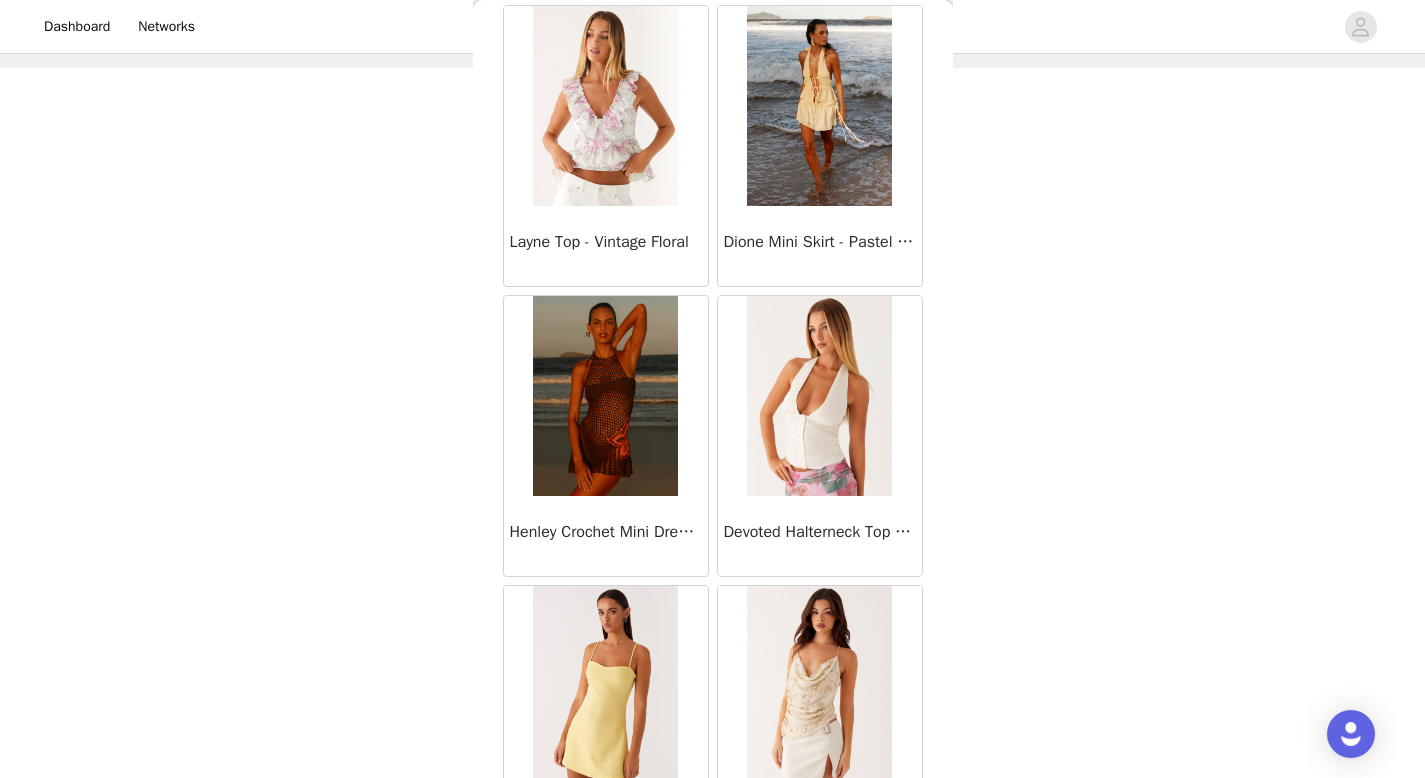 scroll, scrollTop: 45782, scrollLeft: 0, axis: vertical 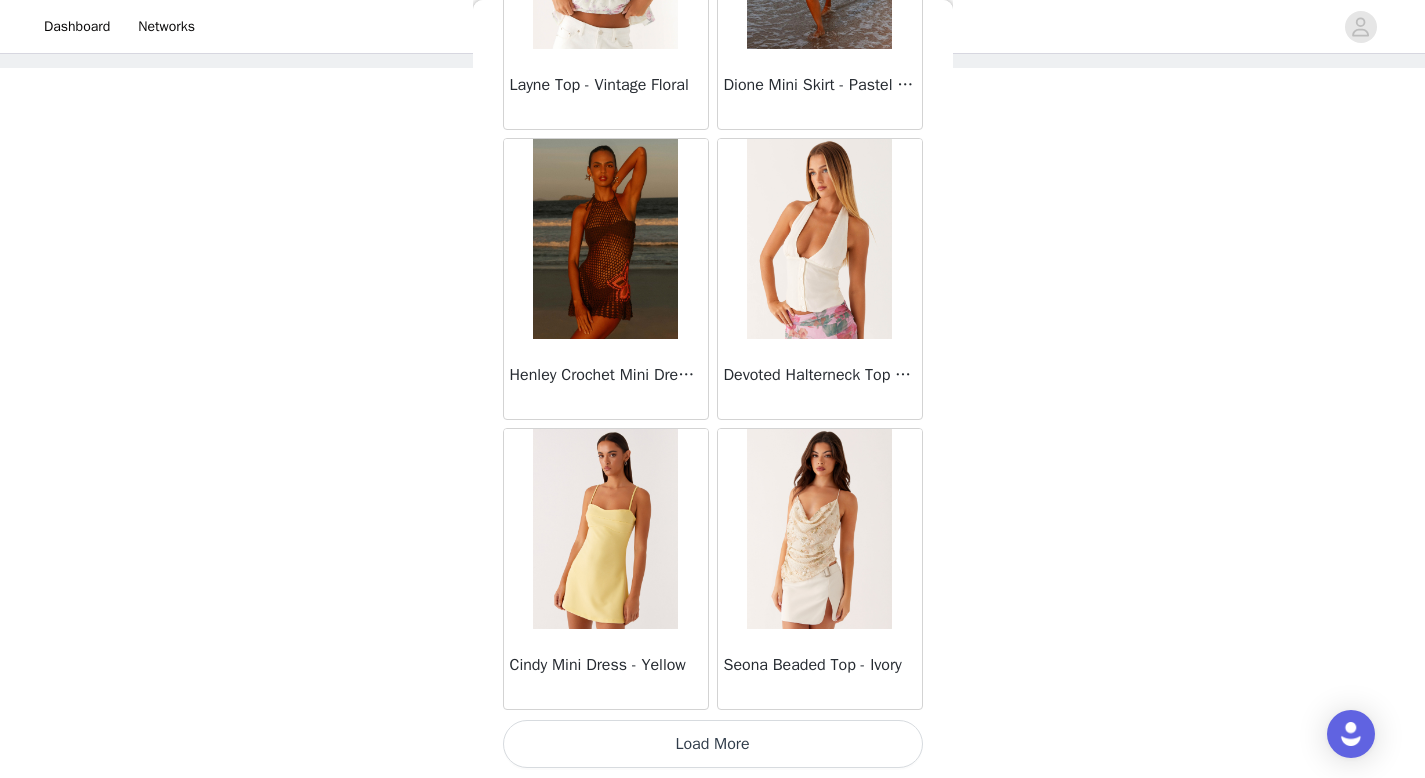 click on "Load More" at bounding box center [713, 744] 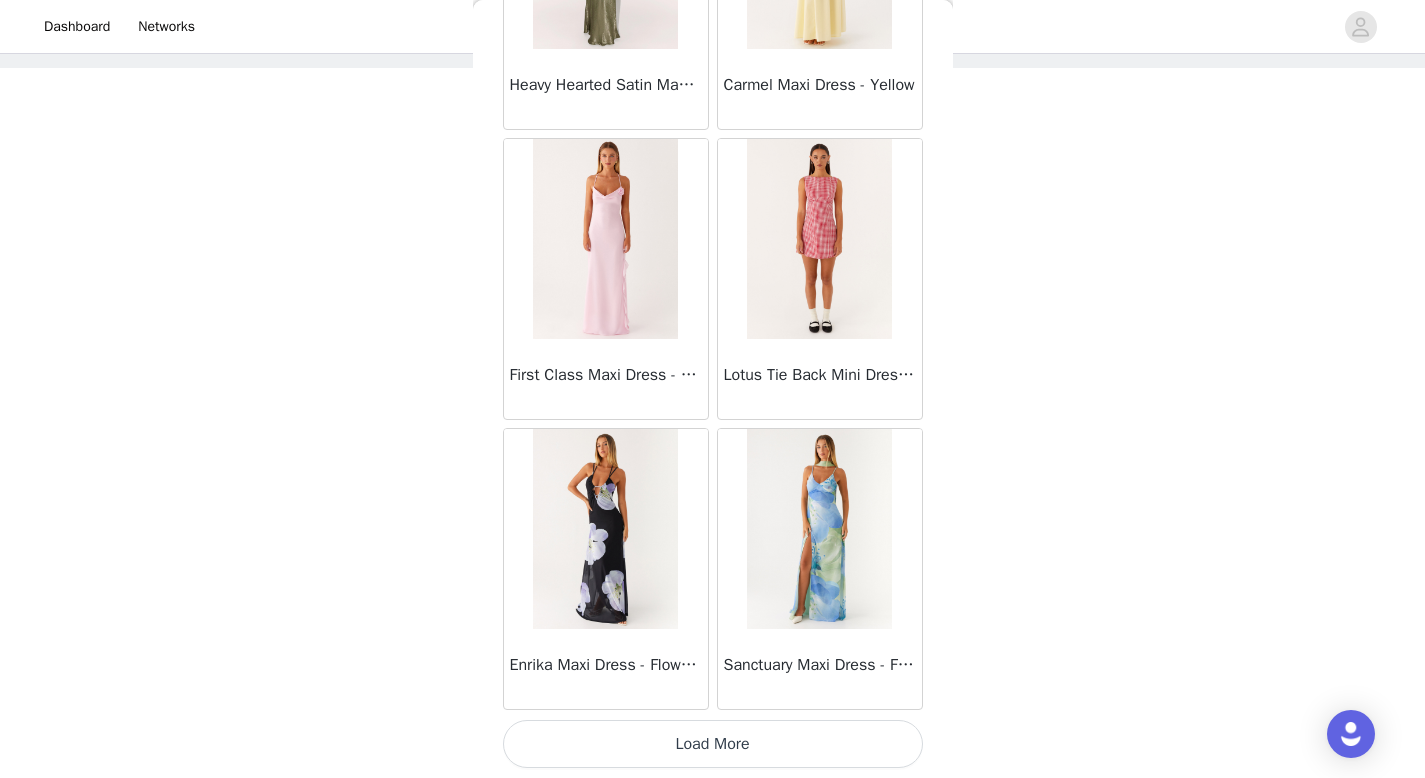scroll, scrollTop: 48679, scrollLeft: 0, axis: vertical 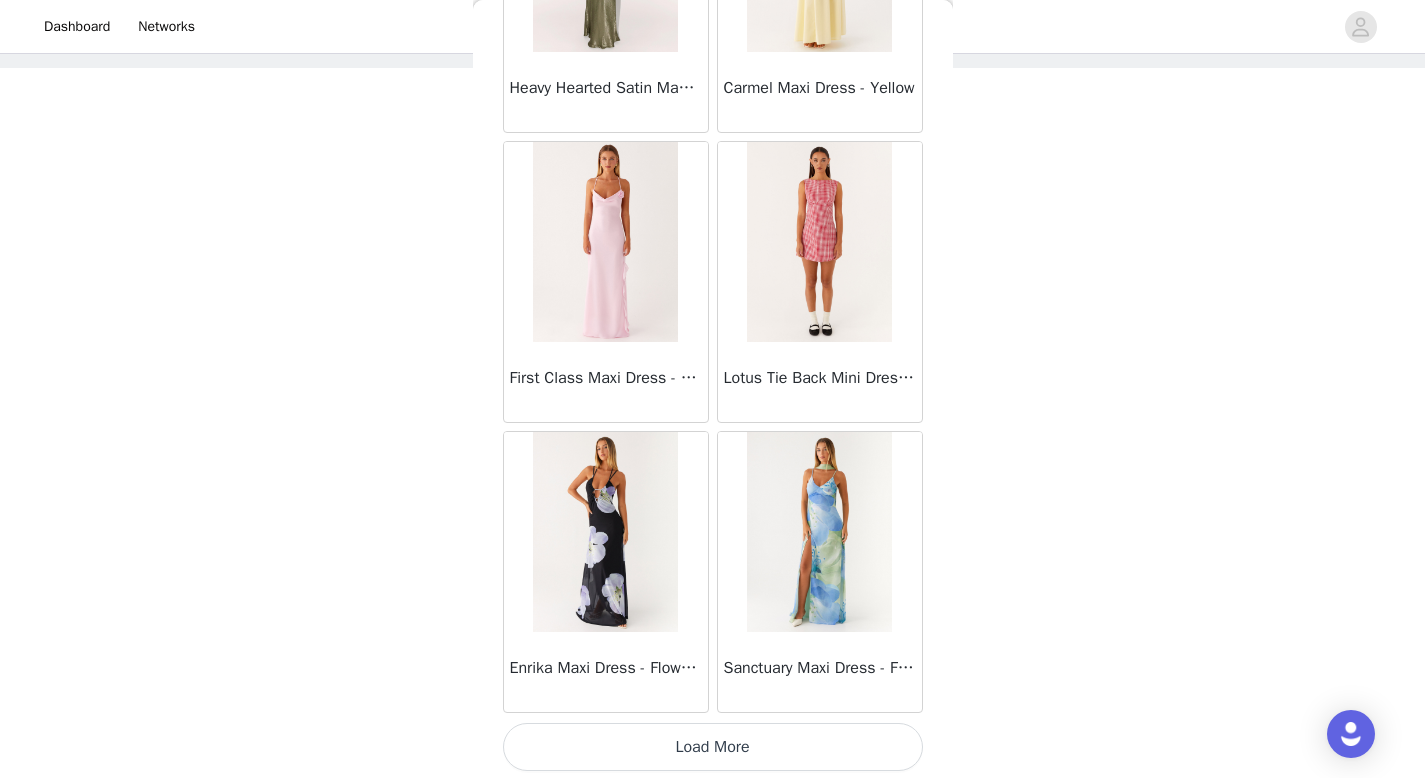 click on "Load More" at bounding box center [713, 747] 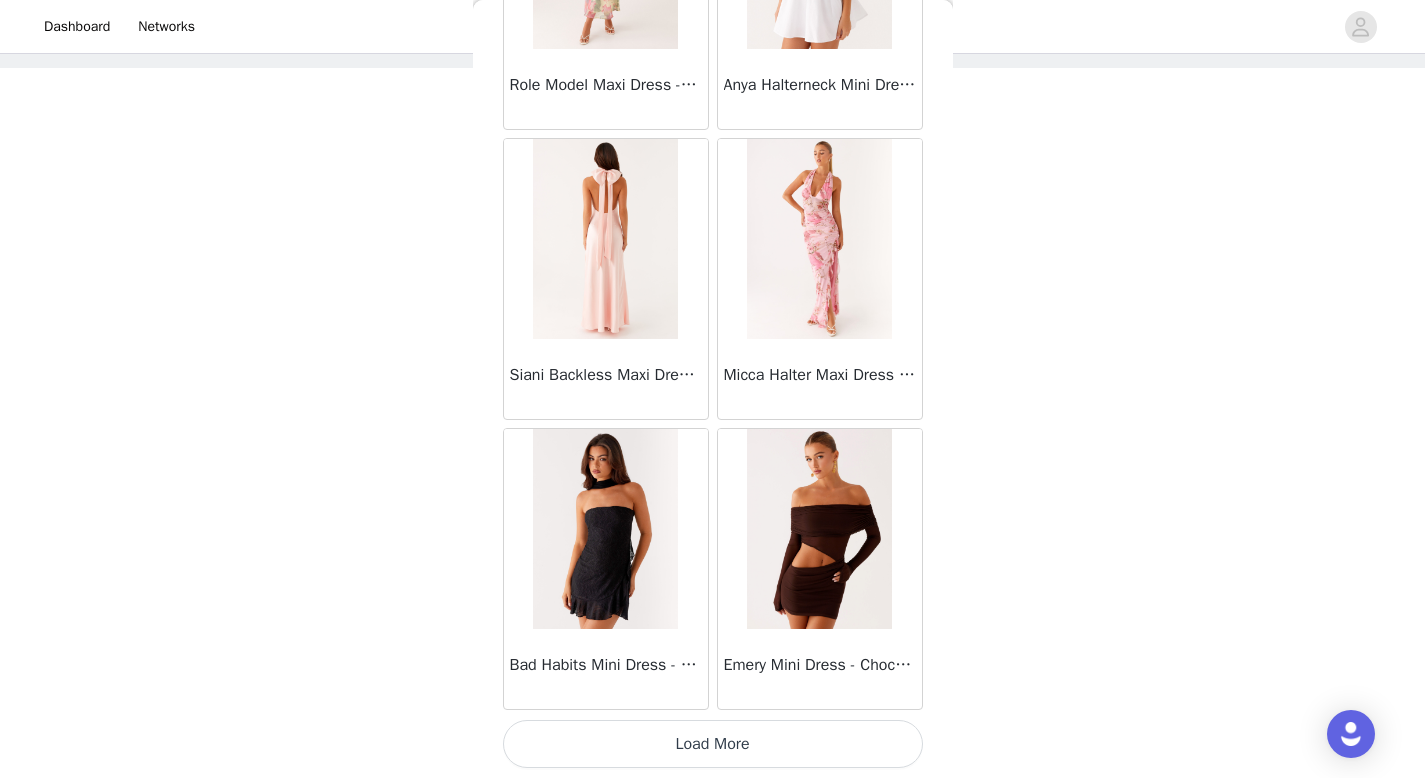 scroll, scrollTop: 51580, scrollLeft: 0, axis: vertical 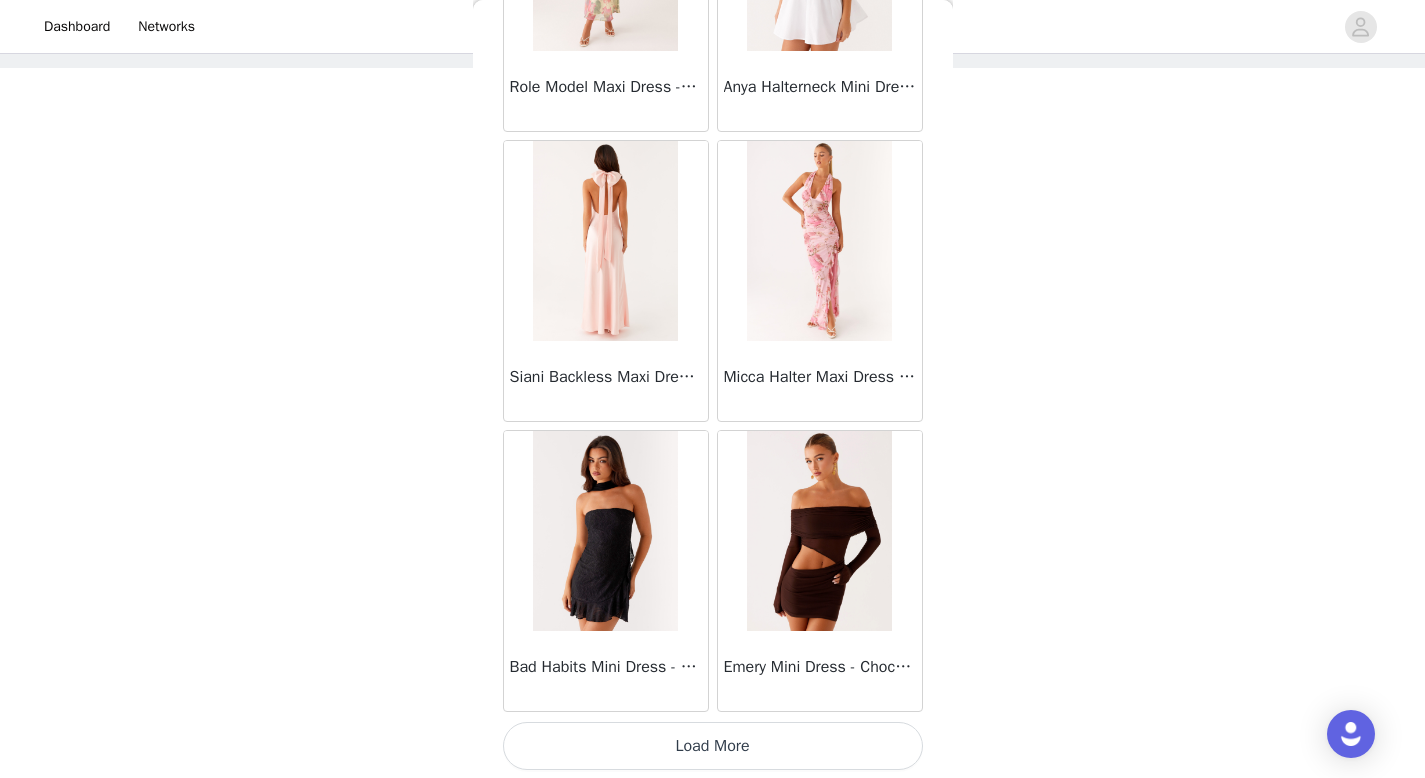 click on "Load More" at bounding box center (713, 746) 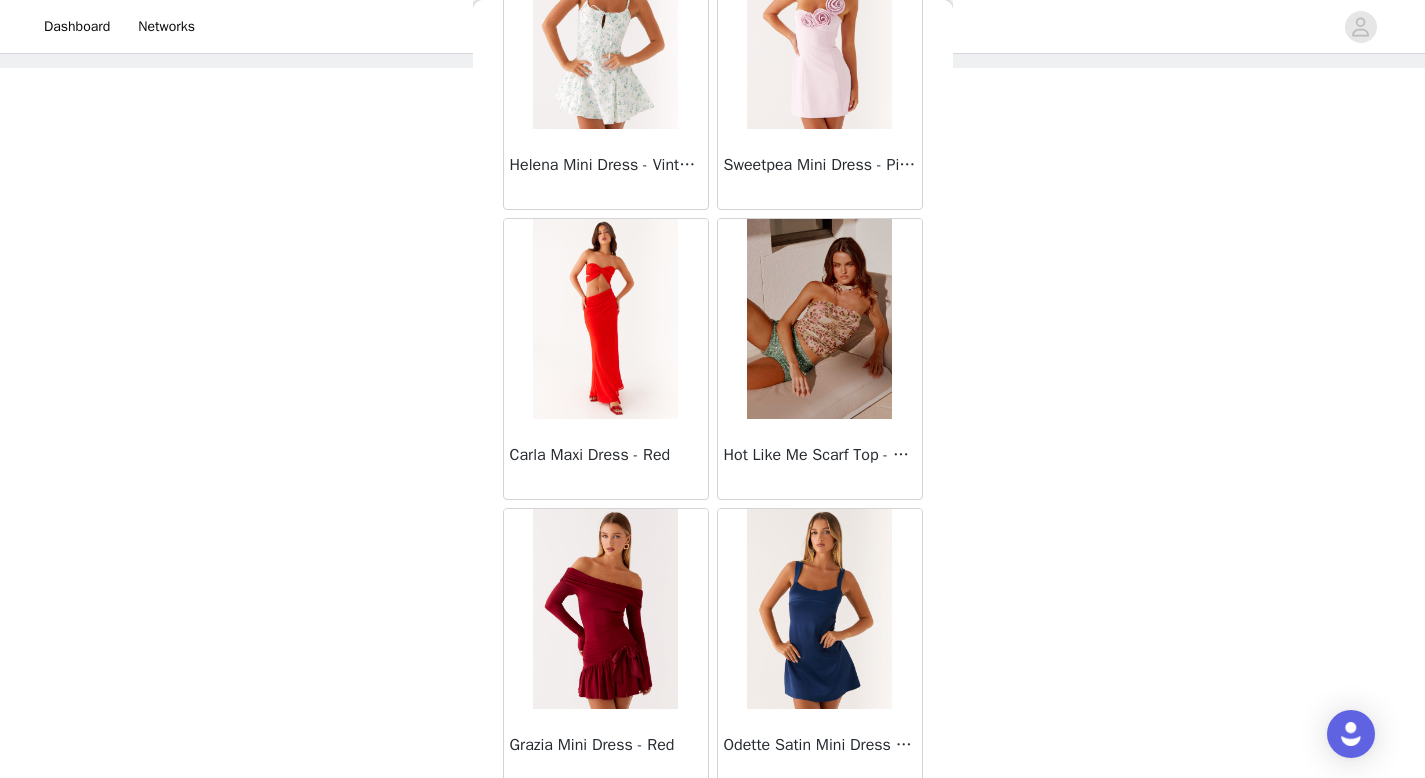 scroll, scrollTop: 54482, scrollLeft: 0, axis: vertical 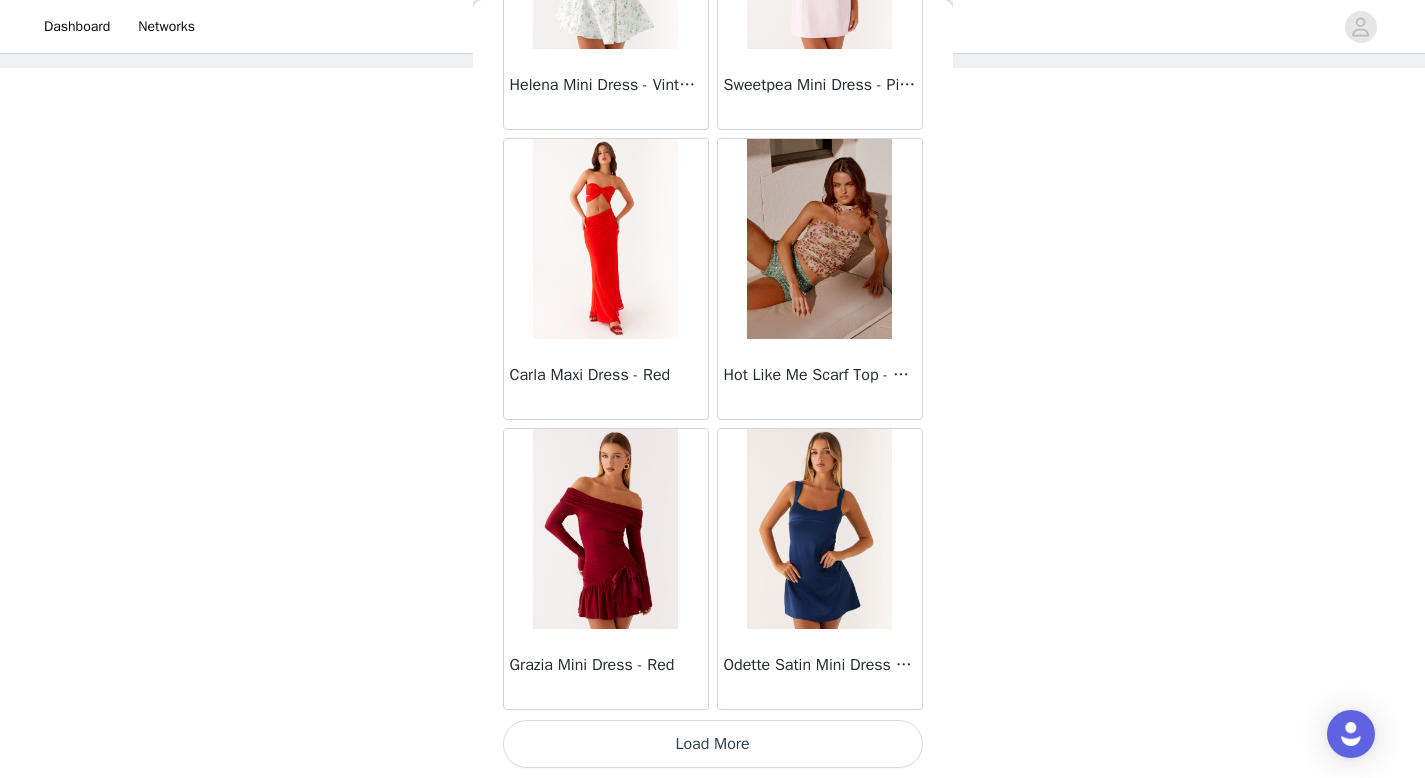 click on "Load More" at bounding box center [713, 744] 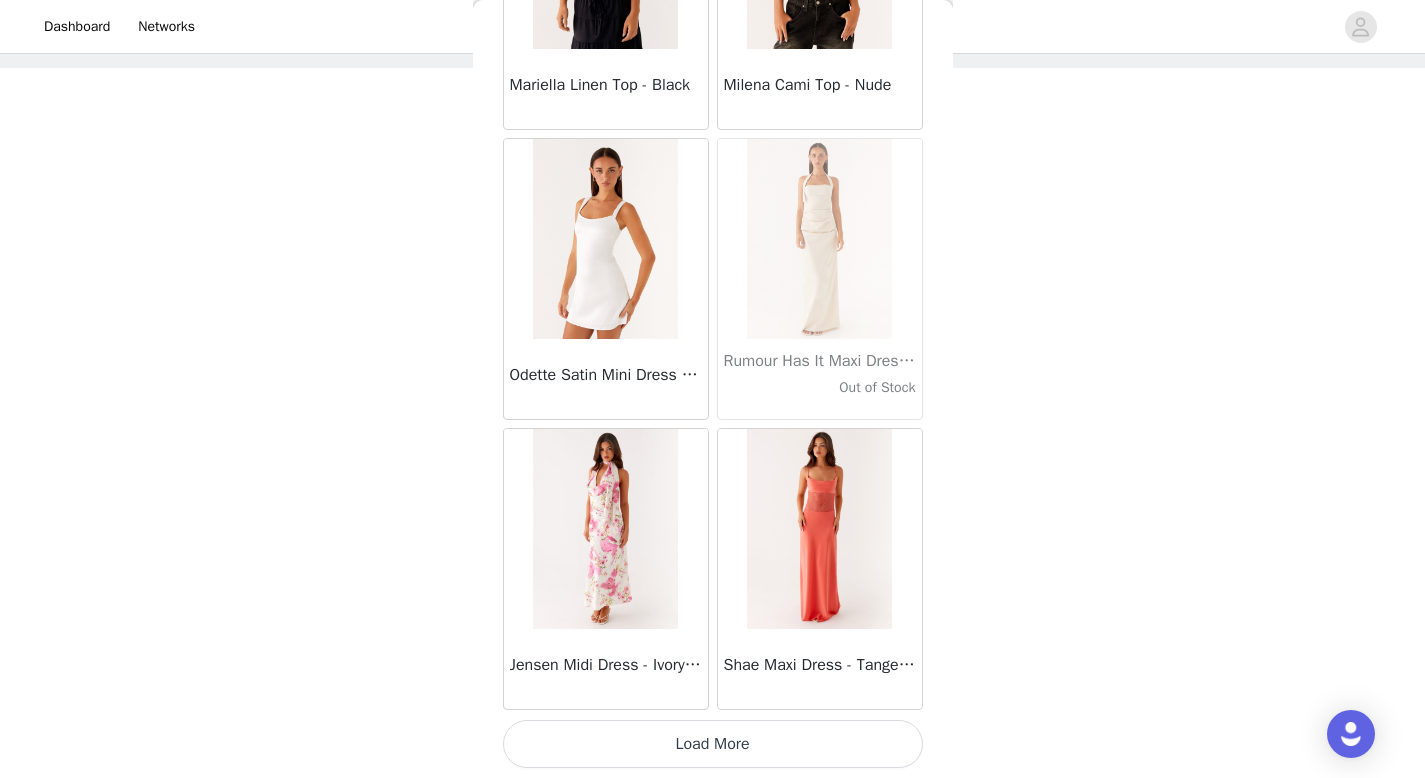 scroll, scrollTop: 57377, scrollLeft: 0, axis: vertical 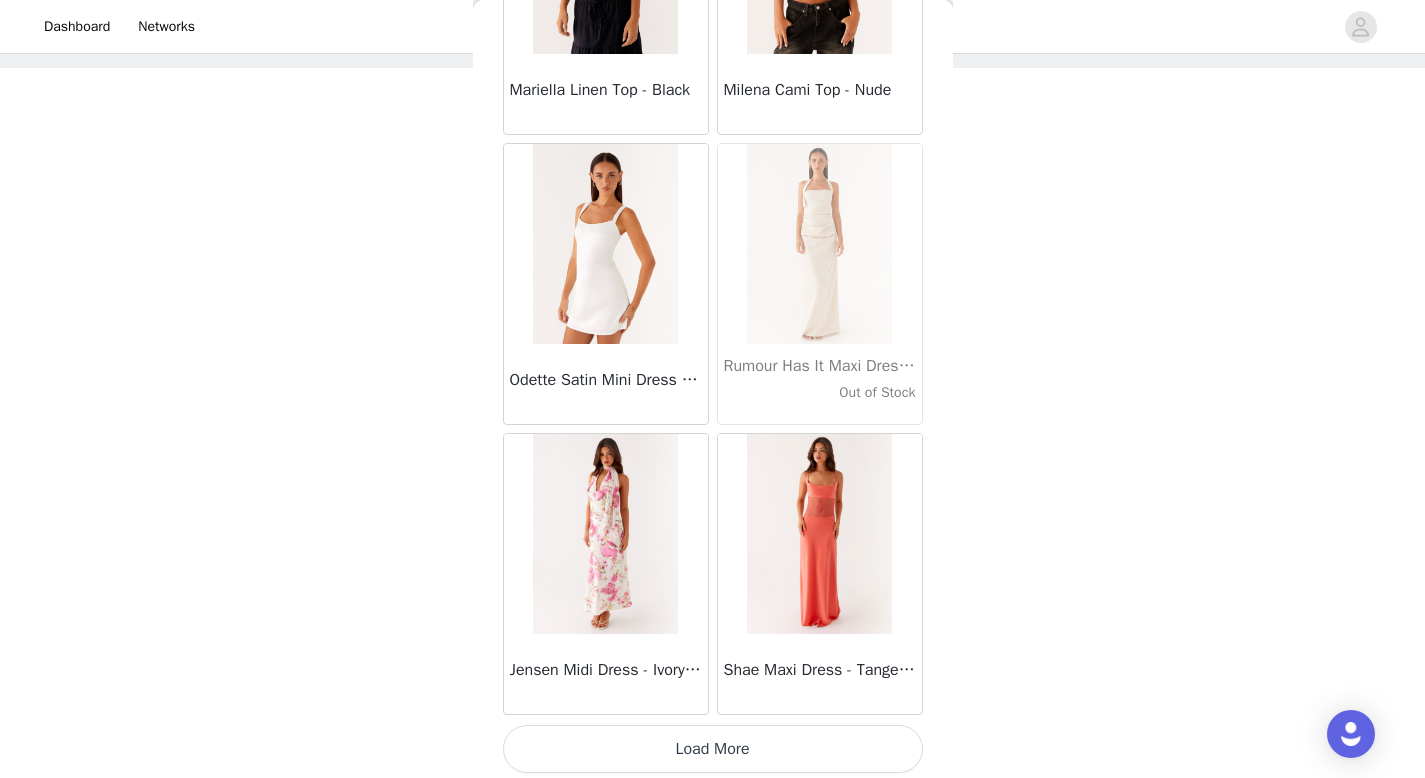 click on "Load More" at bounding box center [713, 749] 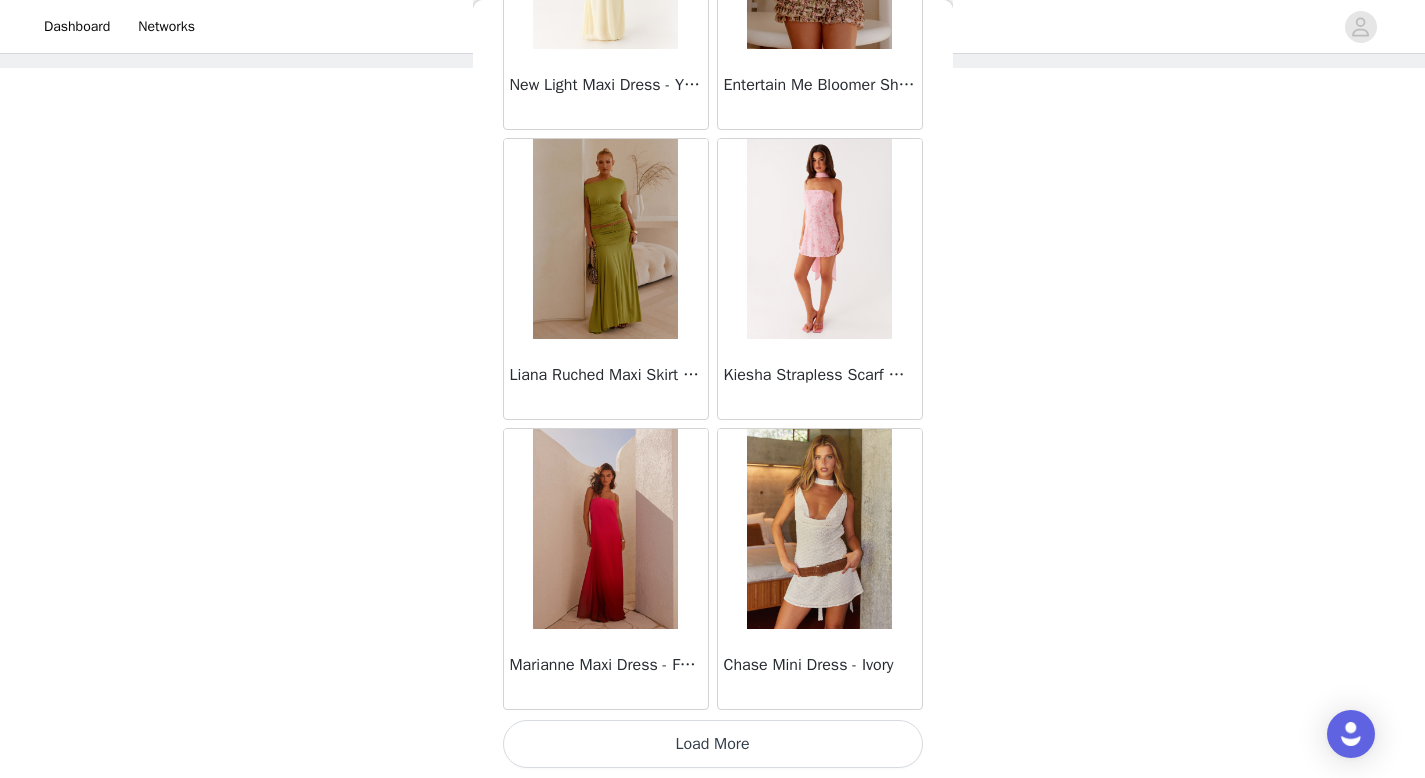 scroll, scrollTop: 60280, scrollLeft: 0, axis: vertical 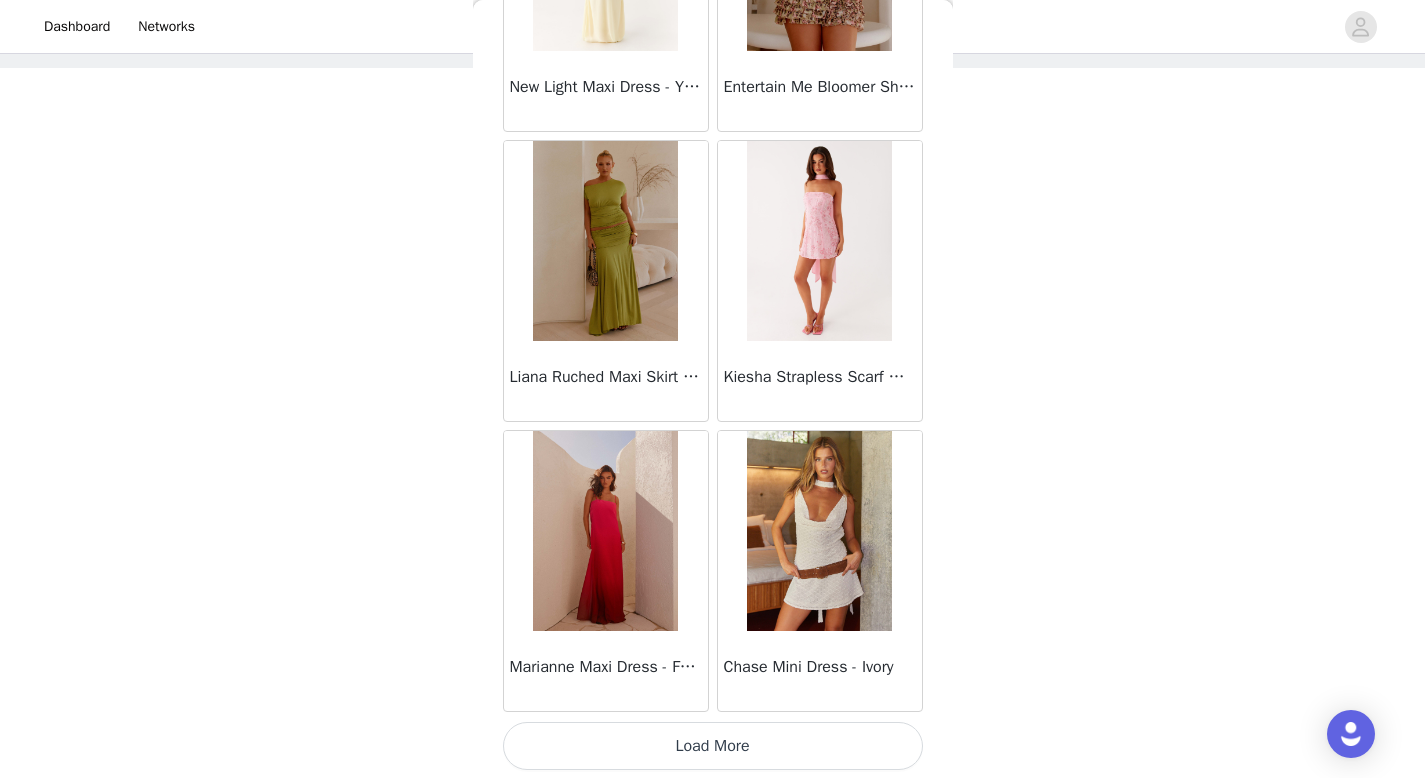 click on "Load More" at bounding box center [713, 746] 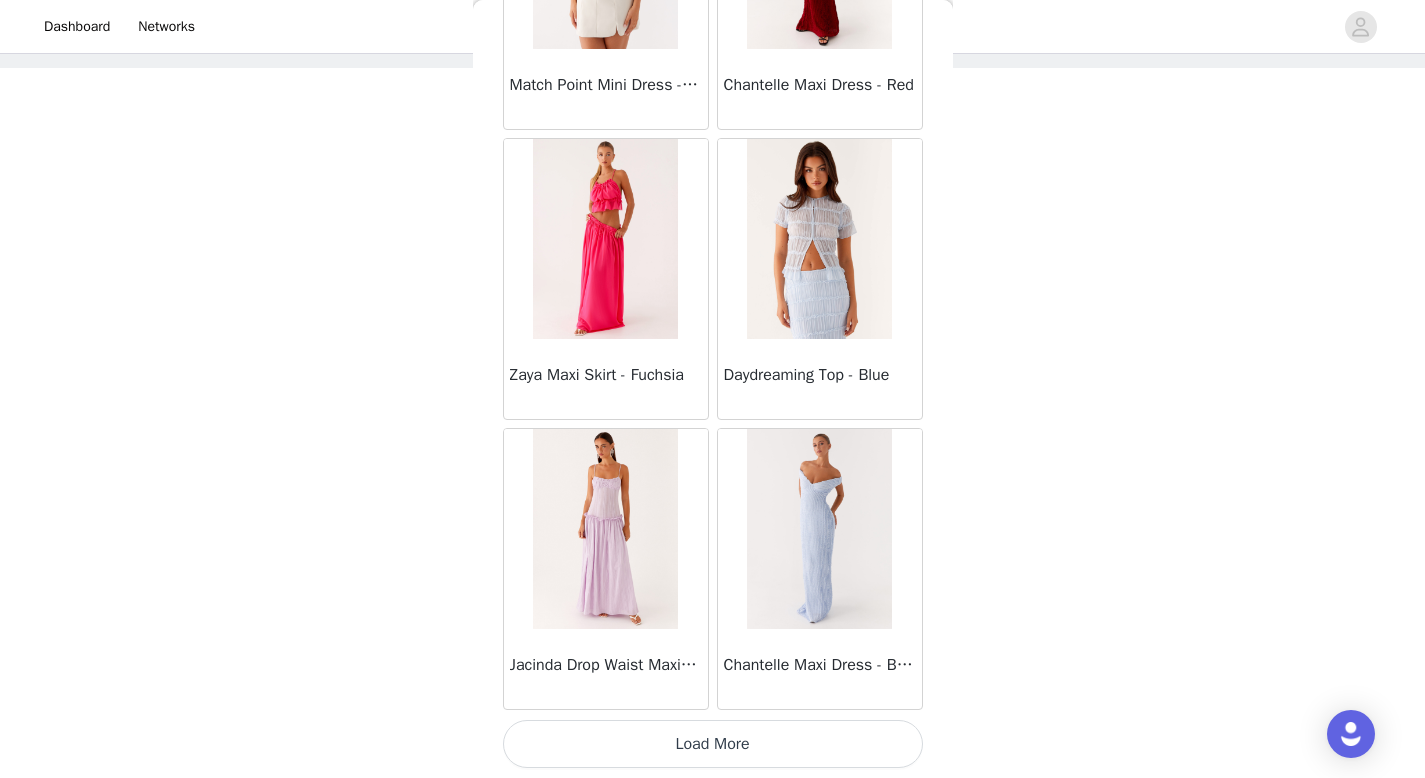 scroll, scrollTop: 63181, scrollLeft: 0, axis: vertical 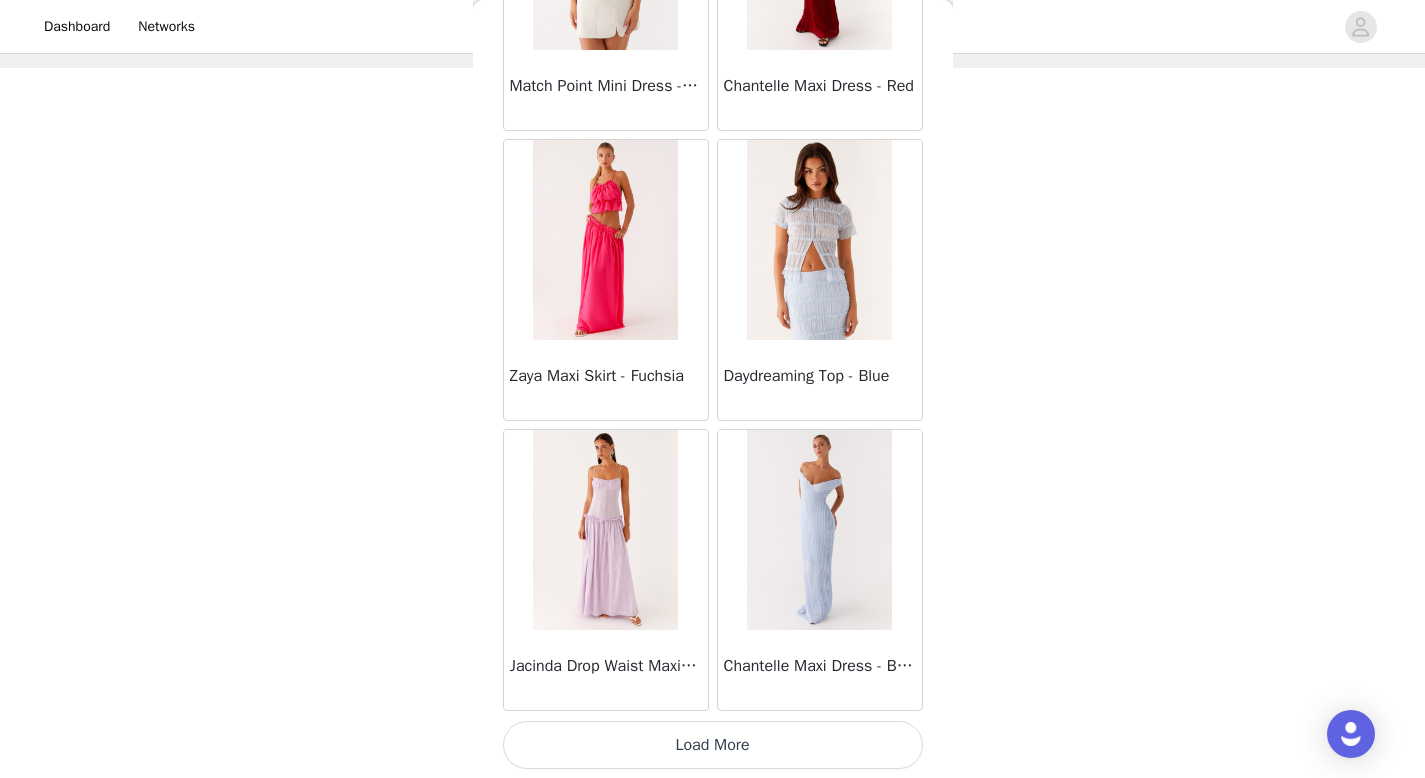 click on "Load More" at bounding box center (713, 745) 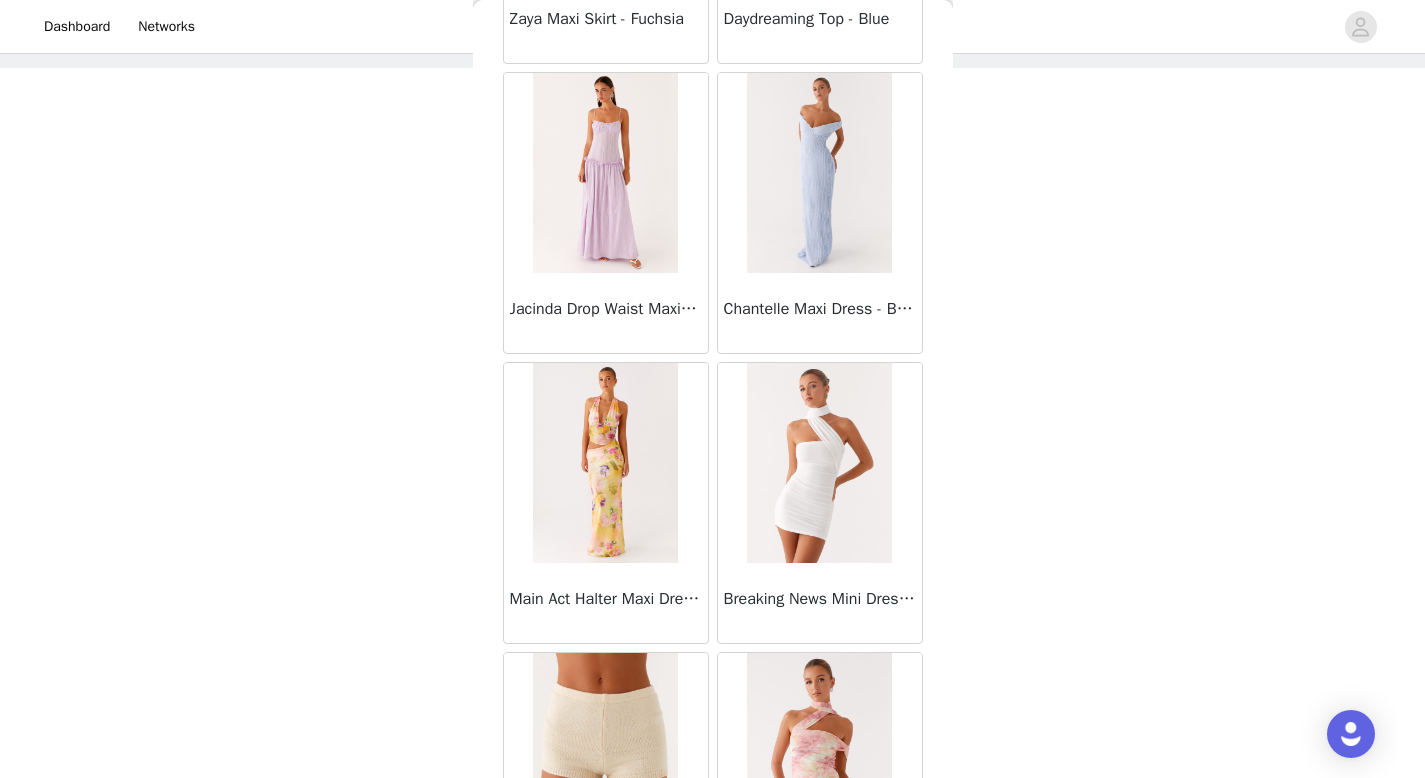 scroll, scrollTop: 63546, scrollLeft: 0, axis: vertical 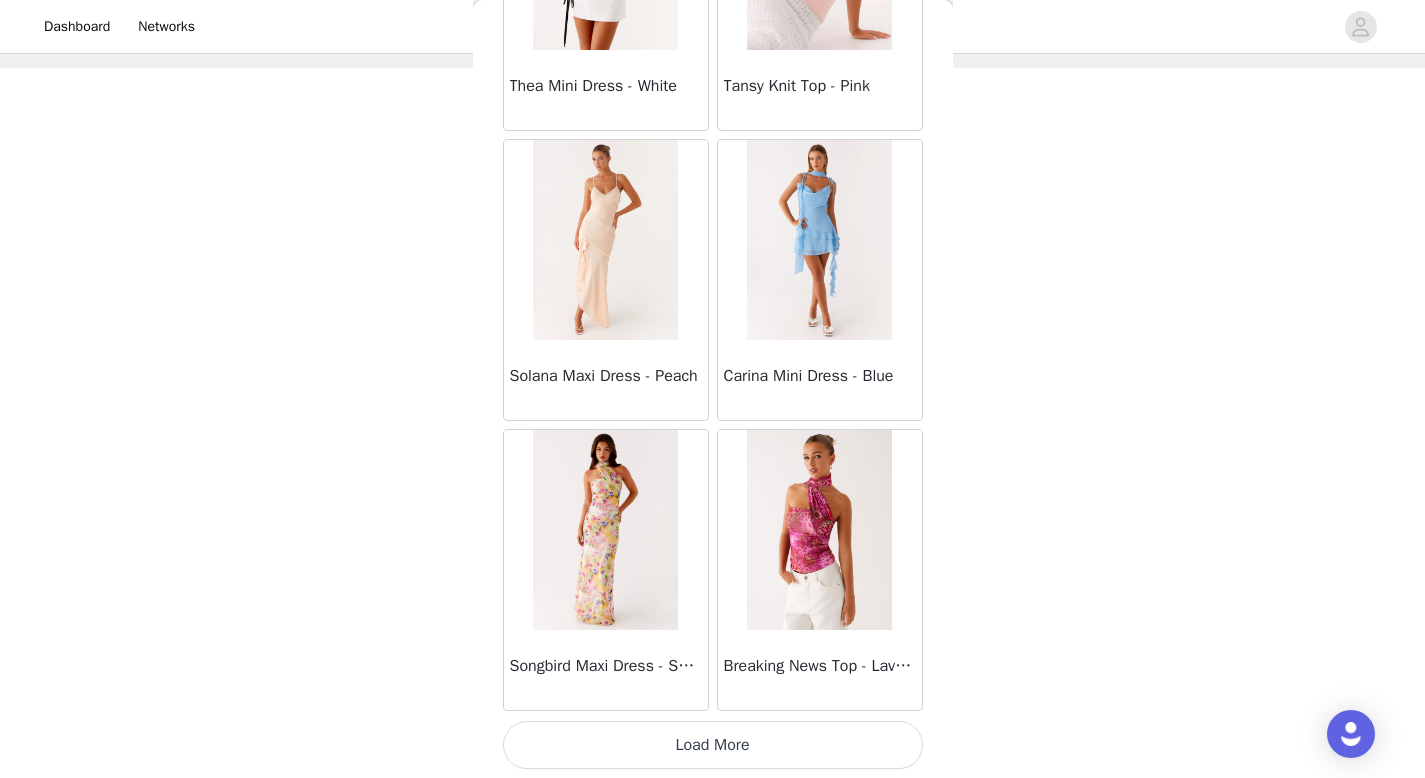 click on "Load More" at bounding box center [713, 745] 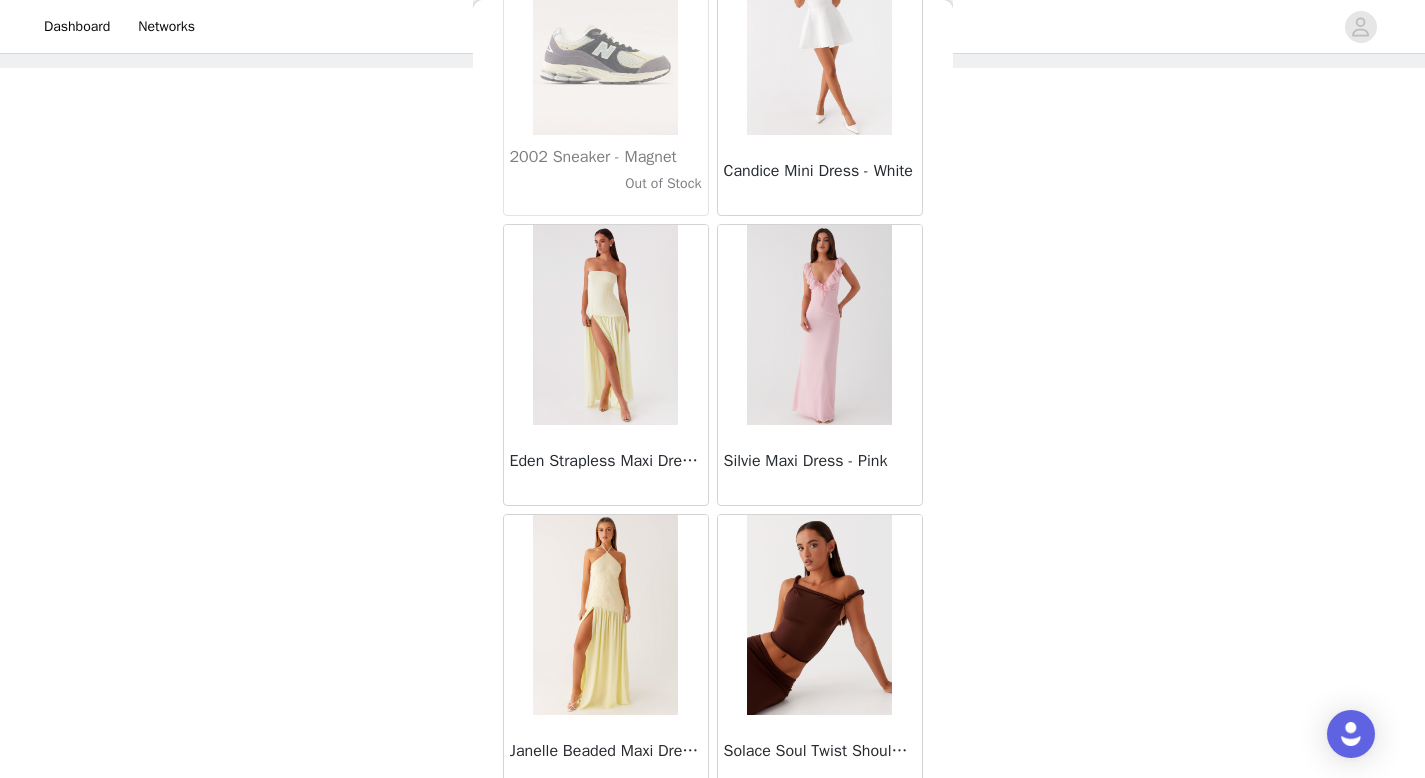 scroll, scrollTop: 68023, scrollLeft: 0, axis: vertical 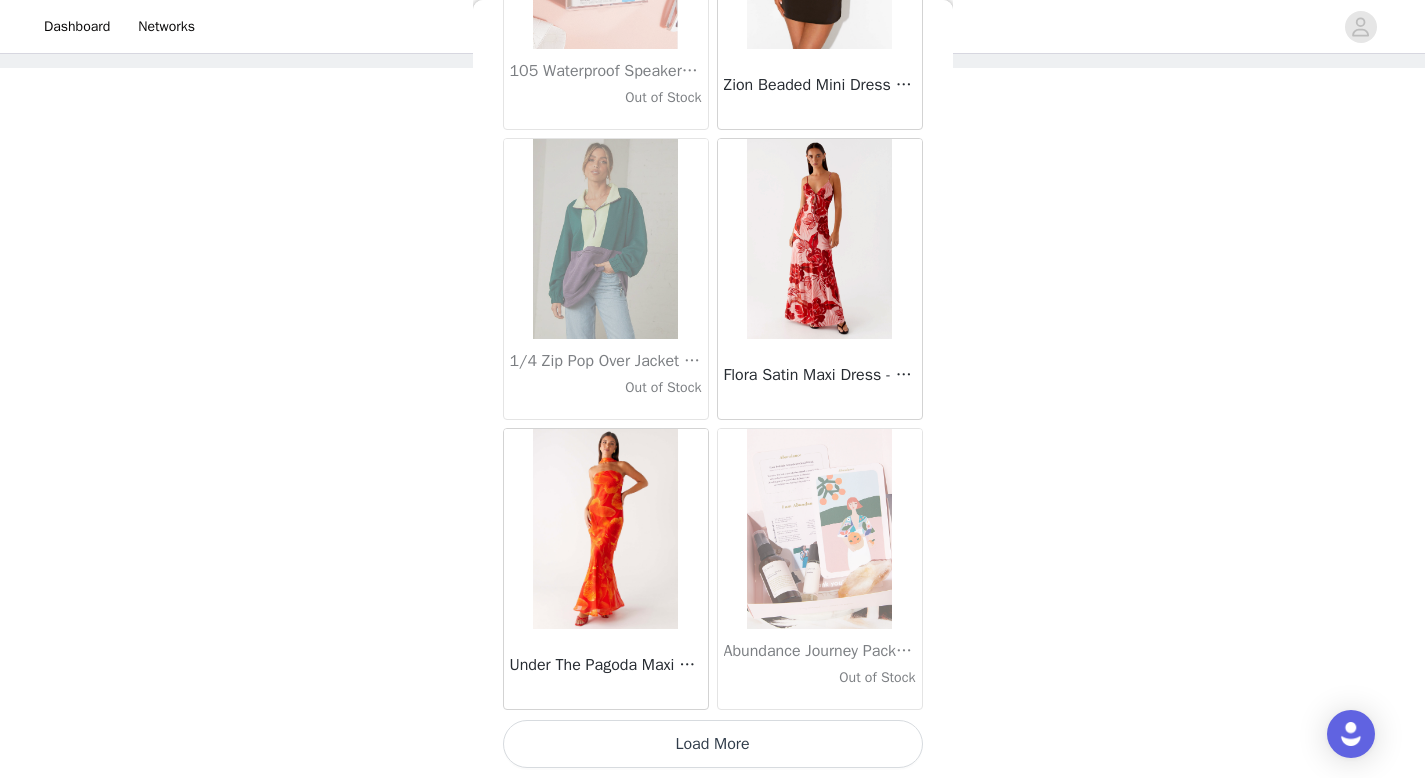 click on "Load More" at bounding box center (713, 744) 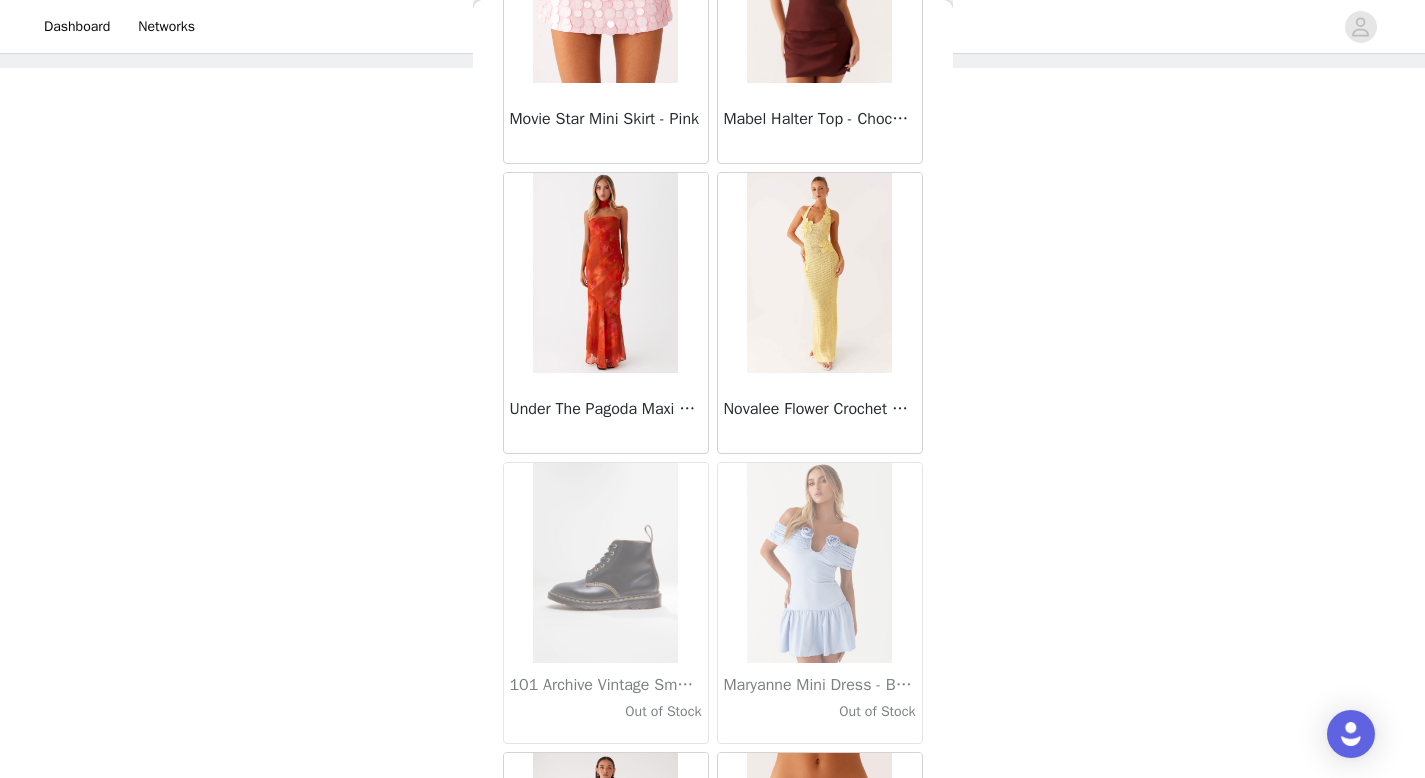 scroll, scrollTop: 71015, scrollLeft: 0, axis: vertical 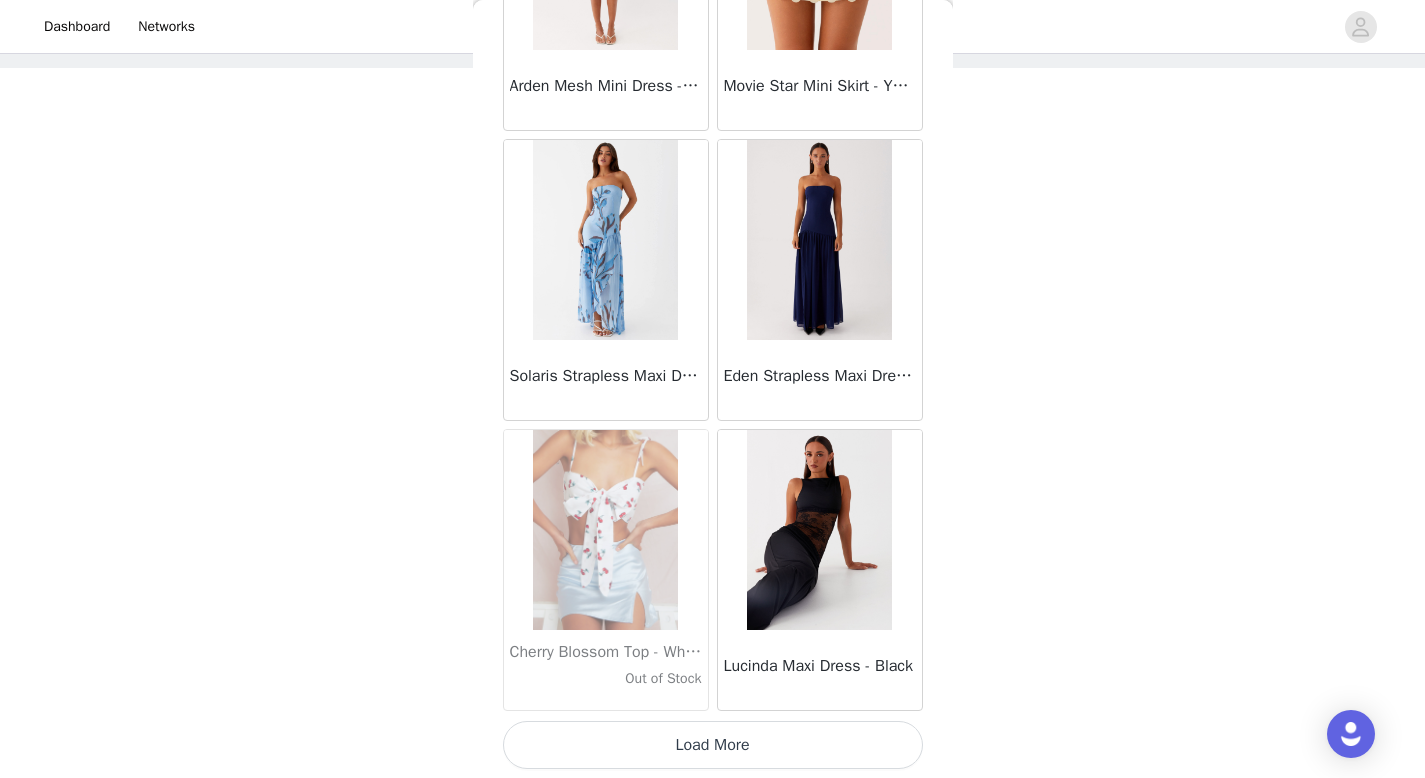 click on "Load More" at bounding box center [713, 745] 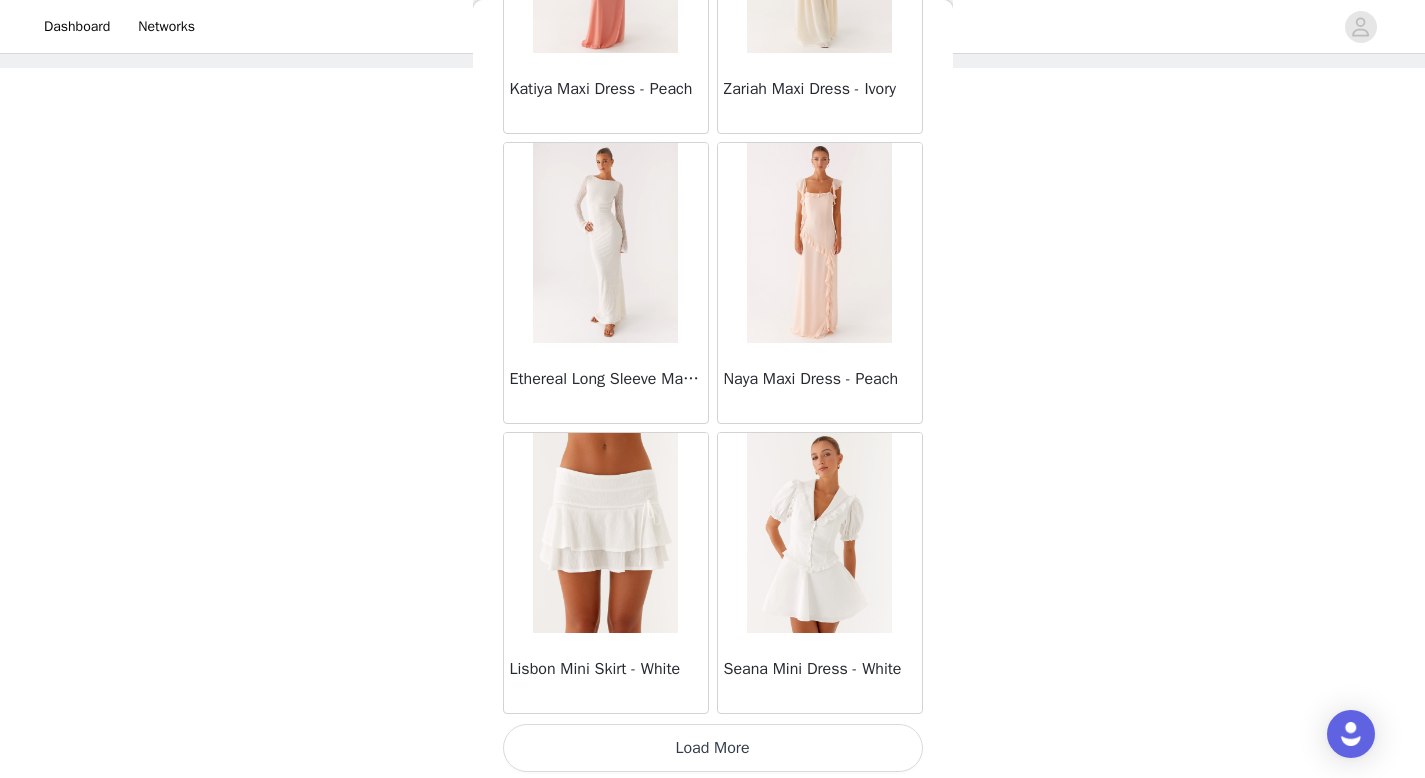 scroll, scrollTop: 74782, scrollLeft: 0, axis: vertical 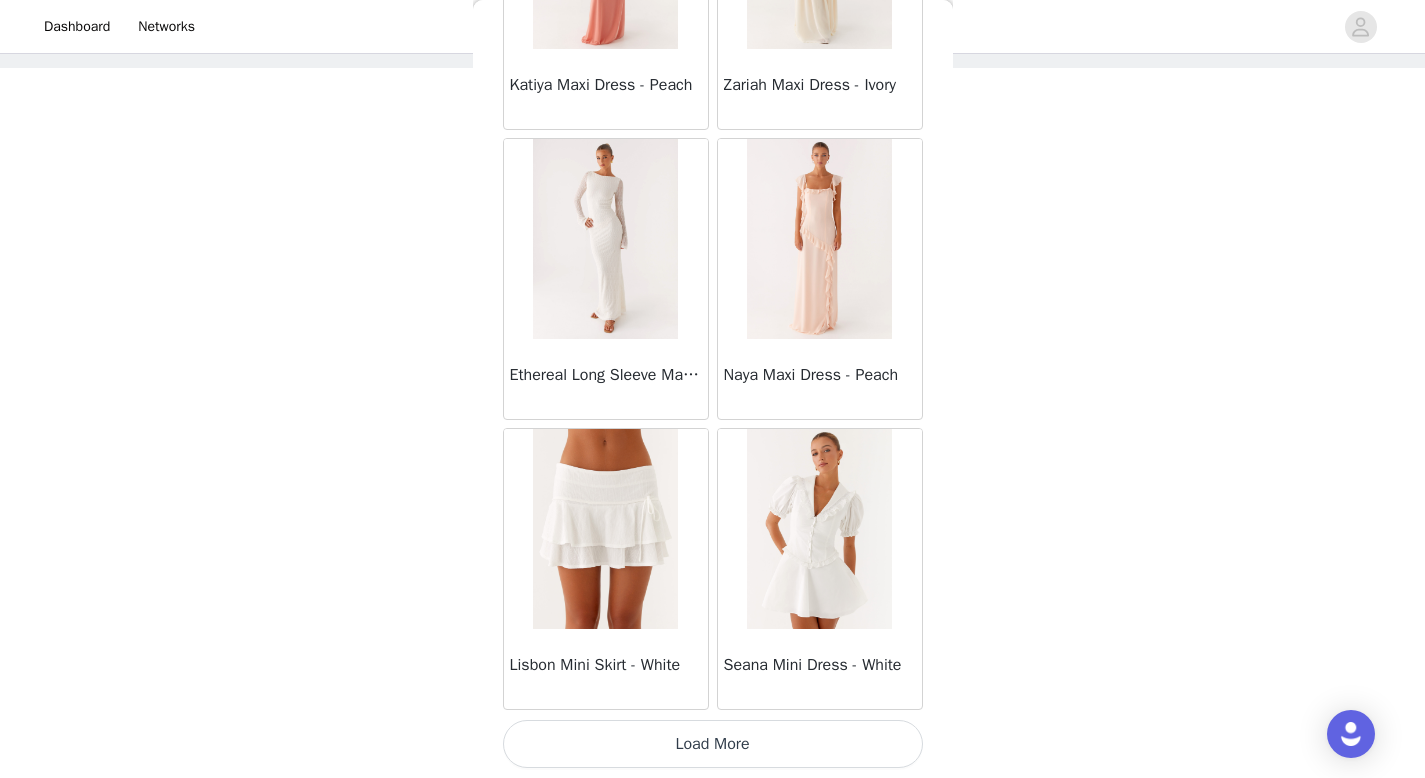 click on "Load More" at bounding box center [713, 744] 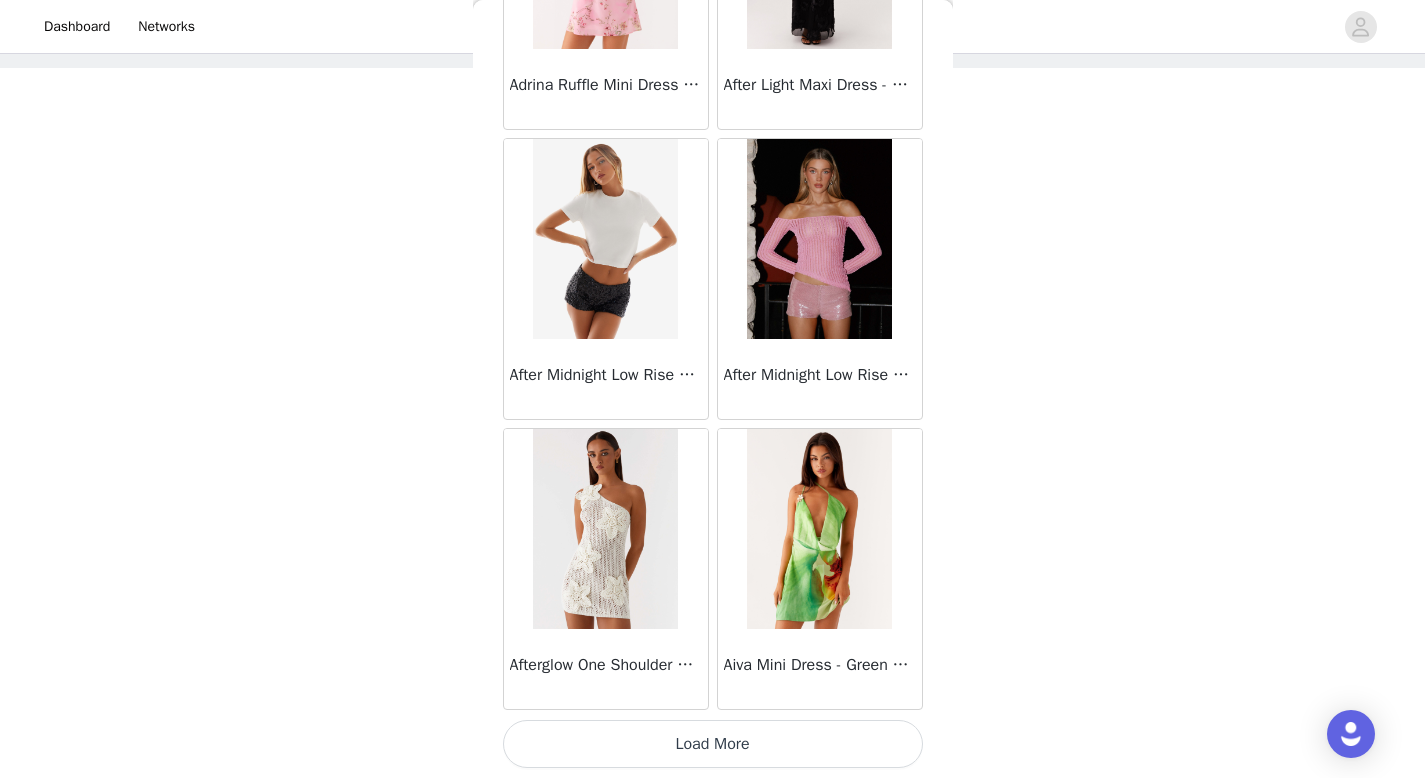scroll, scrollTop: 77680, scrollLeft: 0, axis: vertical 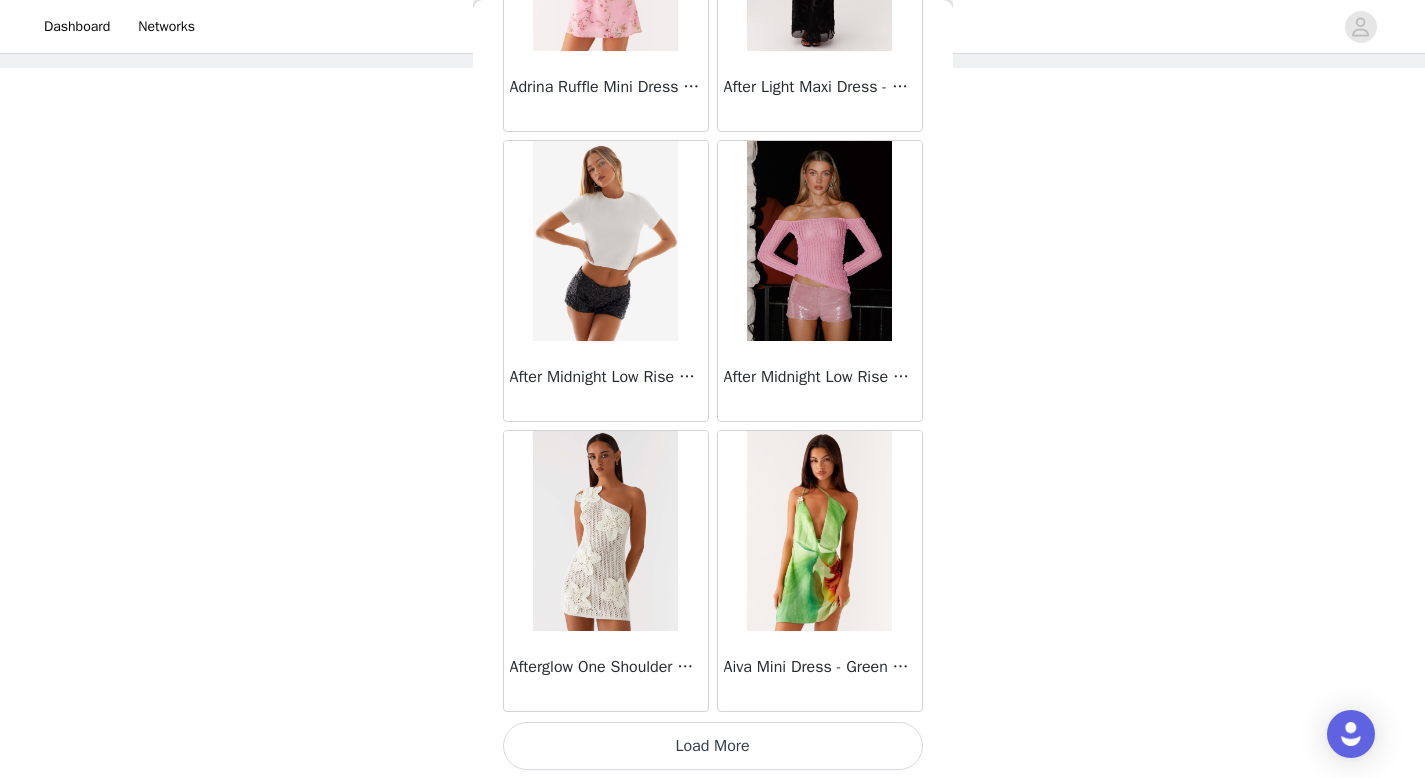 click on "Load More" at bounding box center [713, 746] 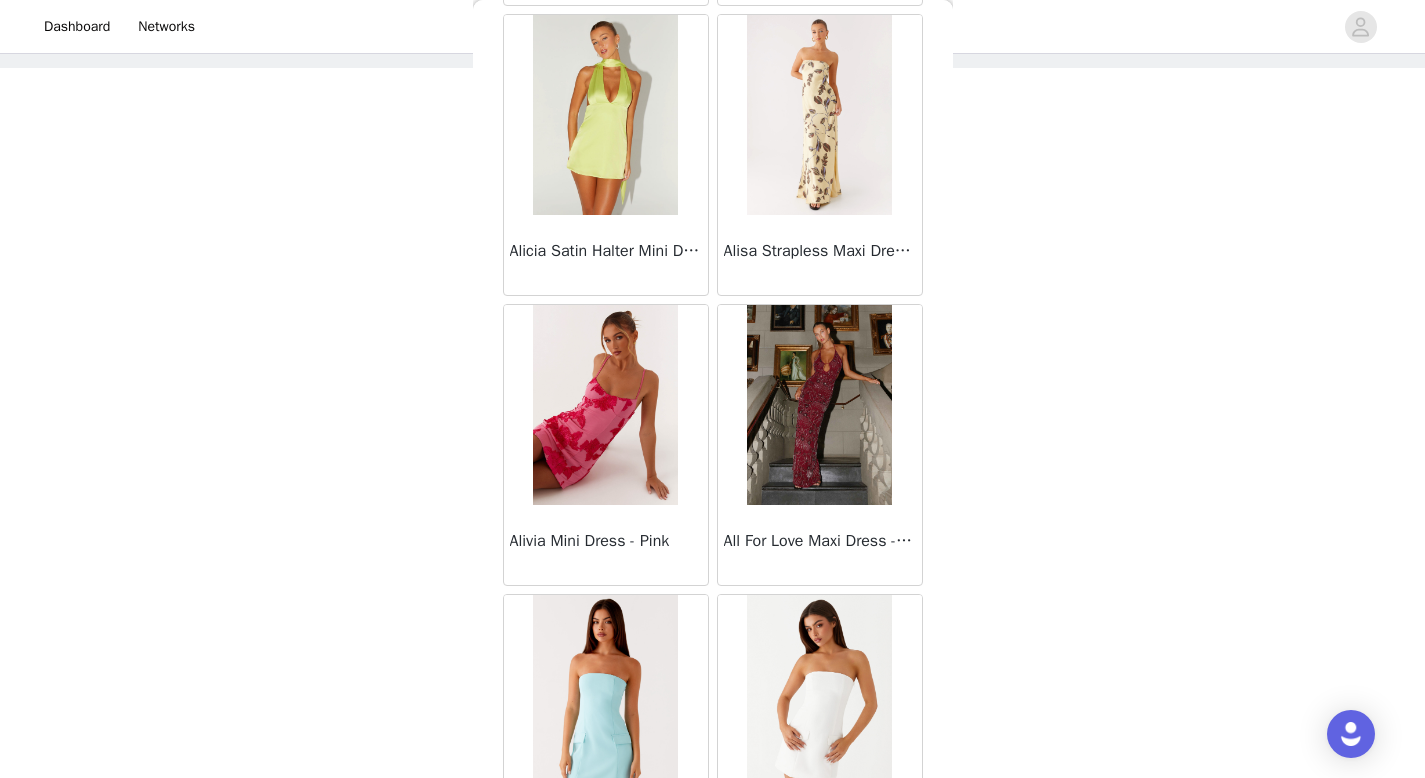 scroll, scrollTop: 80582, scrollLeft: 0, axis: vertical 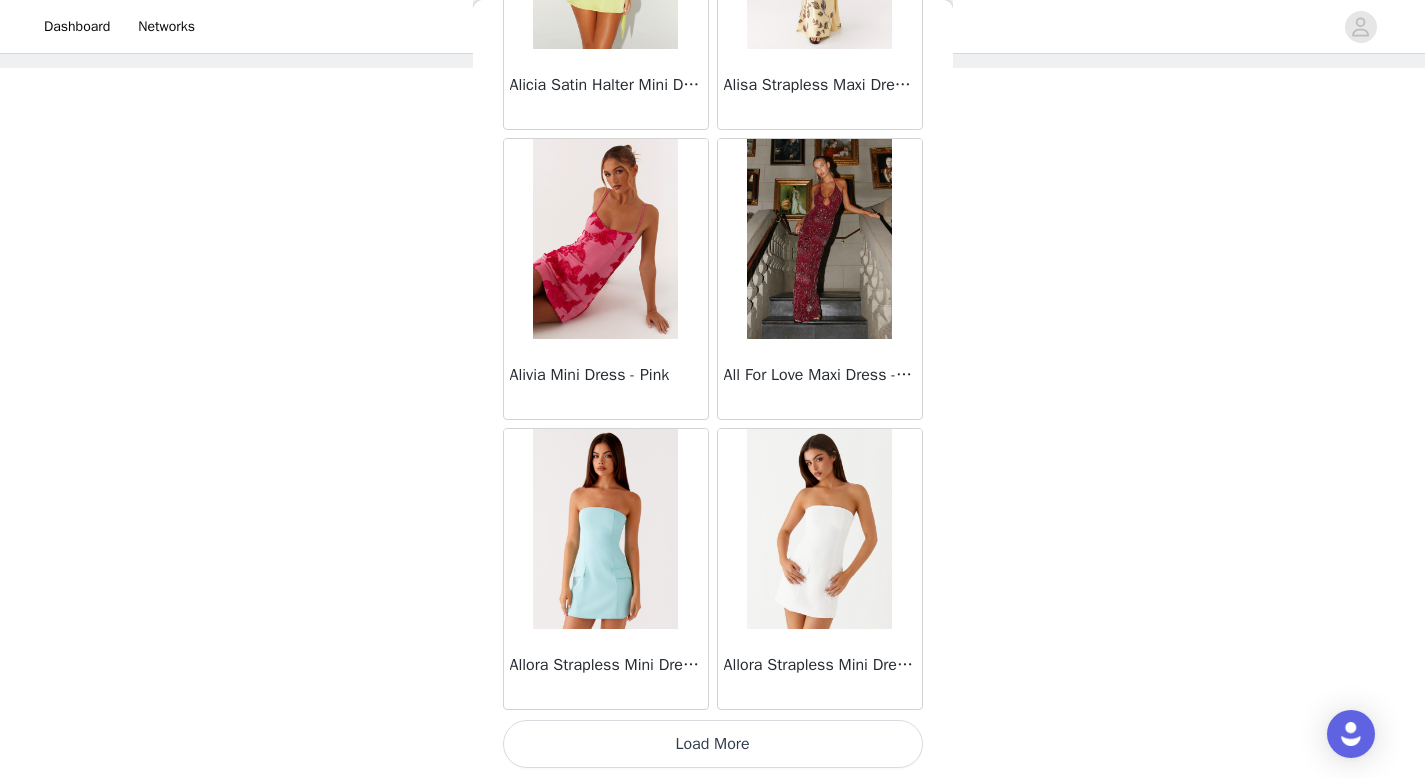 click on "Load More" at bounding box center (713, 744) 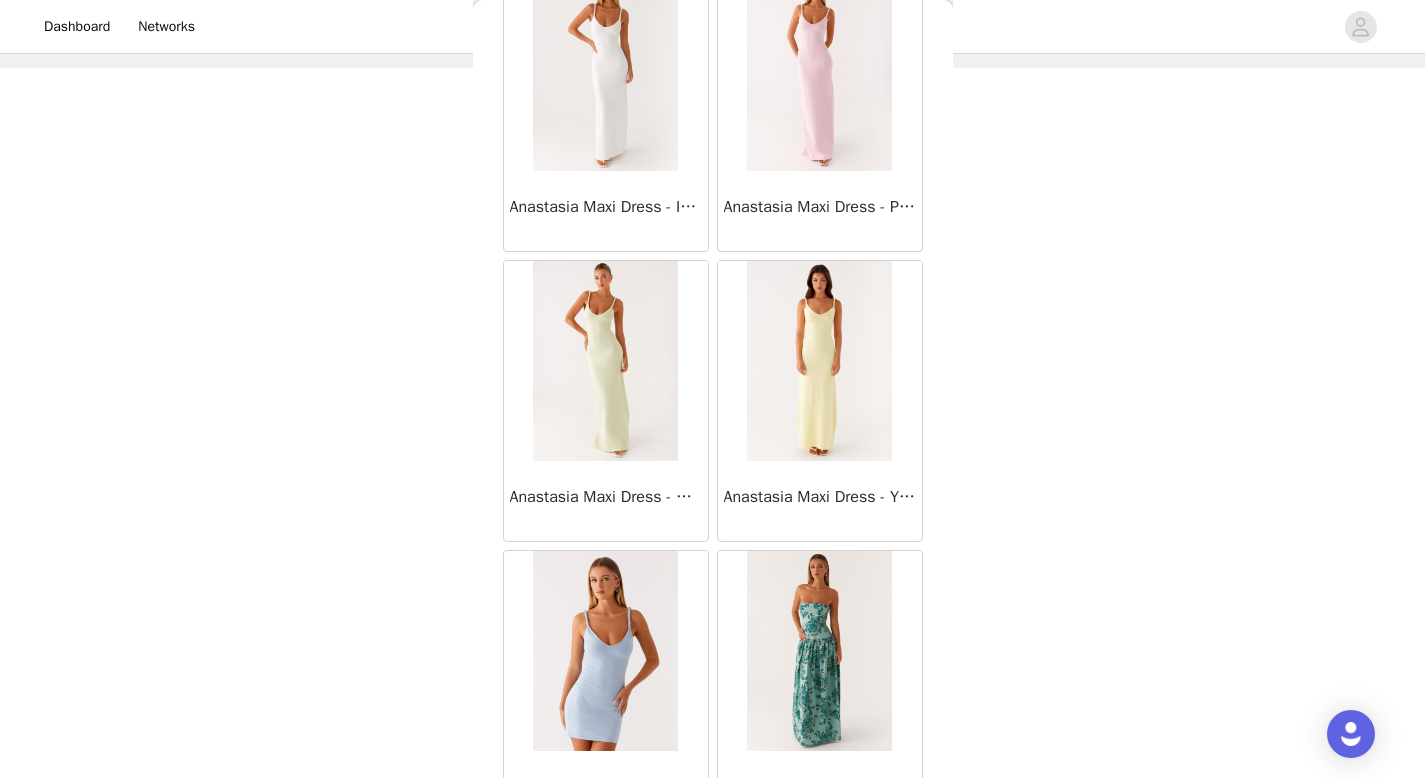 scroll, scrollTop: 83418, scrollLeft: 0, axis: vertical 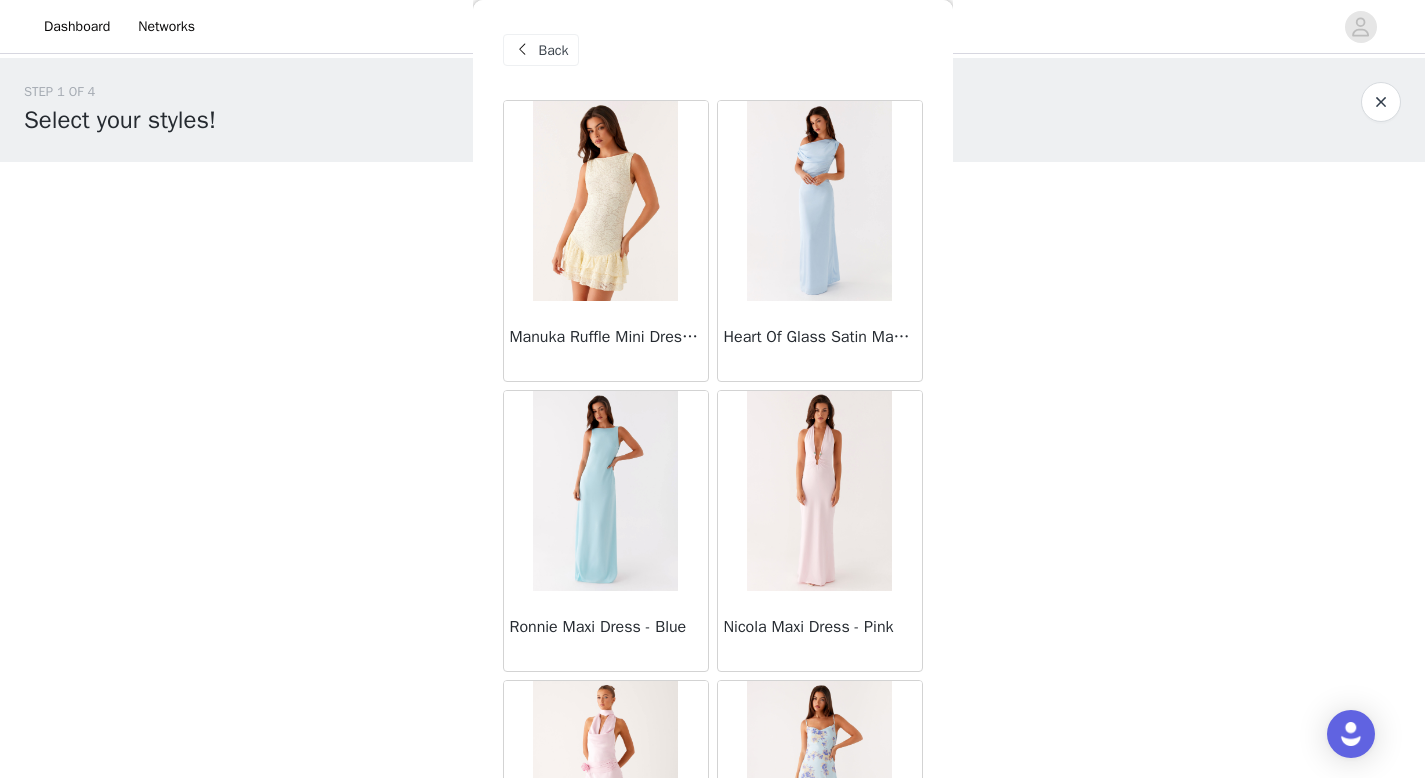 click on "Back" at bounding box center (554, 50) 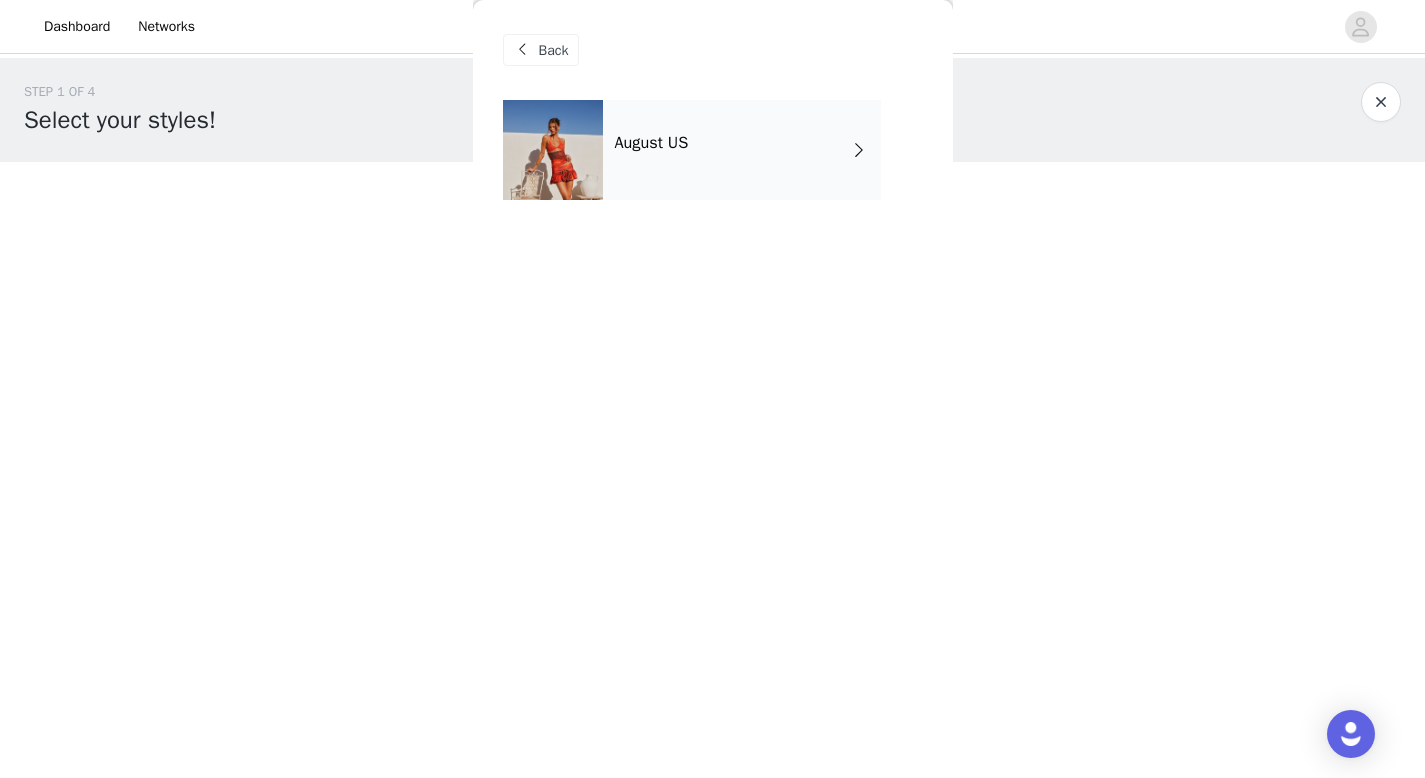 click on "Back" at bounding box center [541, 50] 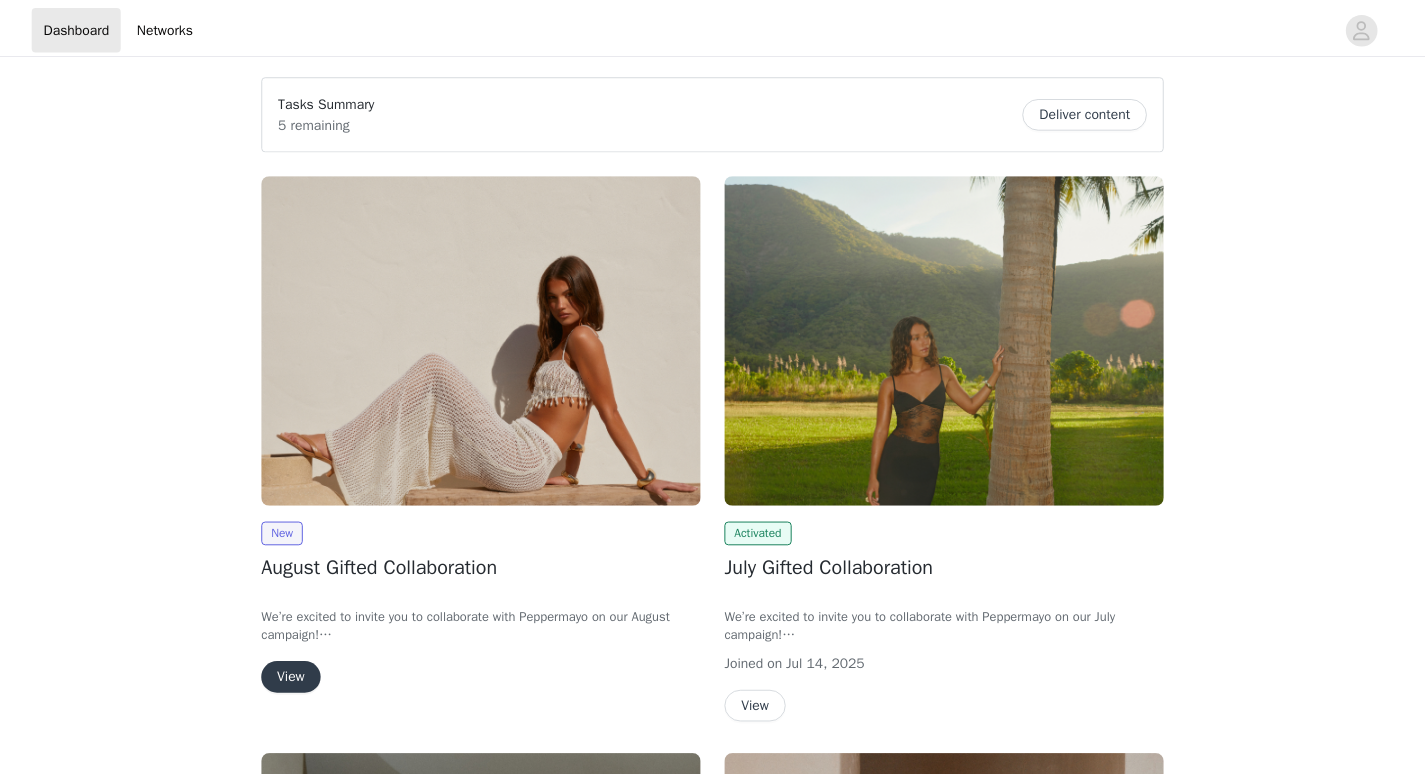 scroll, scrollTop: 0, scrollLeft: 0, axis: both 